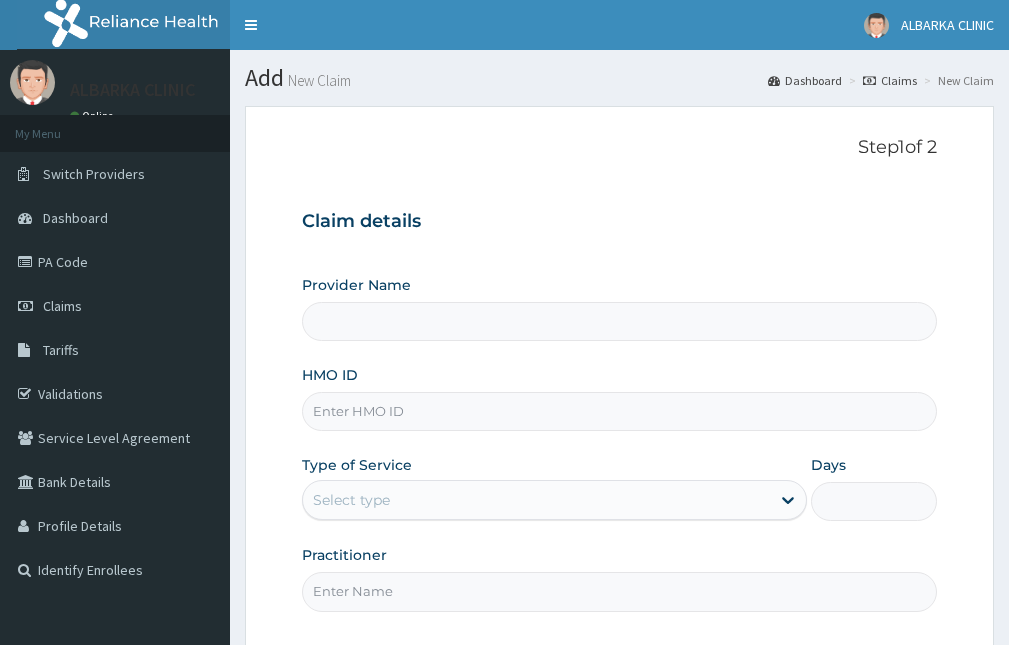 scroll, scrollTop: 0, scrollLeft: 0, axis: both 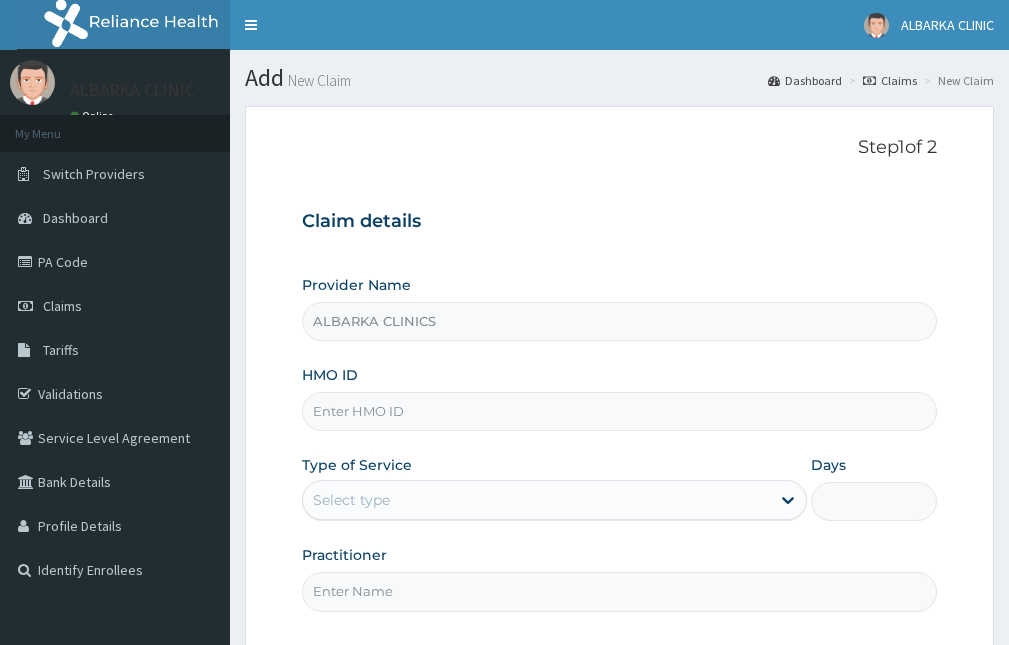 click on "ALBARKA CLINICS" at bounding box center [619, 321] 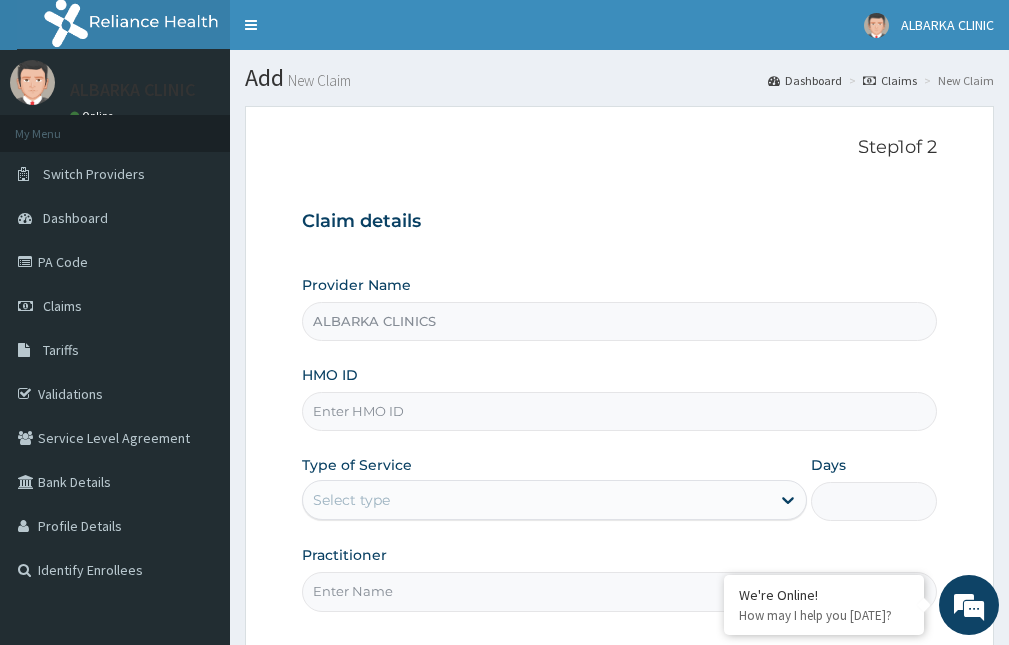 click on "HMO ID" at bounding box center (619, 411) 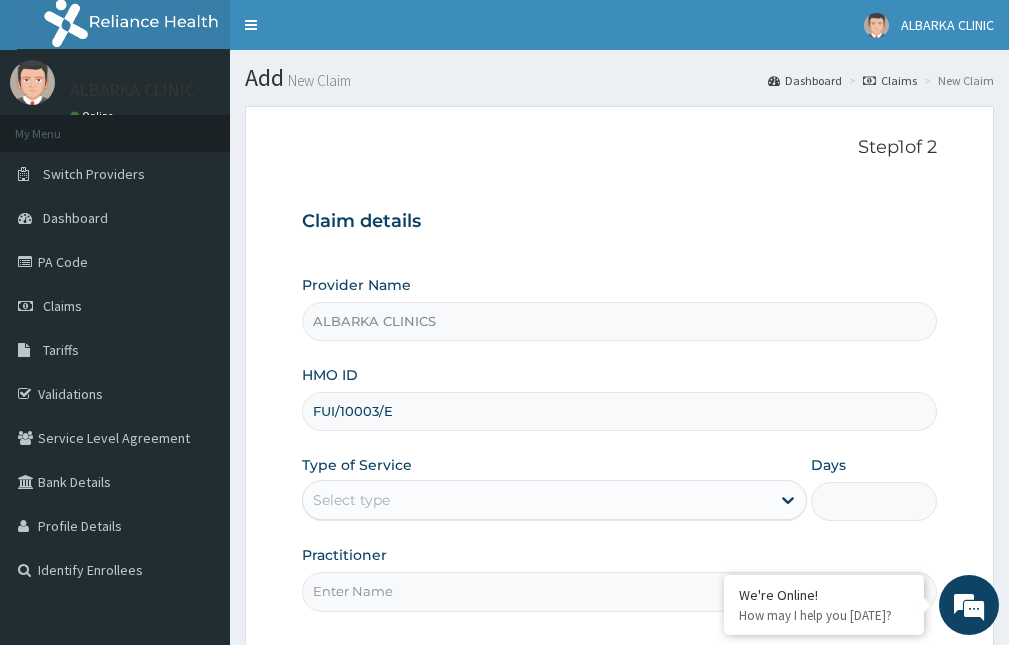 drag, startPoint x: 411, startPoint y: 423, endPoint x: 383, endPoint y: 422, distance: 28.01785 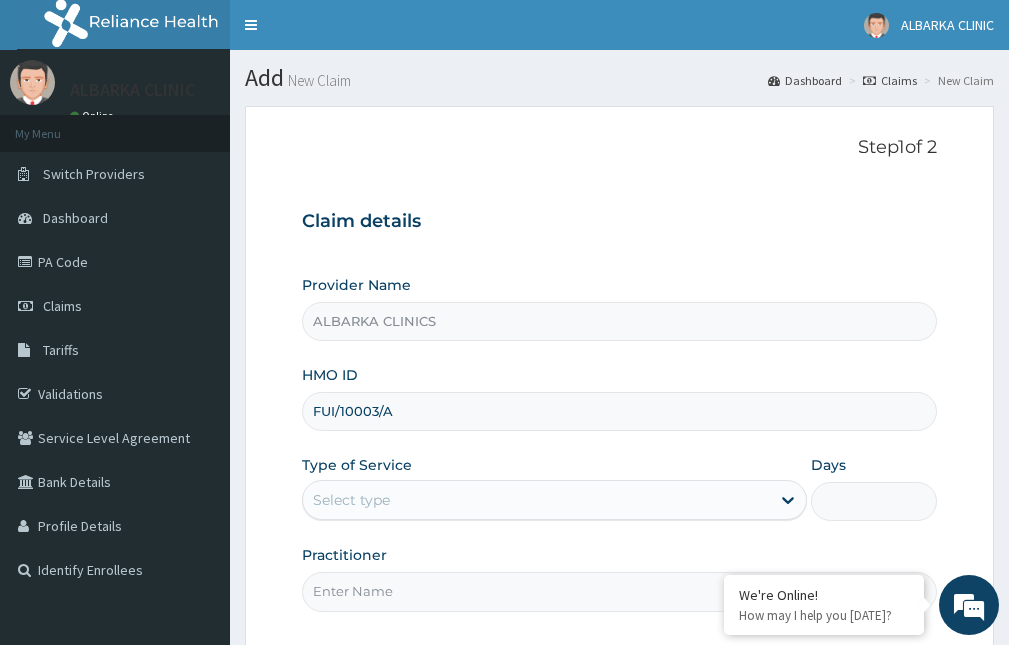 scroll, scrollTop: 0, scrollLeft: 0, axis: both 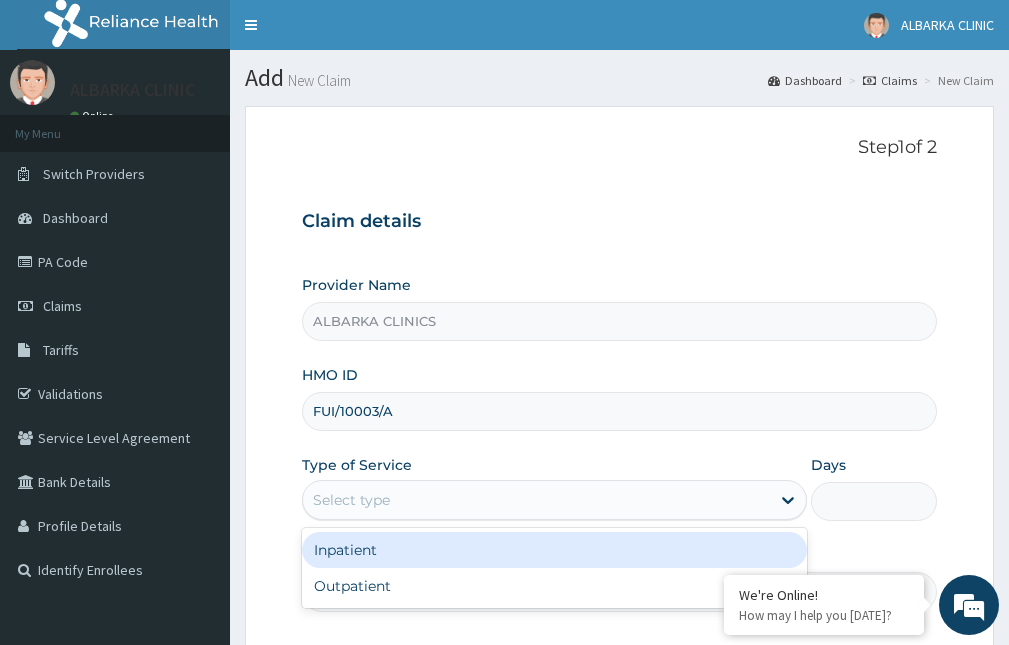 click on "Select type" at bounding box center [351, 500] 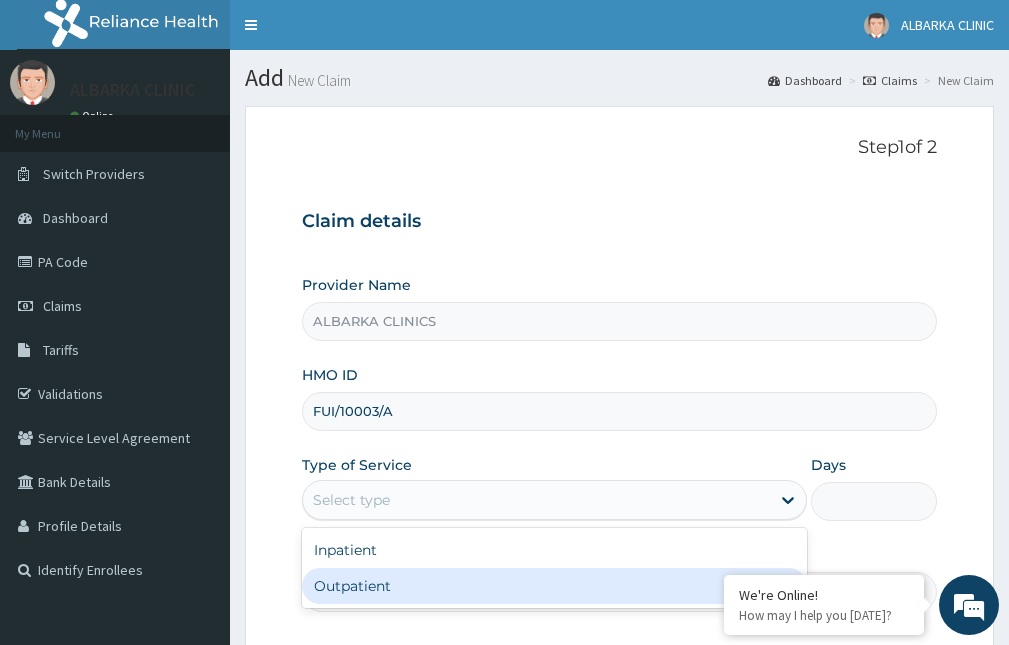 click on "Outpatient" at bounding box center (554, 586) 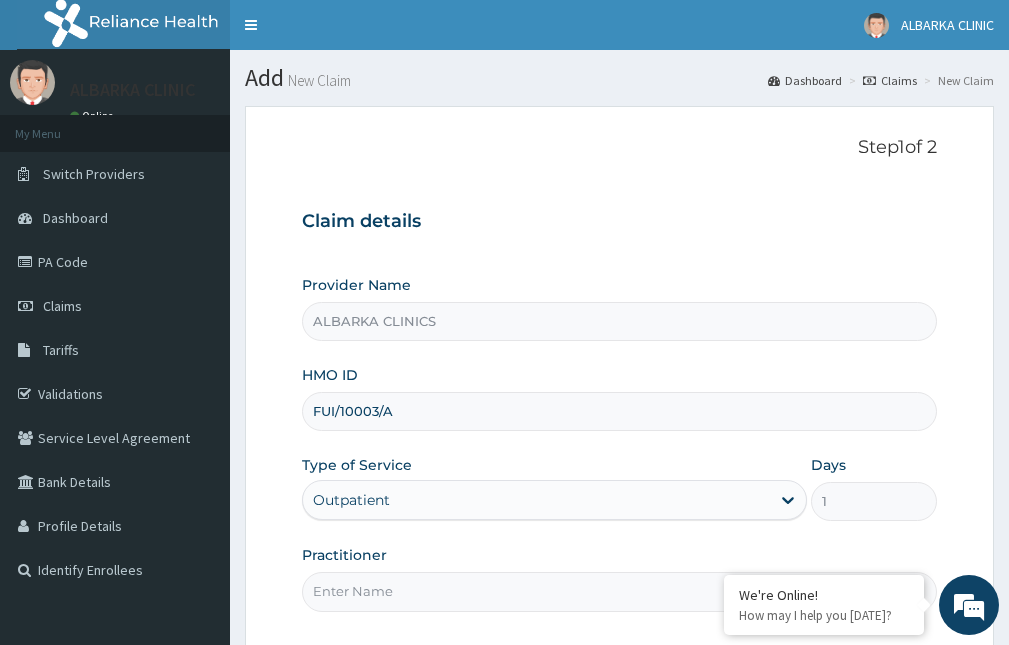 click on "Practitioner" at bounding box center [619, 591] 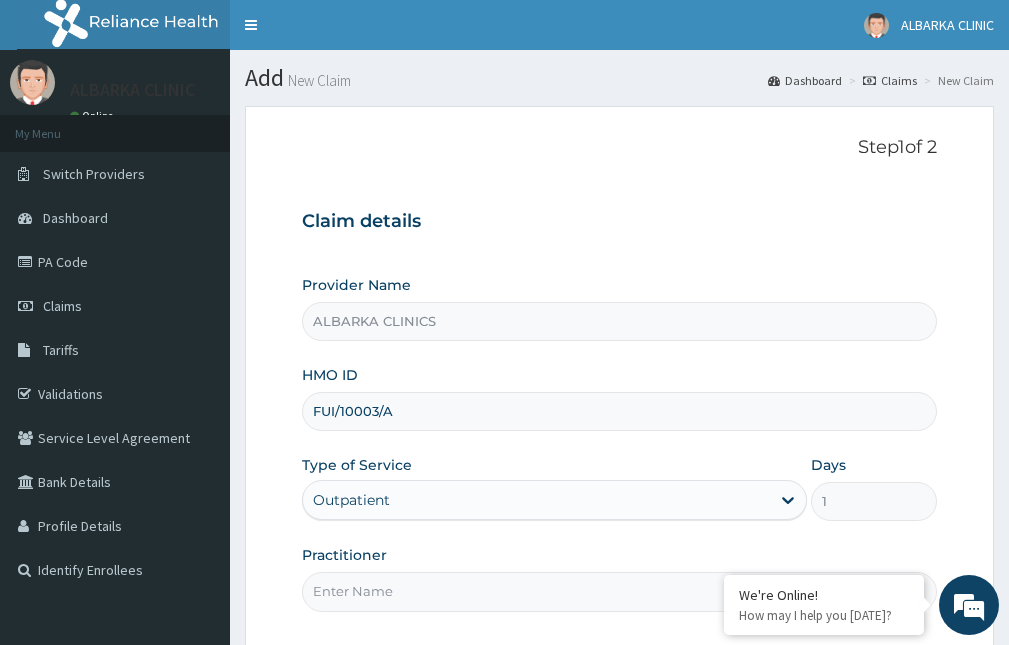 type on "[PERSON_NAME]" 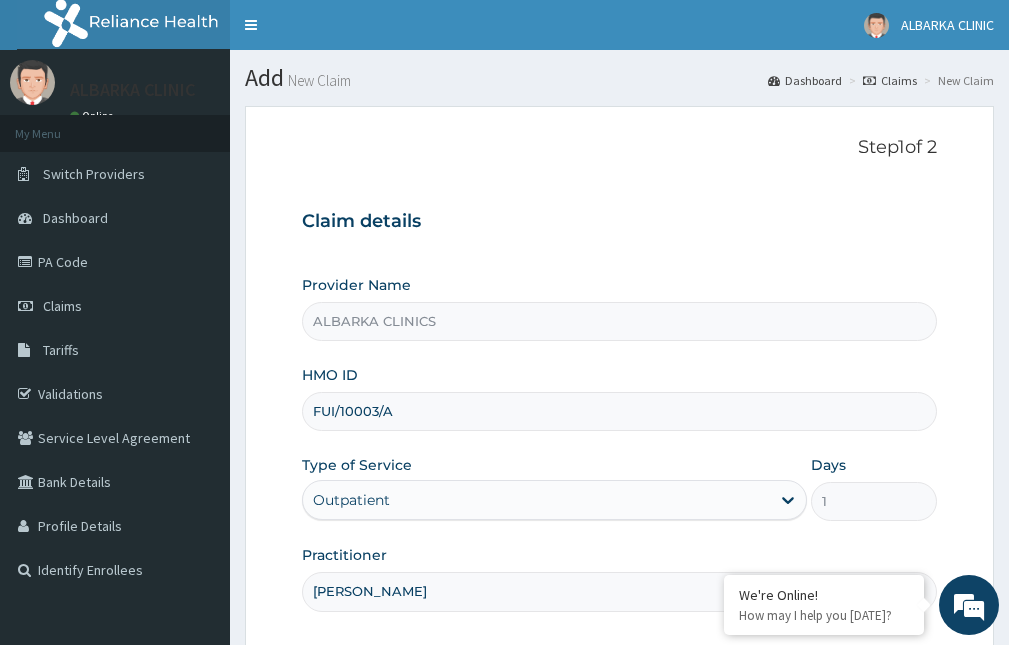 scroll, scrollTop: 186, scrollLeft: 0, axis: vertical 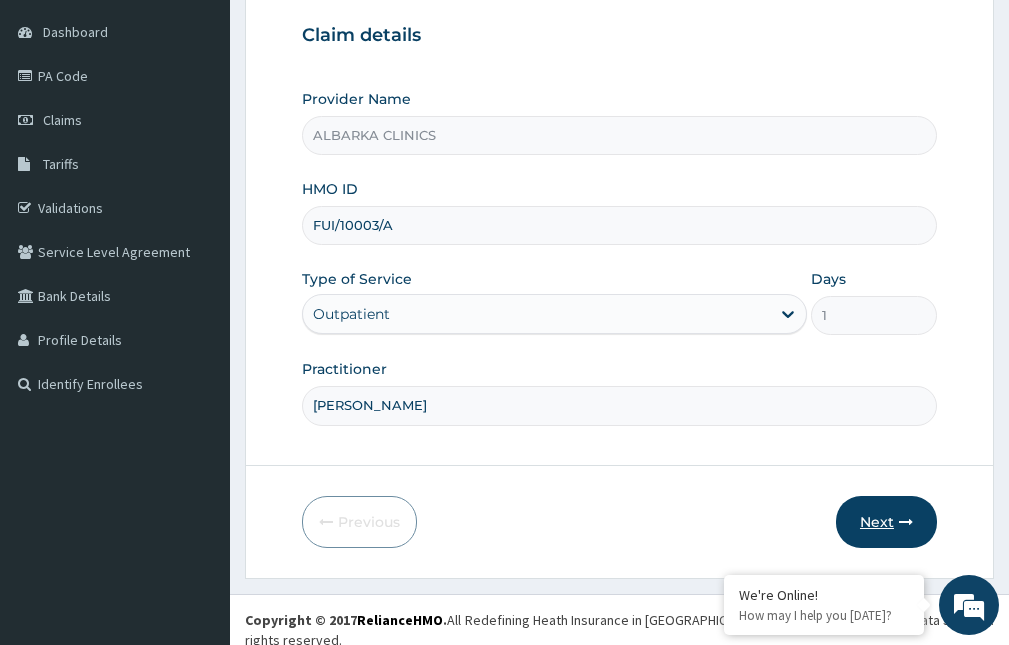 click on "Next" at bounding box center [886, 522] 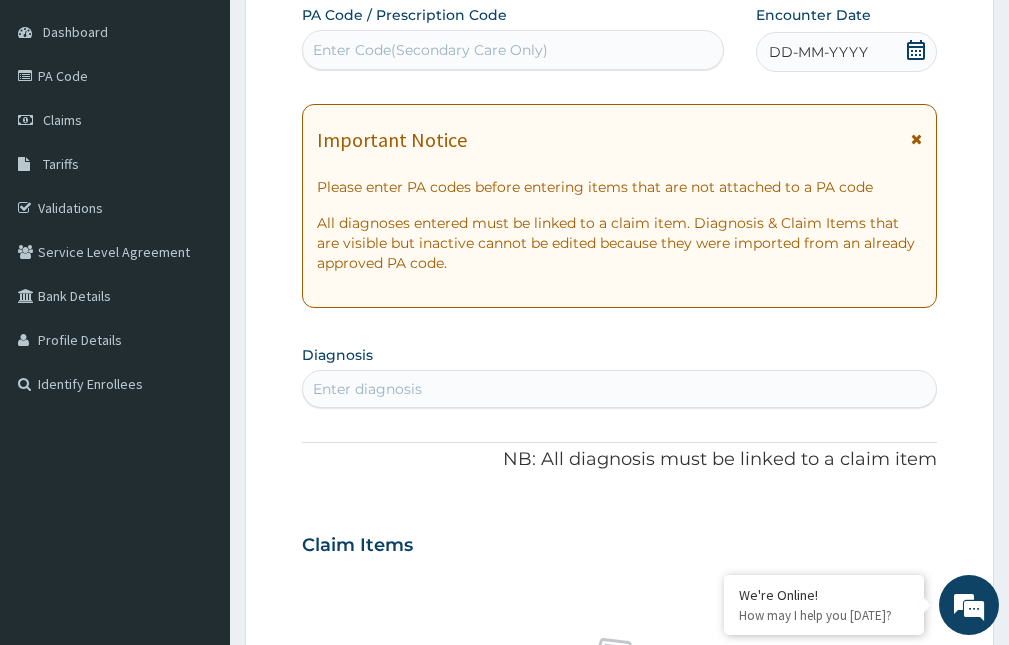 click at bounding box center (916, 139) 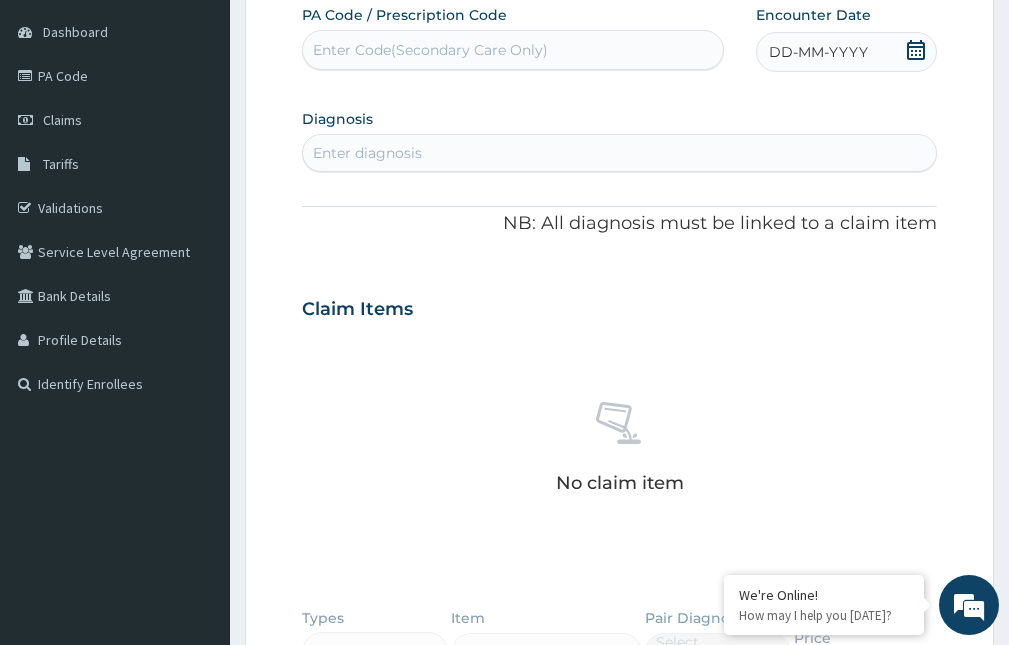 click at bounding box center (916, 52) 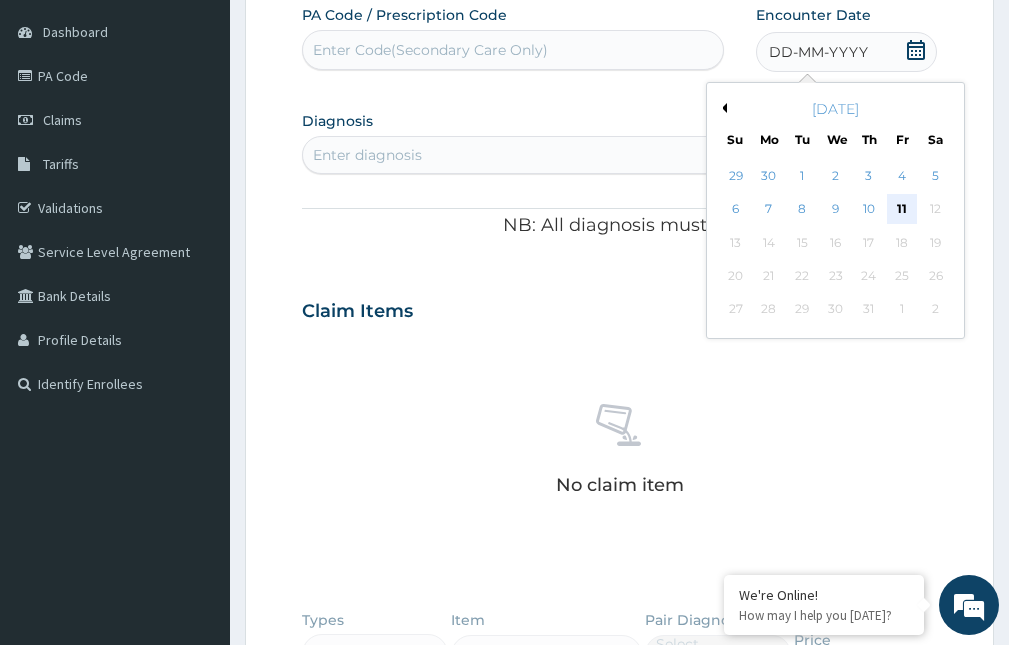 click on "11" at bounding box center (902, 210) 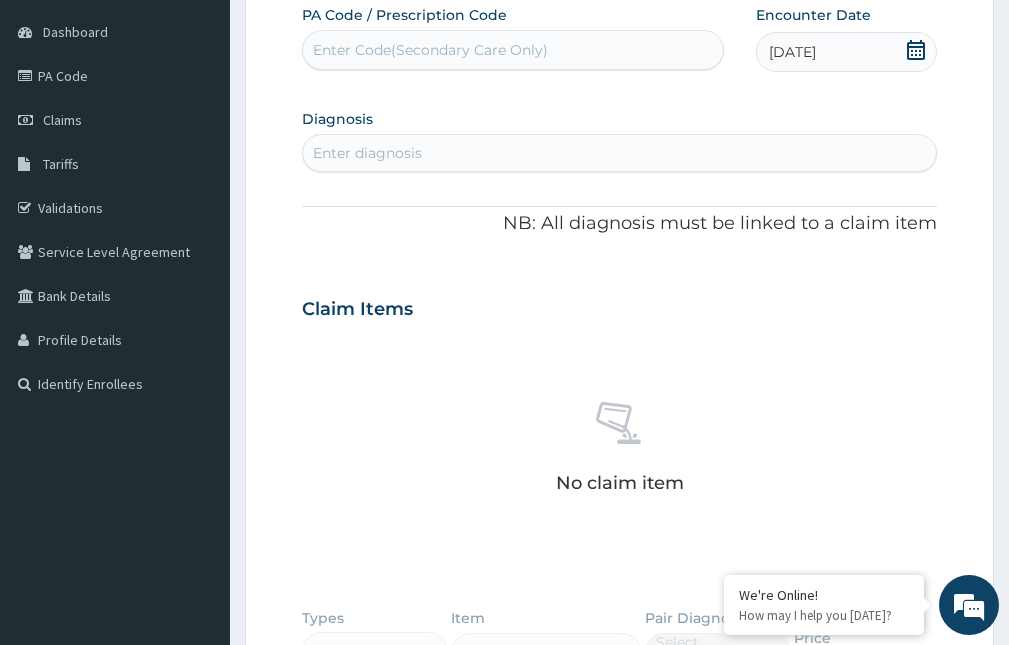click on "Enter diagnosis" at bounding box center (619, 153) 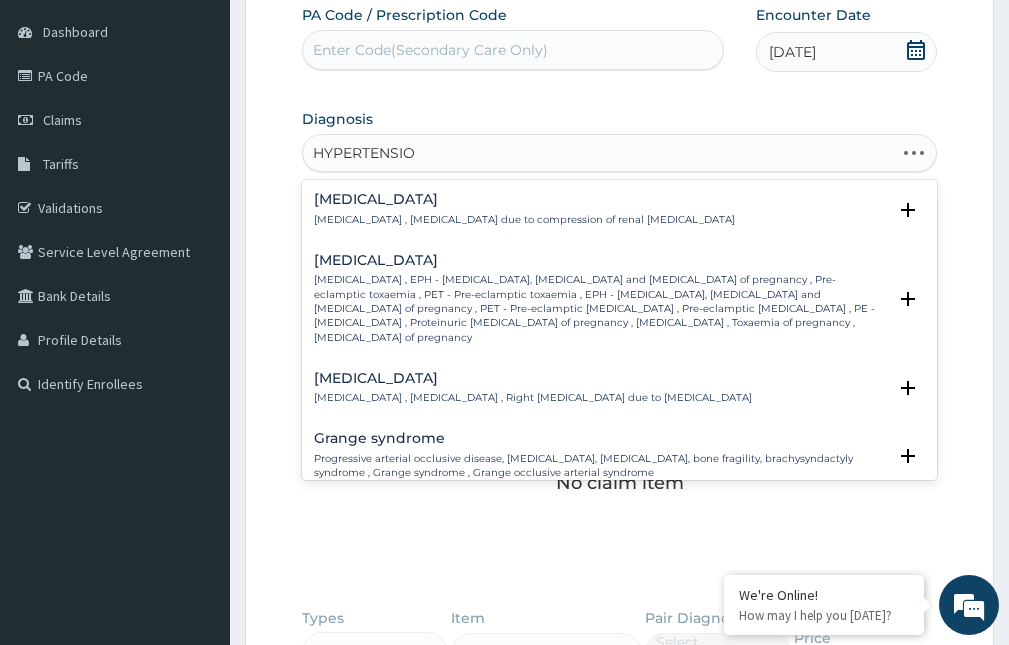 type on "[MEDICAL_DATA]" 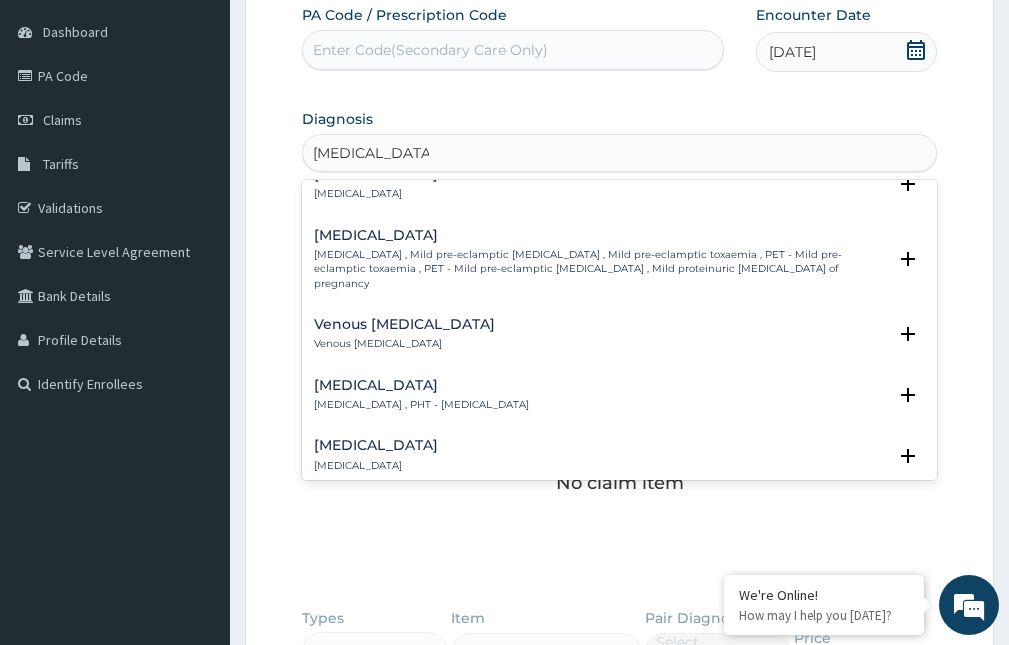 scroll, scrollTop: 600, scrollLeft: 0, axis: vertical 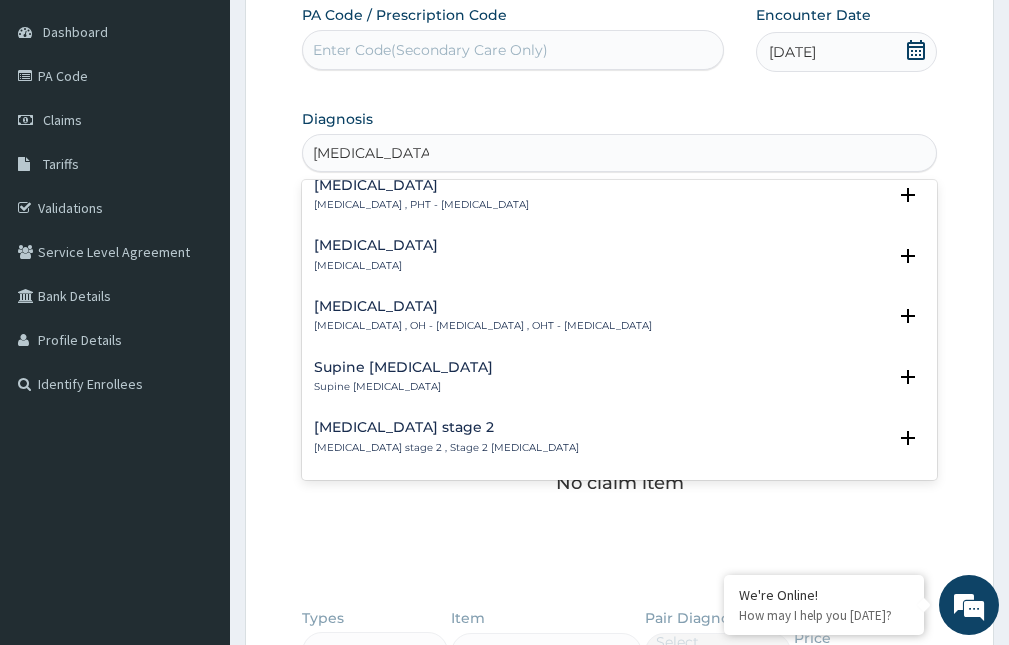 click on "[MEDICAL_DATA] stage 1" at bounding box center [444, 488] 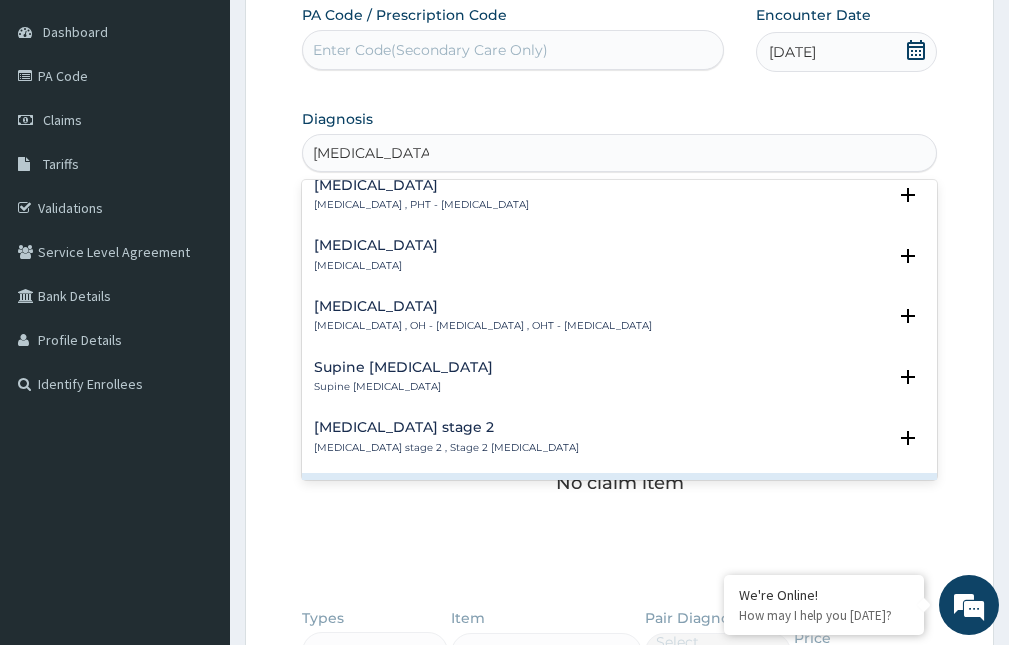 scroll, scrollTop: 800, scrollLeft: 0, axis: vertical 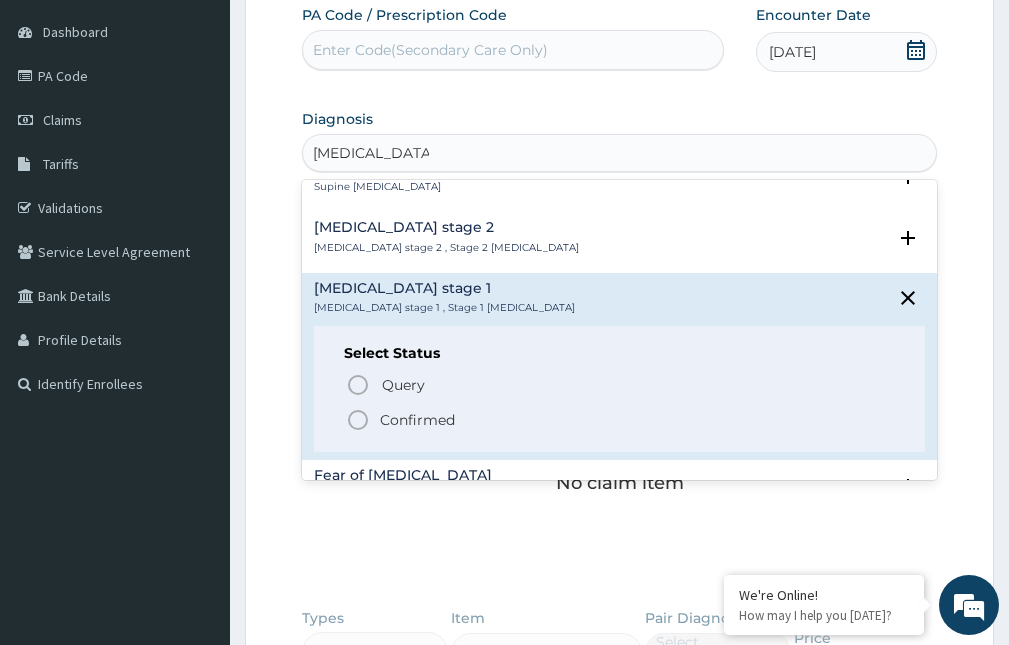click on "Confirmed" at bounding box center (417, 420) 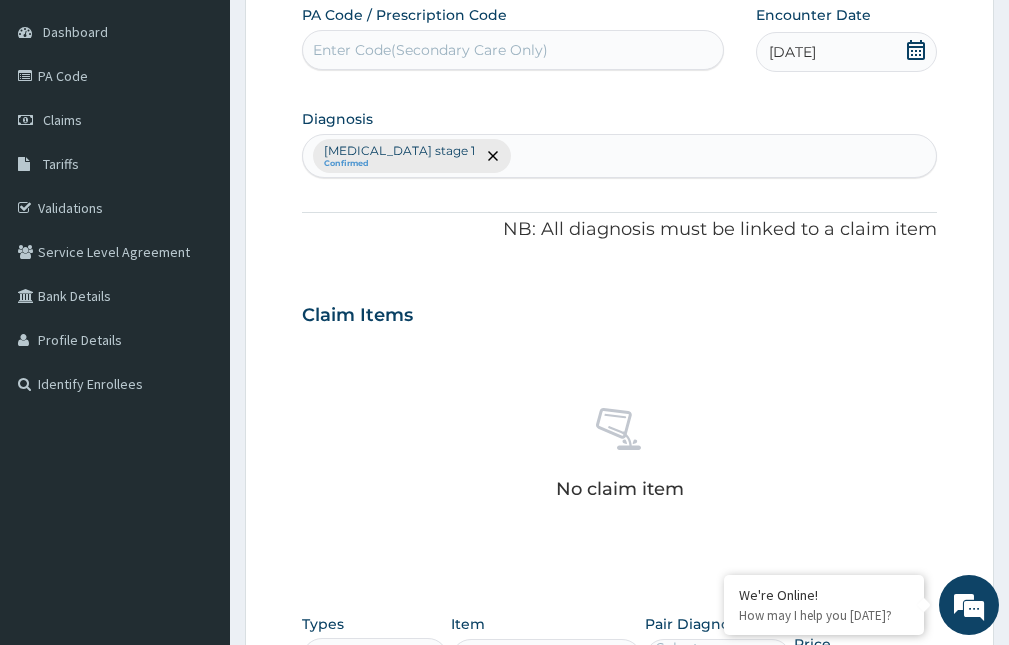 scroll, scrollTop: 601, scrollLeft: 0, axis: vertical 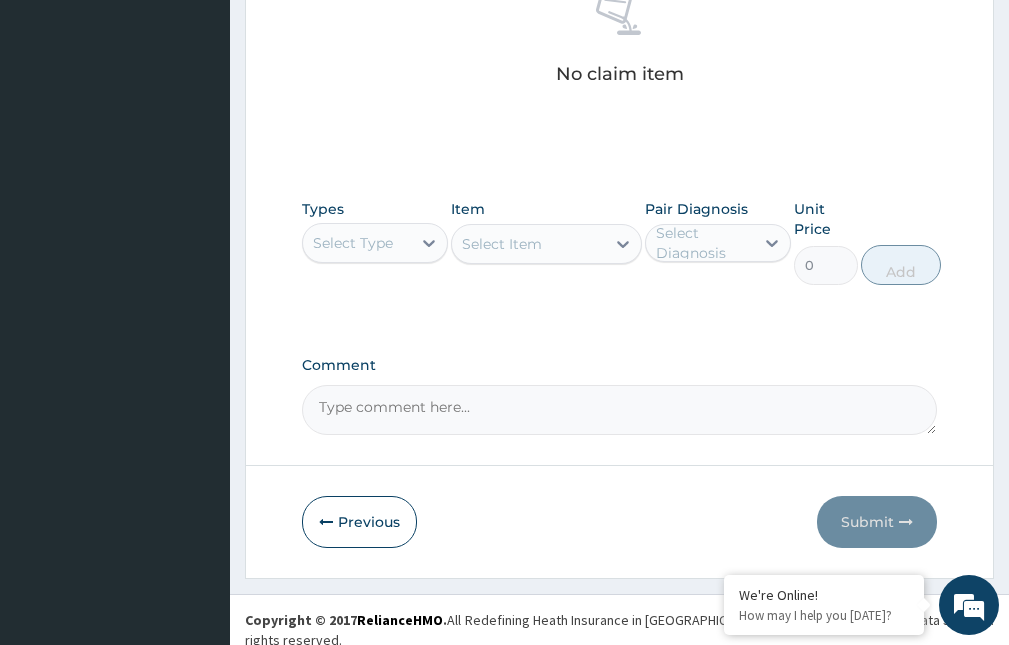 click on "Select Type" at bounding box center (353, 243) 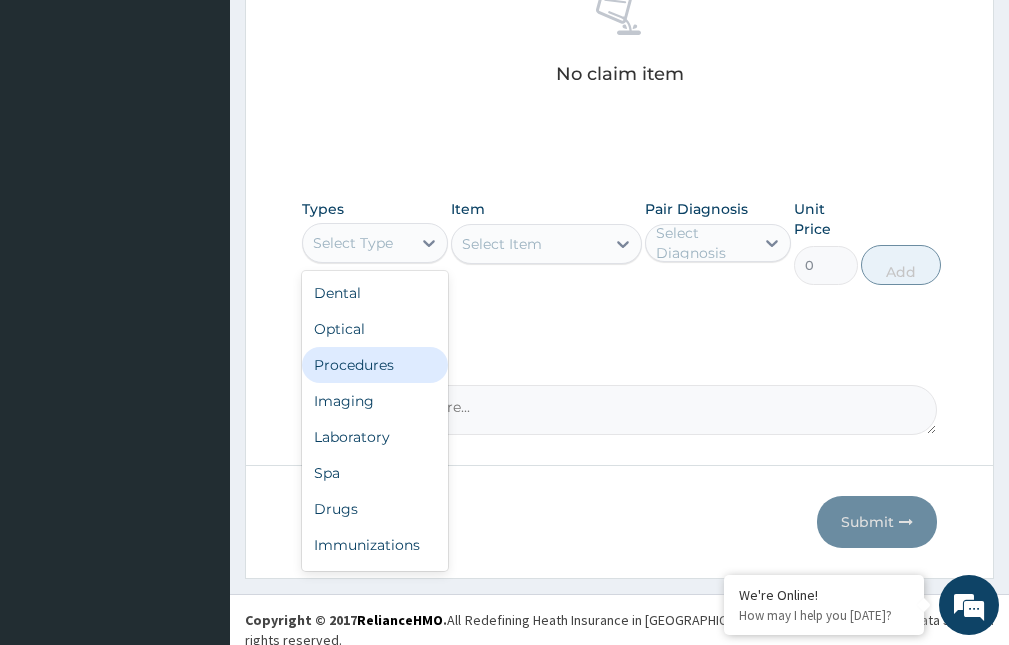 click on "Procedures" at bounding box center [375, 365] 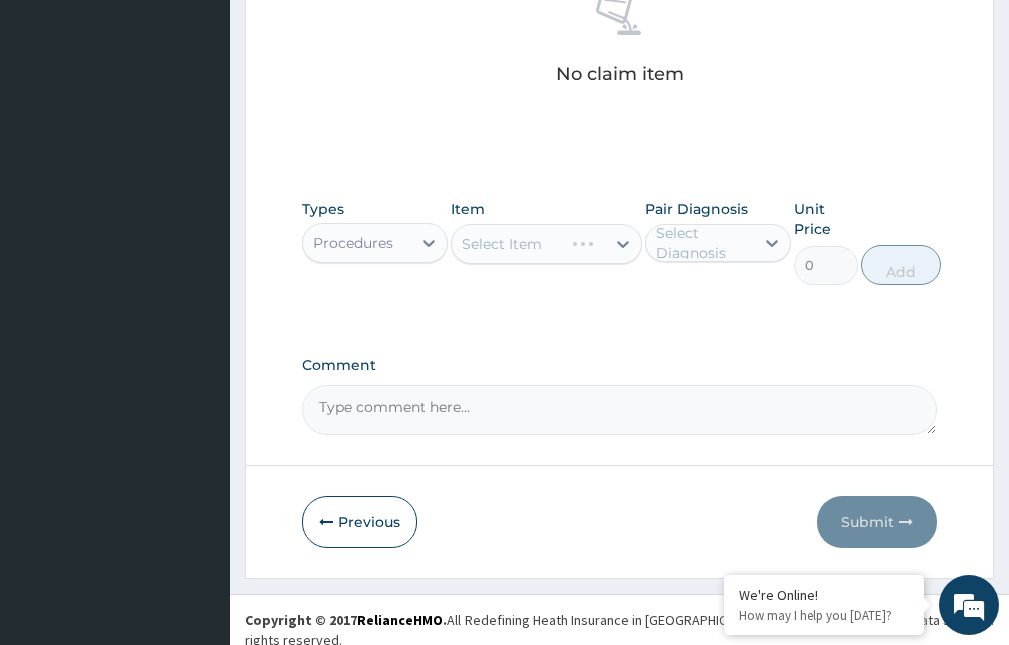 click on "Select Item" at bounding box center (546, 244) 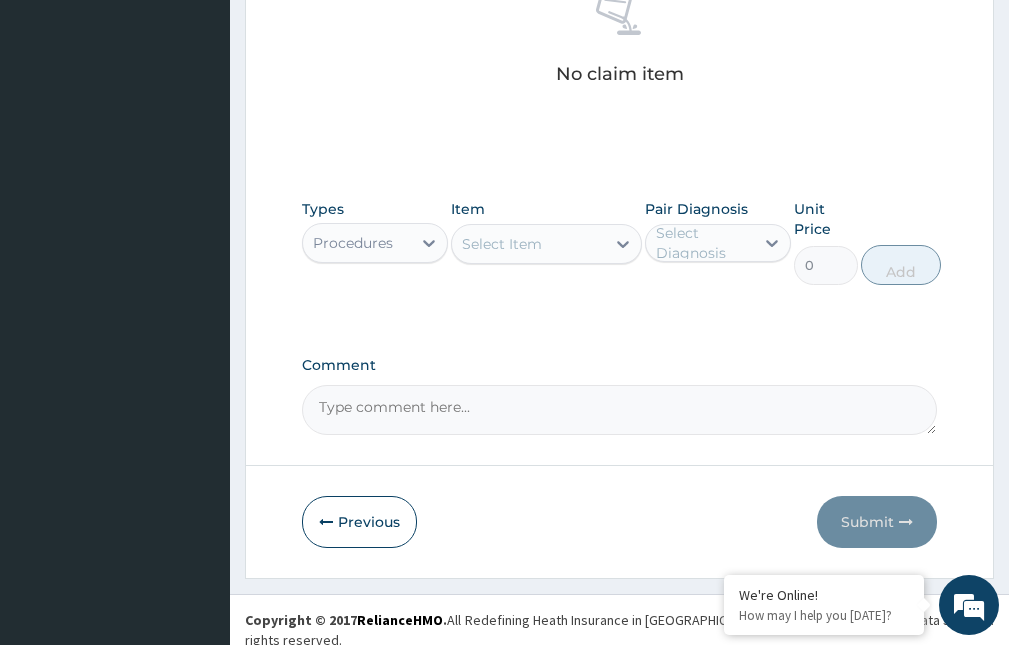 click on "Select Item" at bounding box center (502, 244) 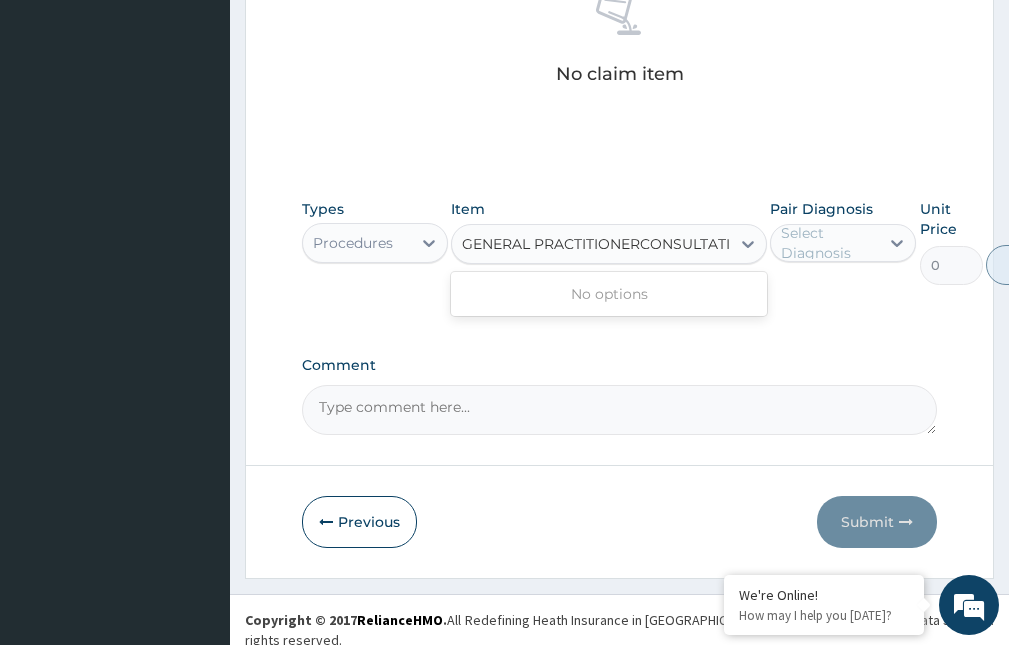 type on "GENERAL PRACTITIONER CONSULTATION" 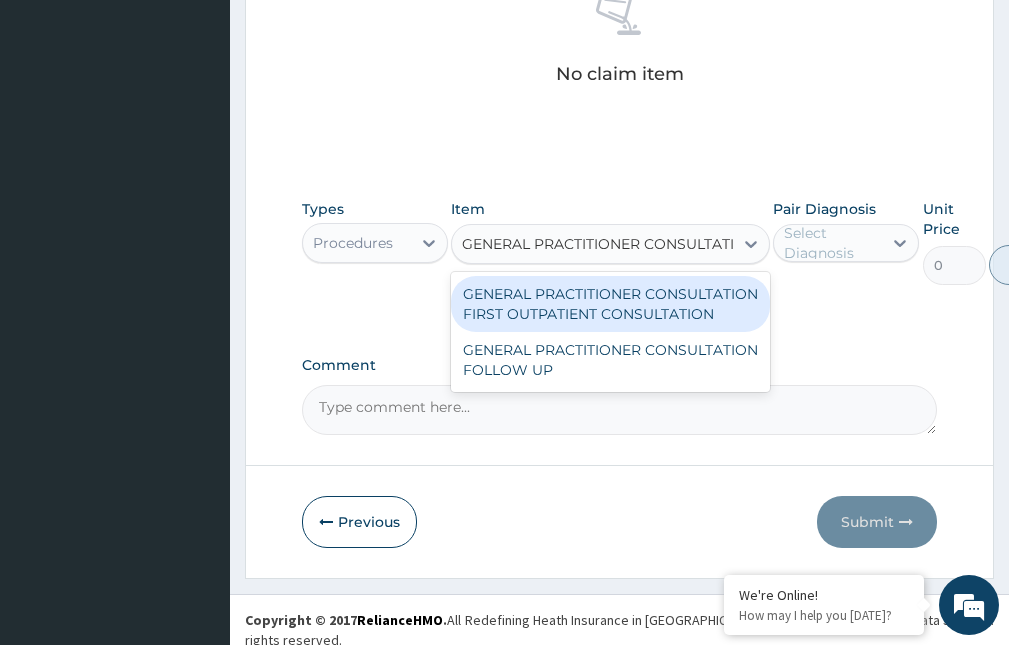 click on "GENERAL PRACTITIONER CONSULTATION FIRST OUTPATIENT CONSULTATION" at bounding box center (610, 304) 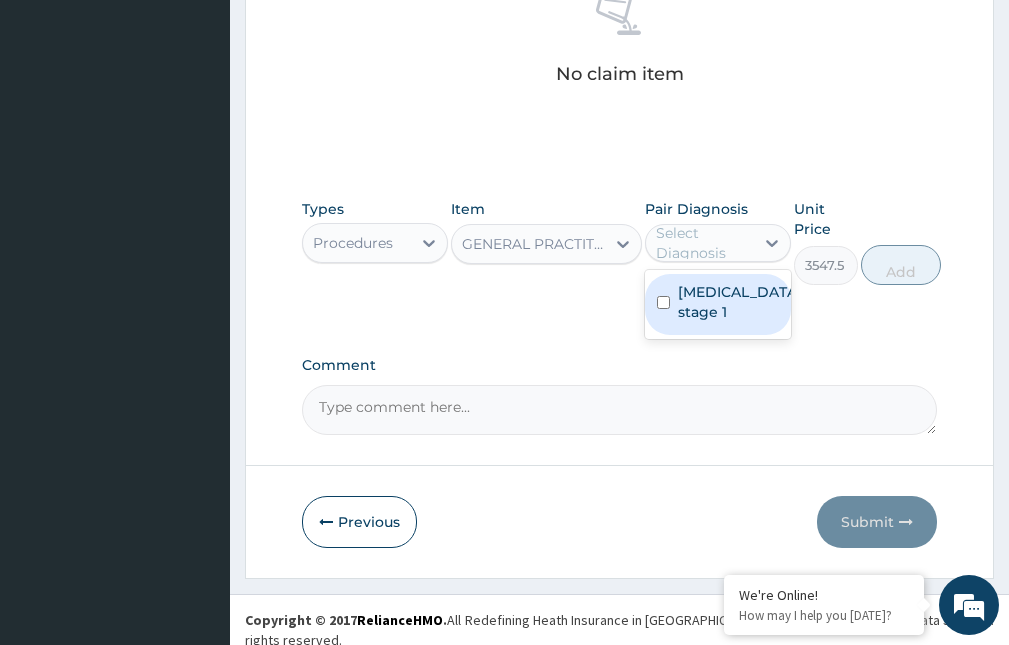 click on "Select Diagnosis" at bounding box center [704, 243] 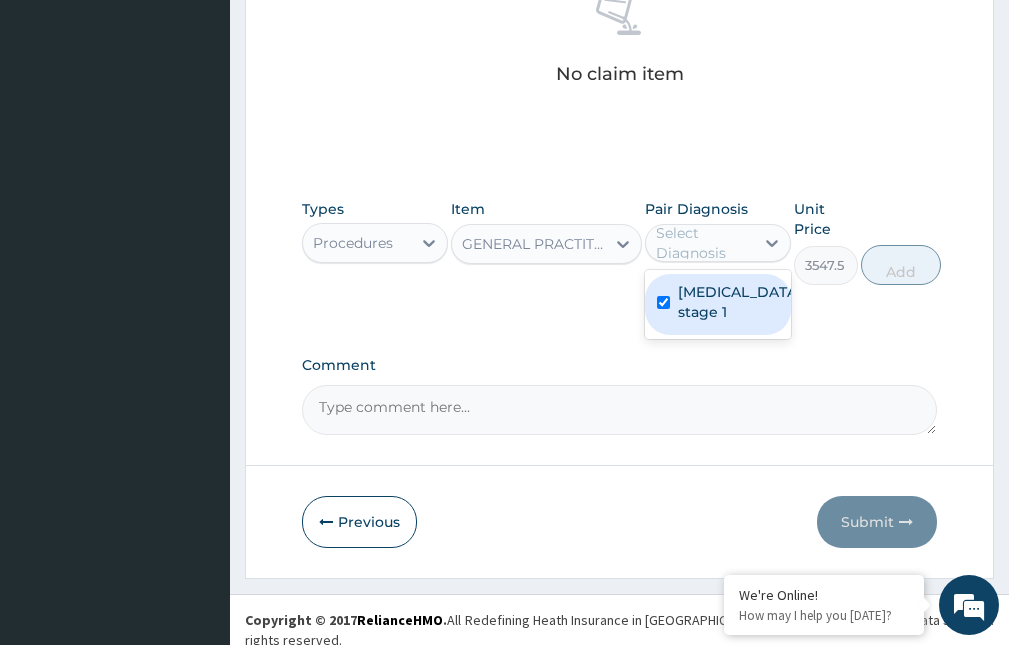 checkbox on "true" 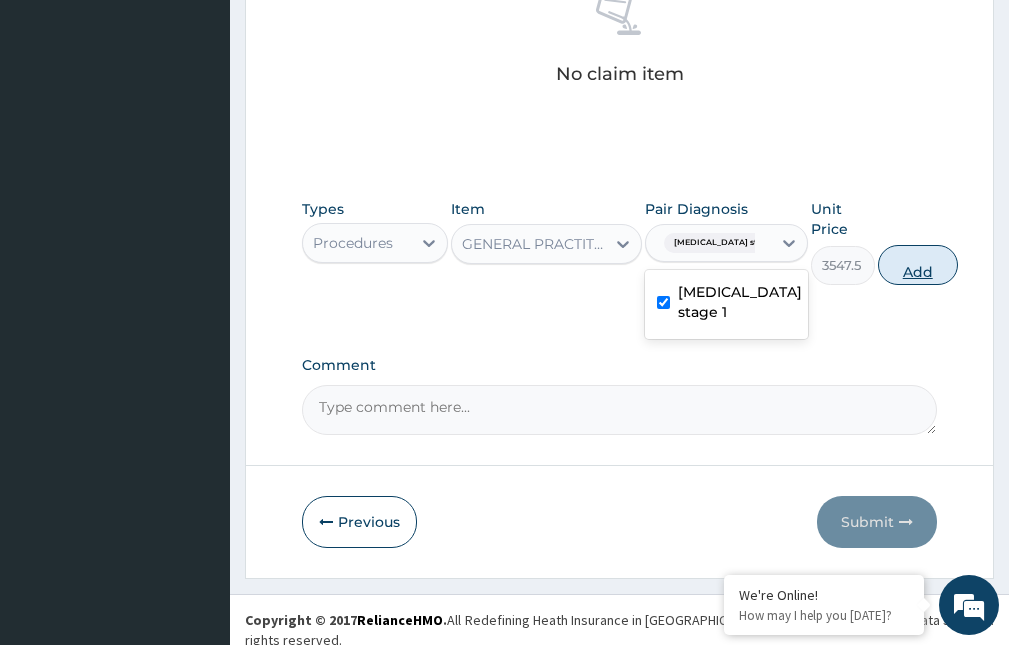 click on "Add" at bounding box center [918, 265] 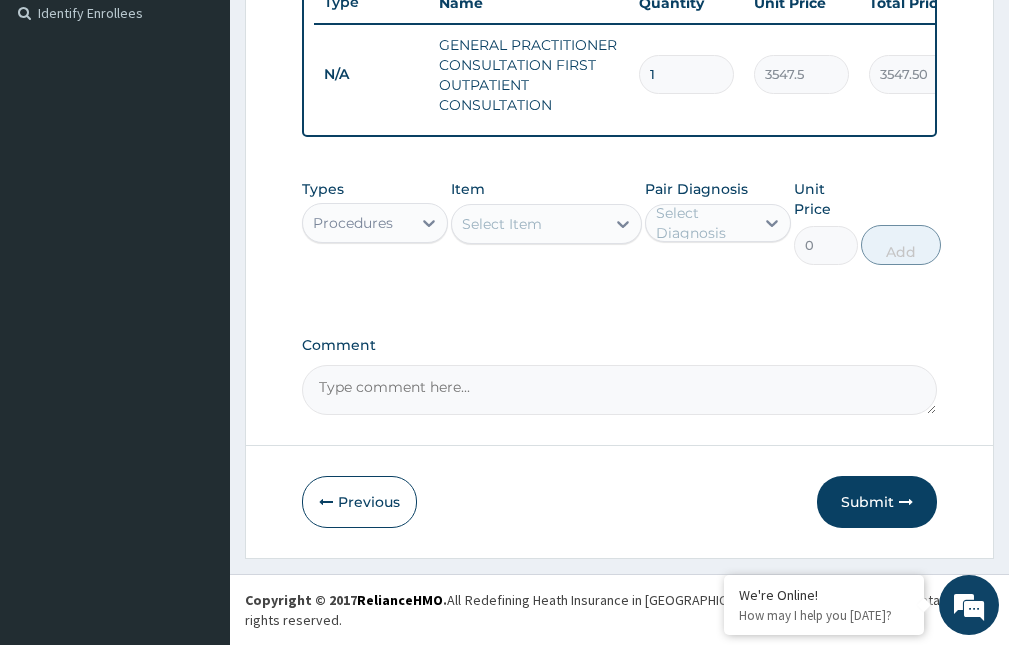 scroll, scrollTop: 552, scrollLeft: 0, axis: vertical 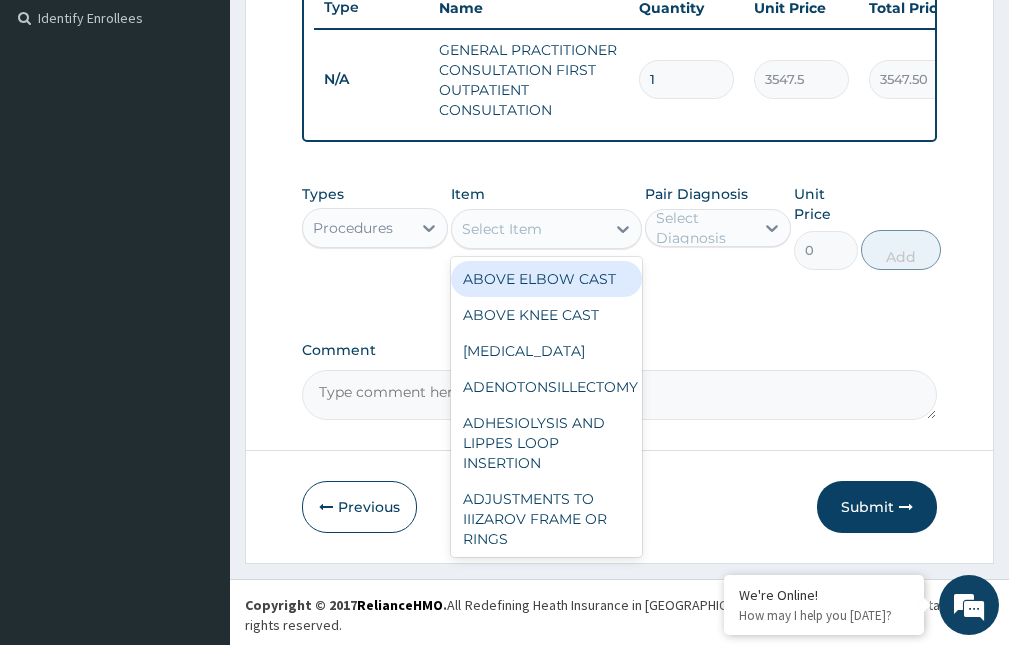 click on "Select Item" at bounding box center [502, 229] 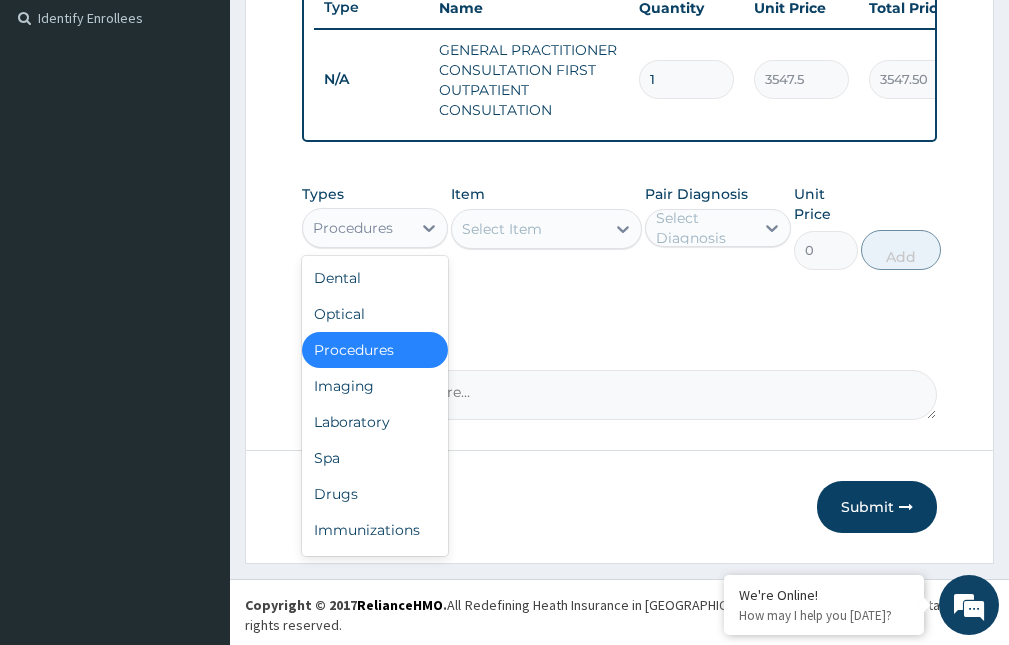 click on "Procedures" at bounding box center (357, 228) 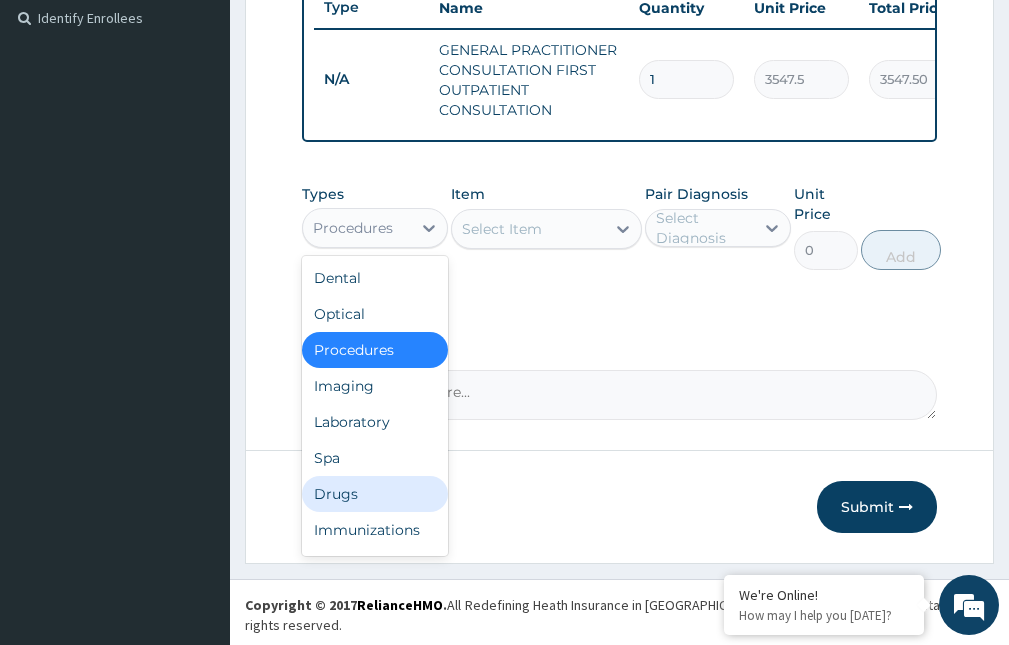 click on "Drugs" at bounding box center (375, 494) 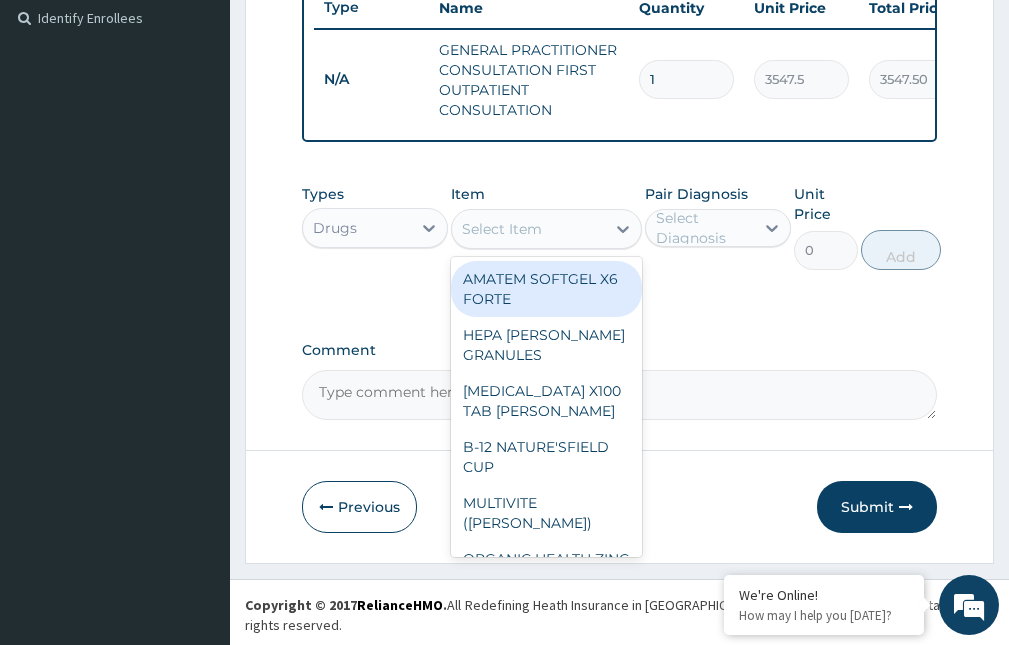 click on "Select Item" at bounding box center [528, 229] 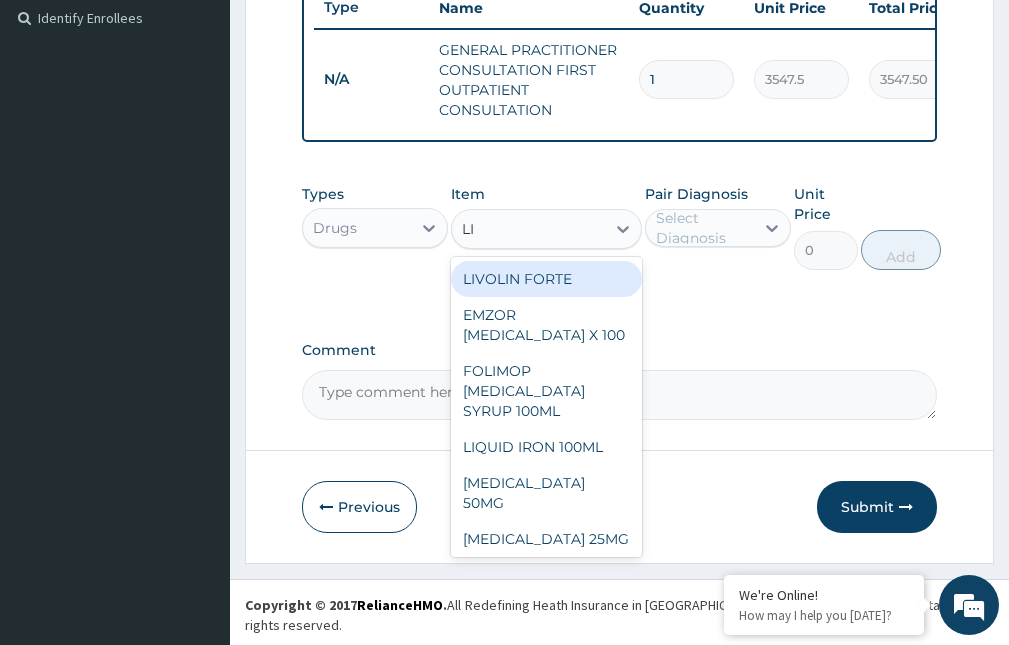 type on "LIS" 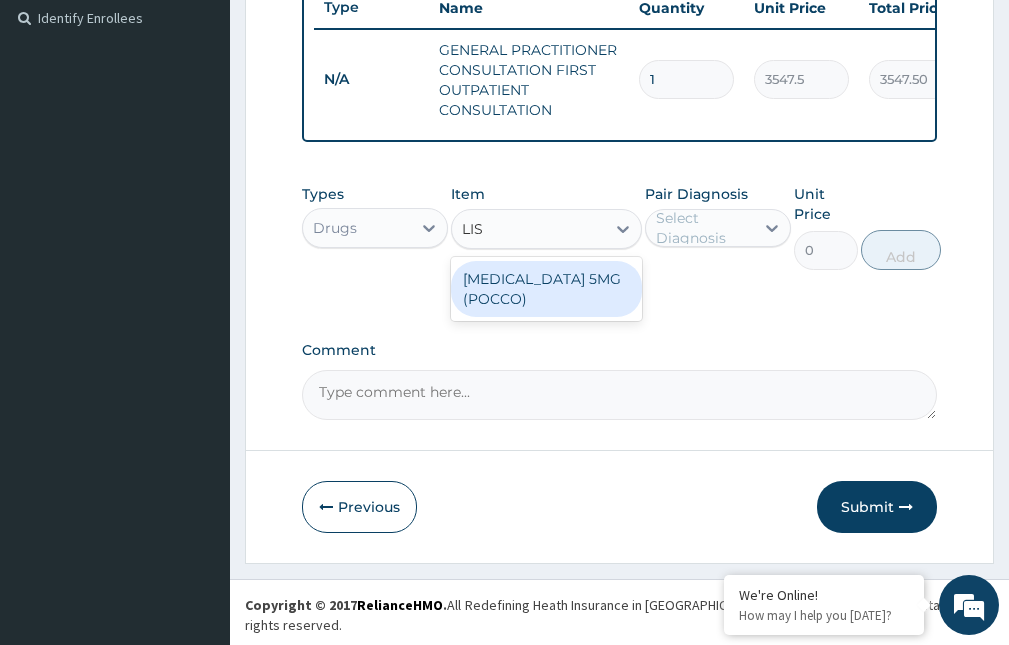 click on "[MEDICAL_DATA] 5MG (POCCO)" at bounding box center [546, 289] 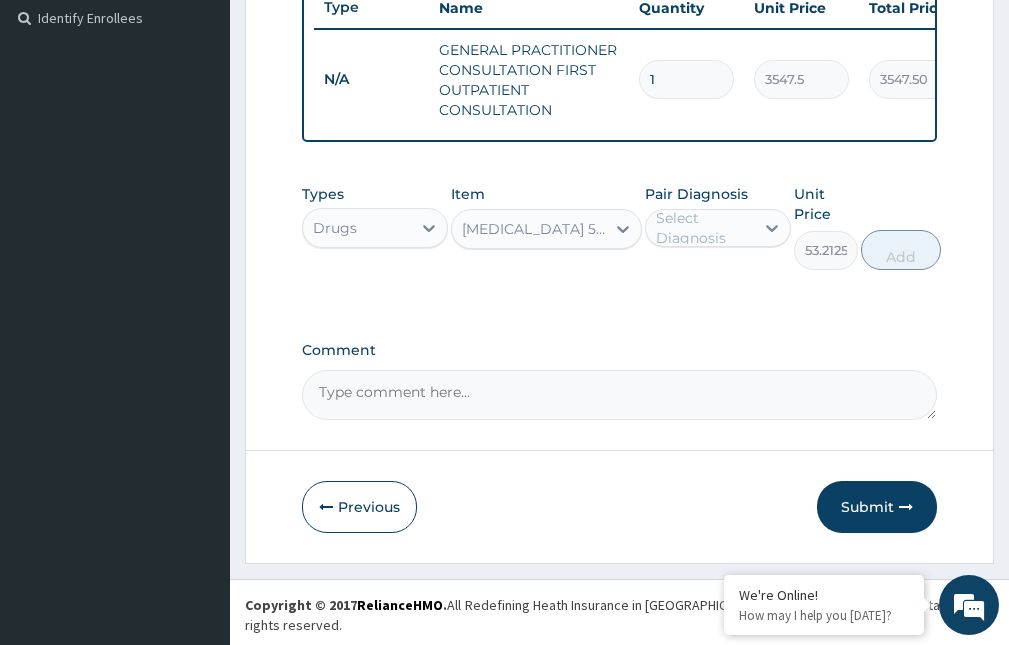 click on "Select Diagnosis" at bounding box center (704, 228) 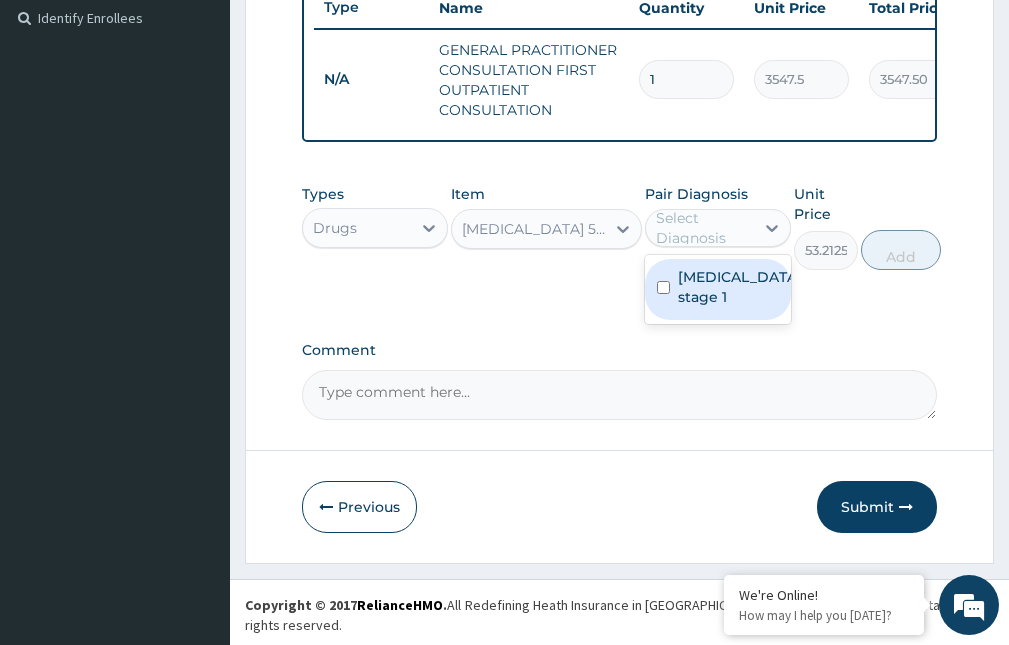 click on "[MEDICAL_DATA] stage 1" at bounding box center [739, 287] 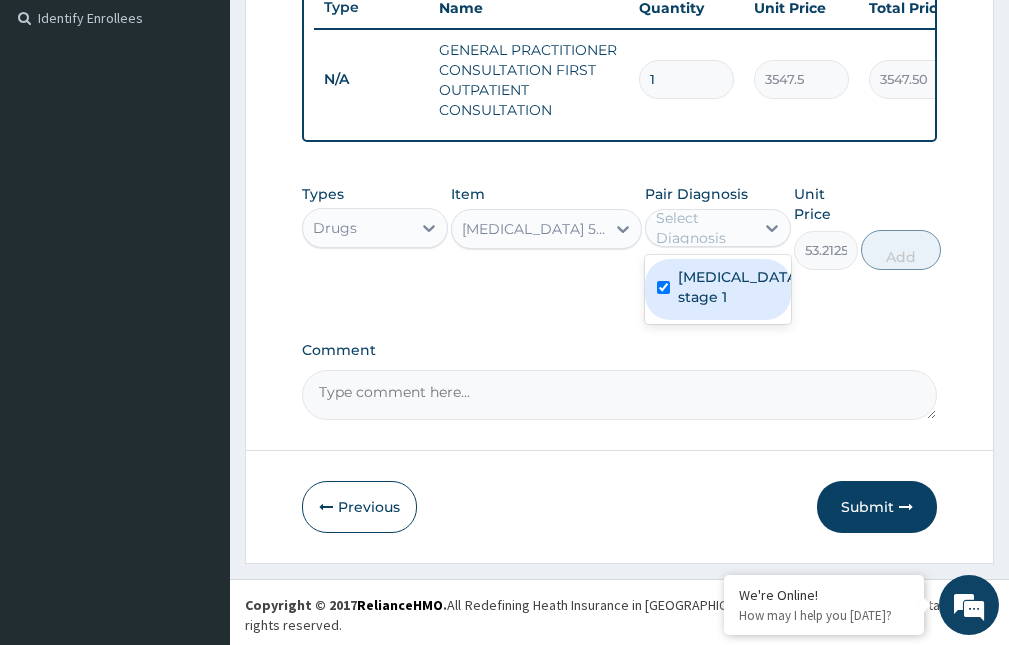 checkbox on "true" 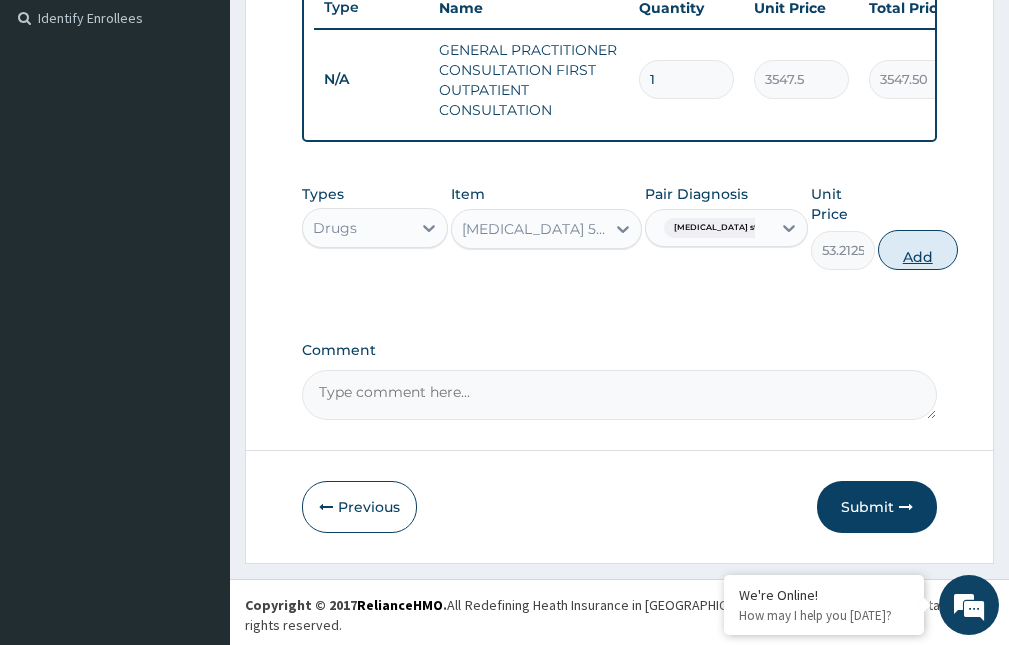 click on "Add" at bounding box center [918, 250] 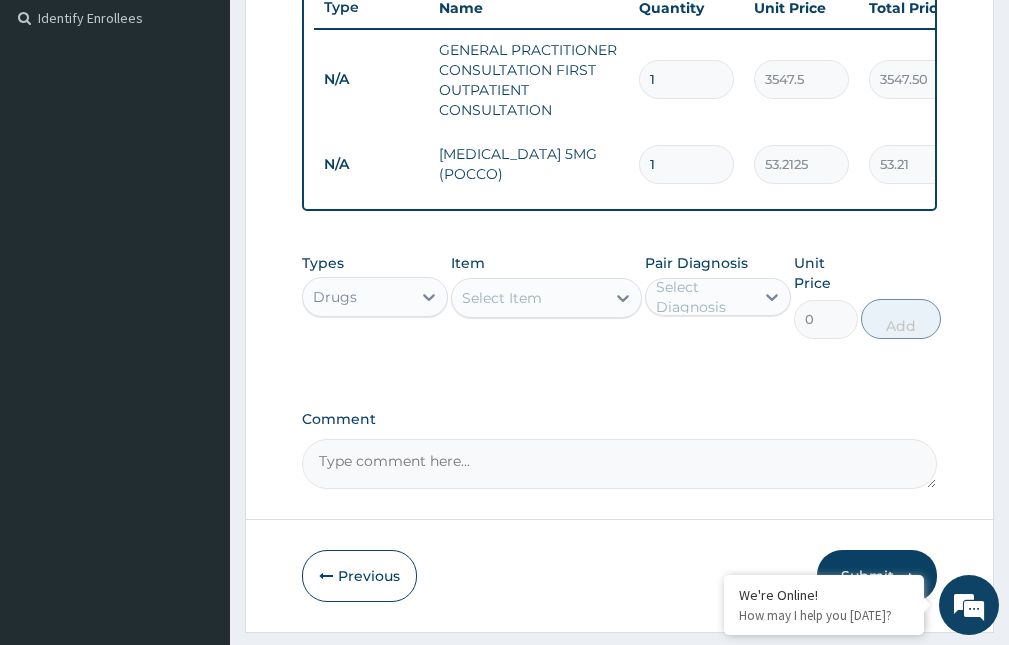 drag, startPoint x: 683, startPoint y: 161, endPoint x: 653, endPoint y: 161, distance: 30 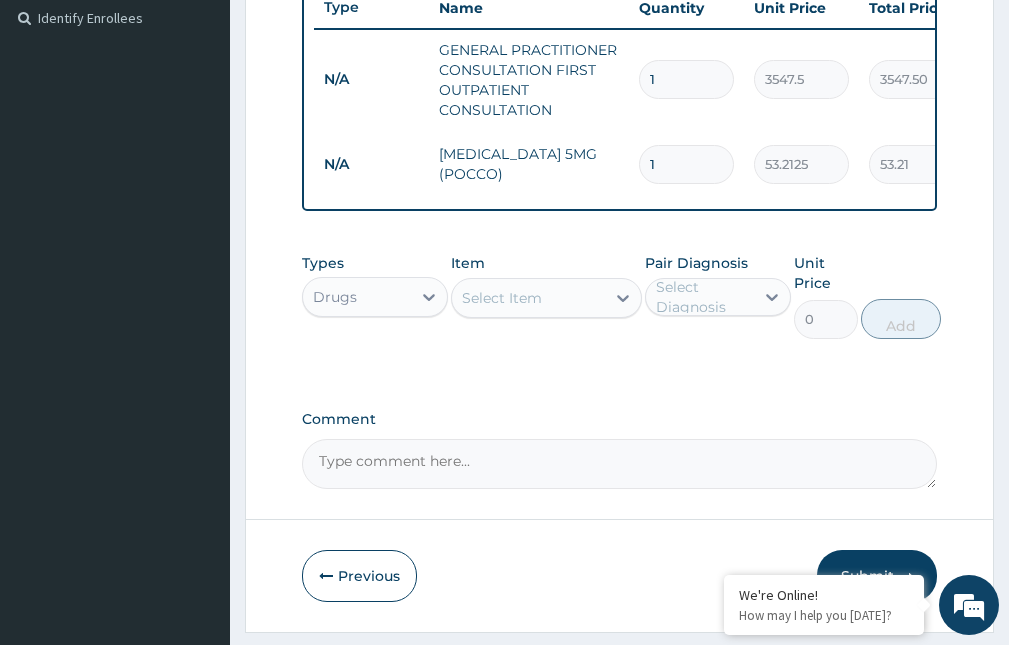 type on "3" 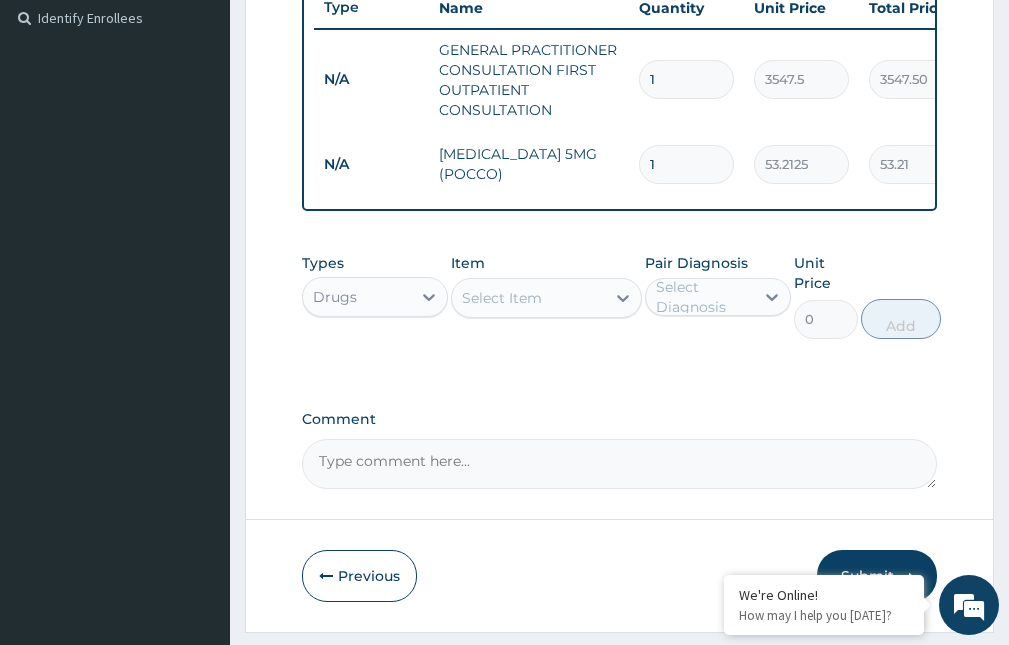 type on "159.64" 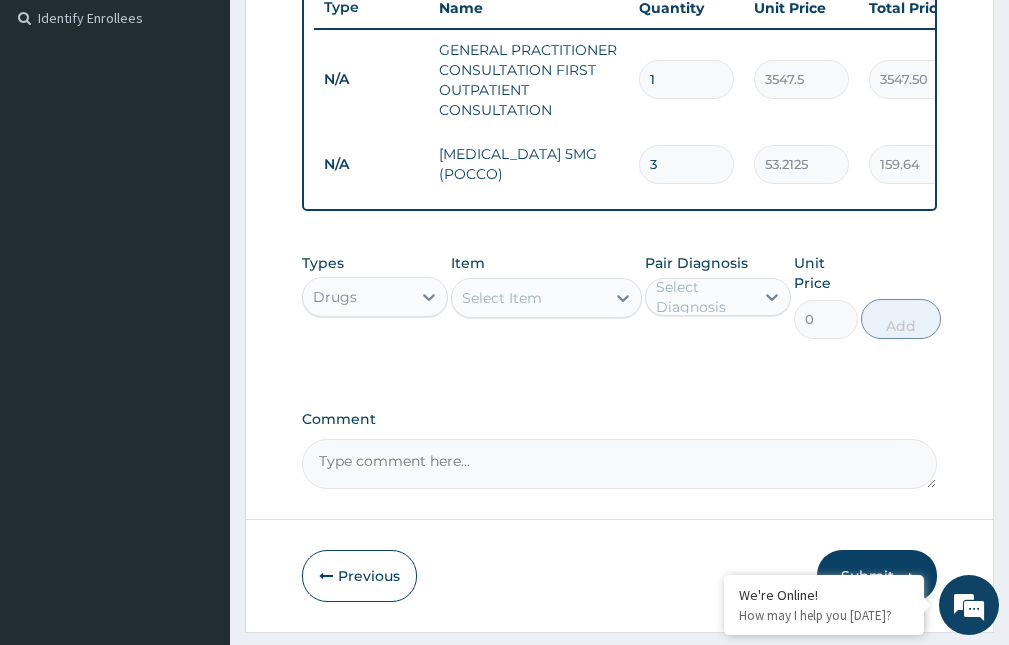 type on "30" 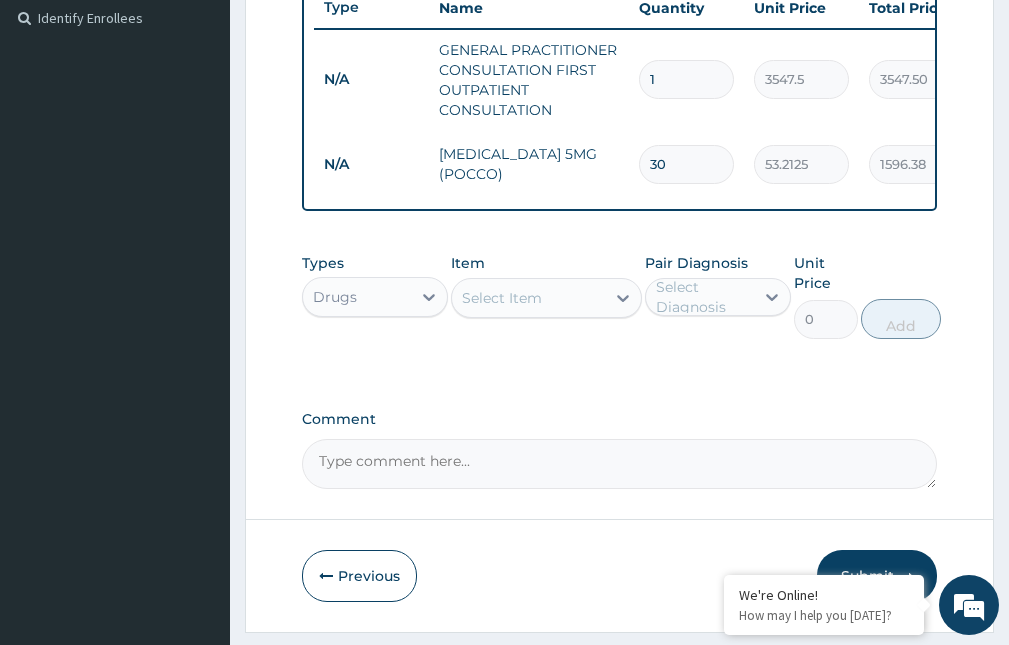 type on "30" 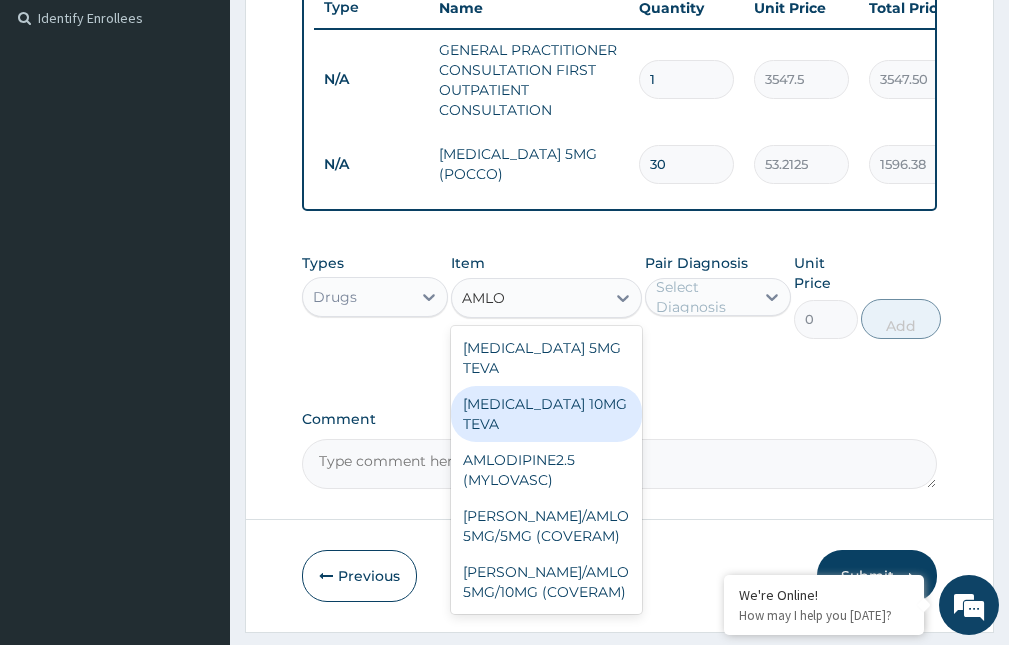 type on "AMLO" 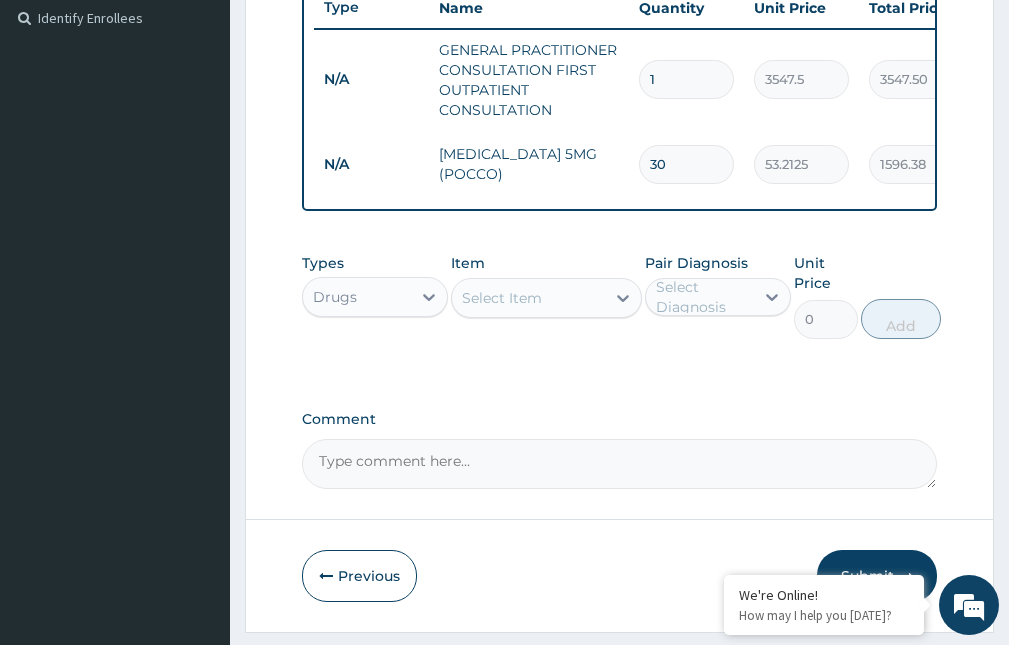 drag, startPoint x: 674, startPoint y: 163, endPoint x: 626, endPoint y: 167, distance: 48.166378 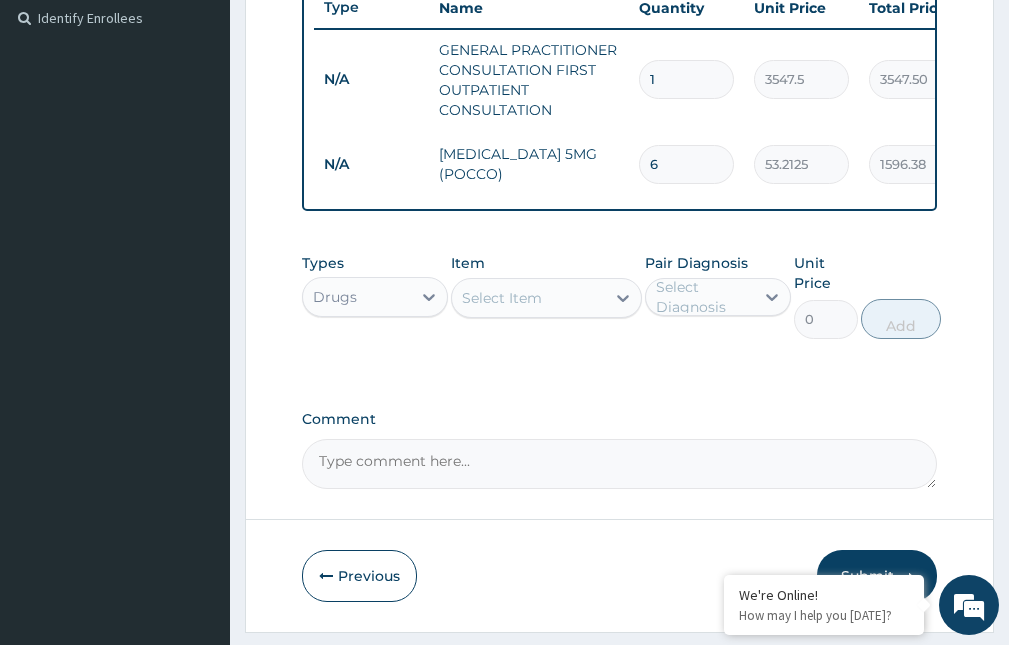type on "319.27" 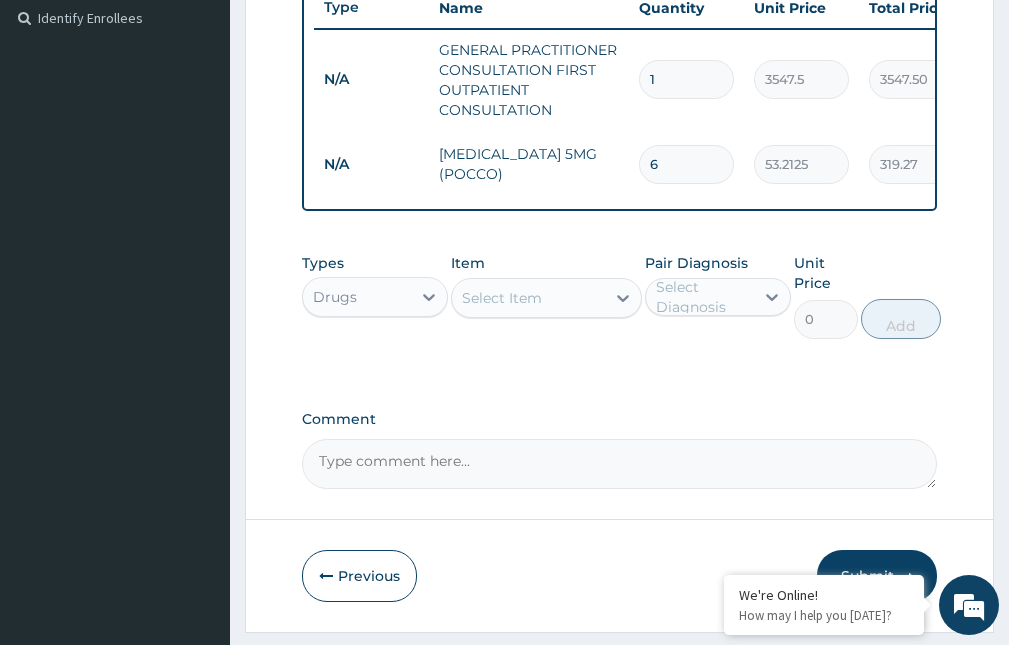 type on "60" 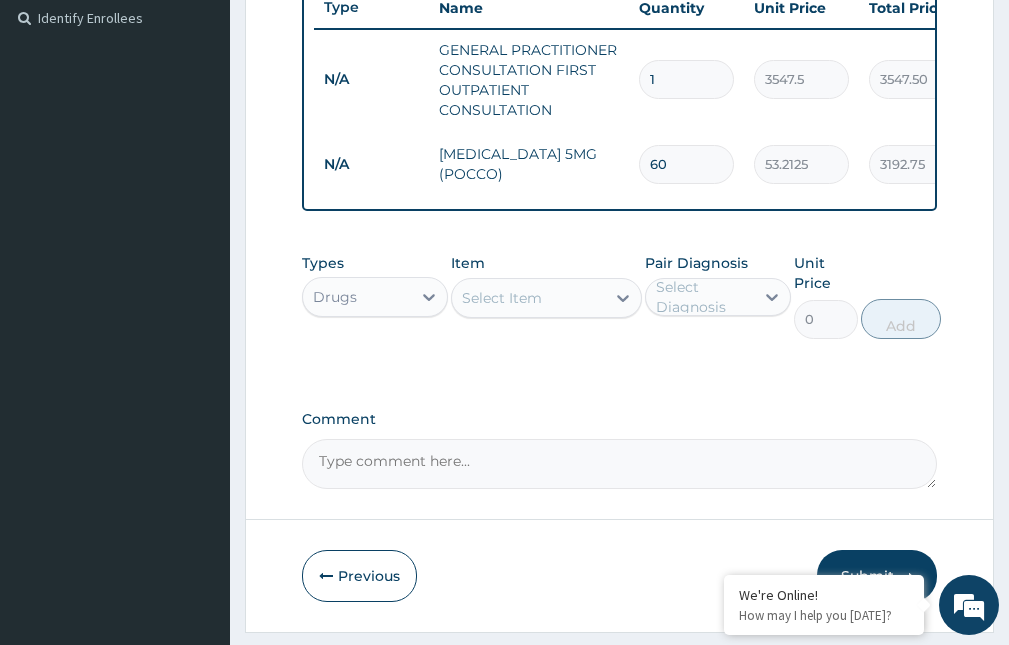 type on "60" 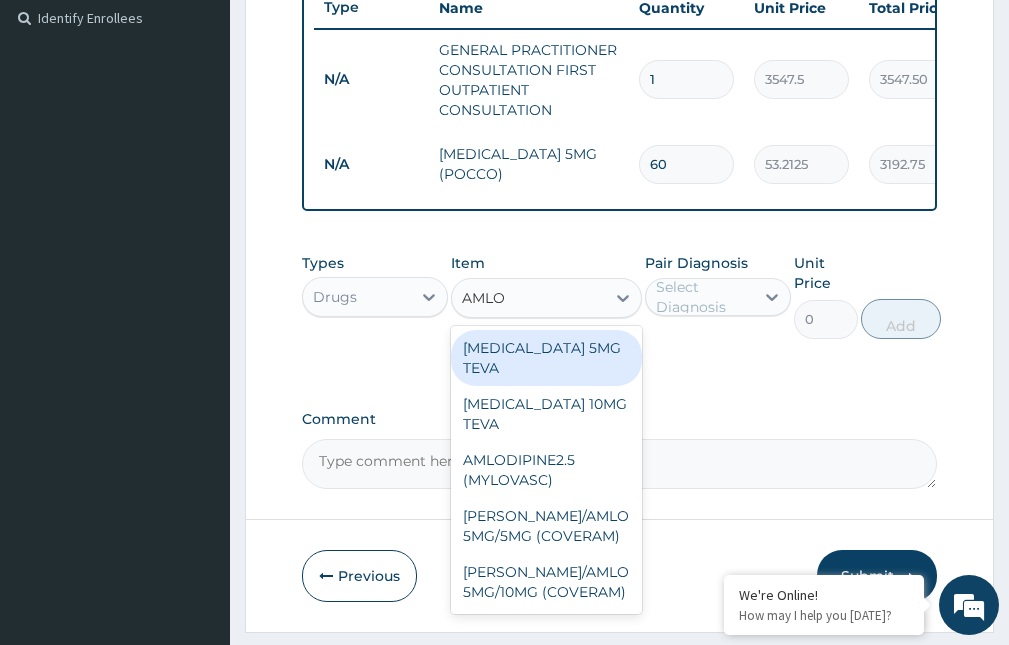 type on "AMLOD" 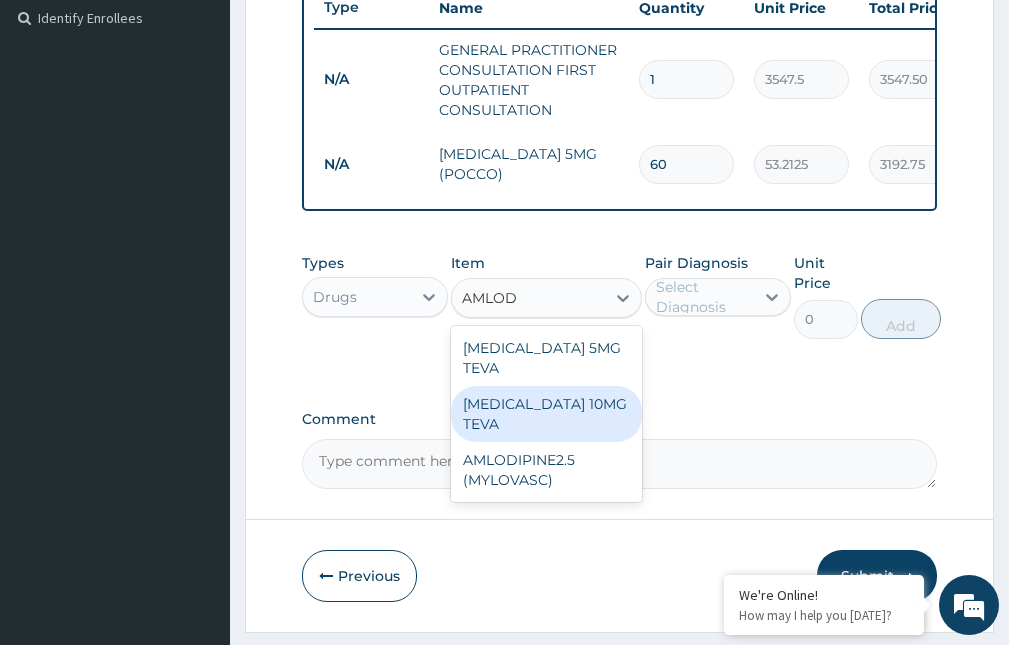 click on "[MEDICAL_DATA] 10MG TEVA" at bounding box center [546, 414] 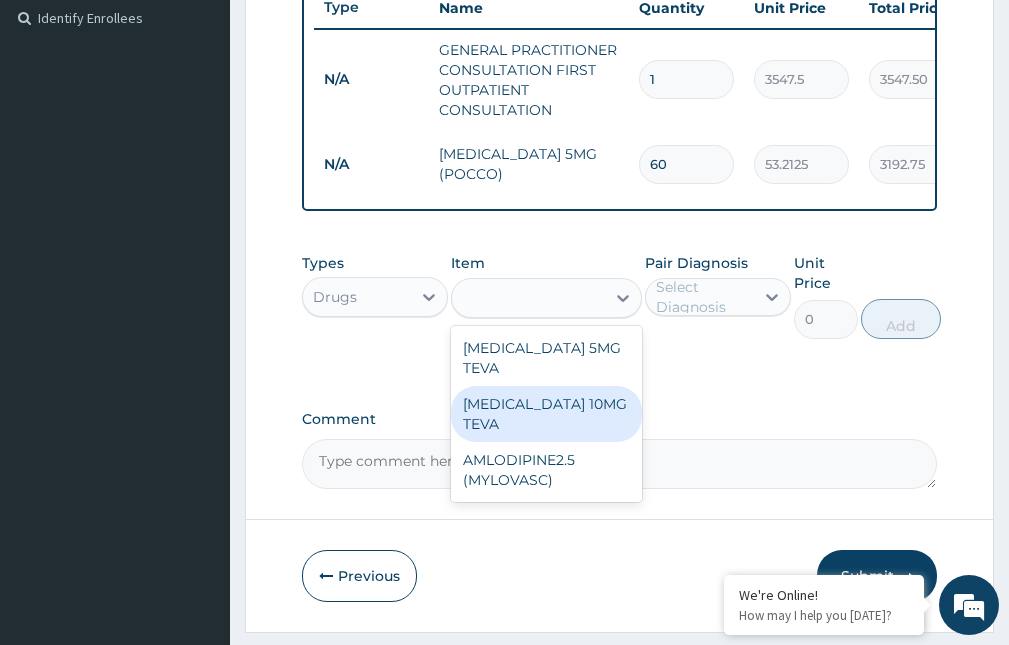 type on "100.5125" 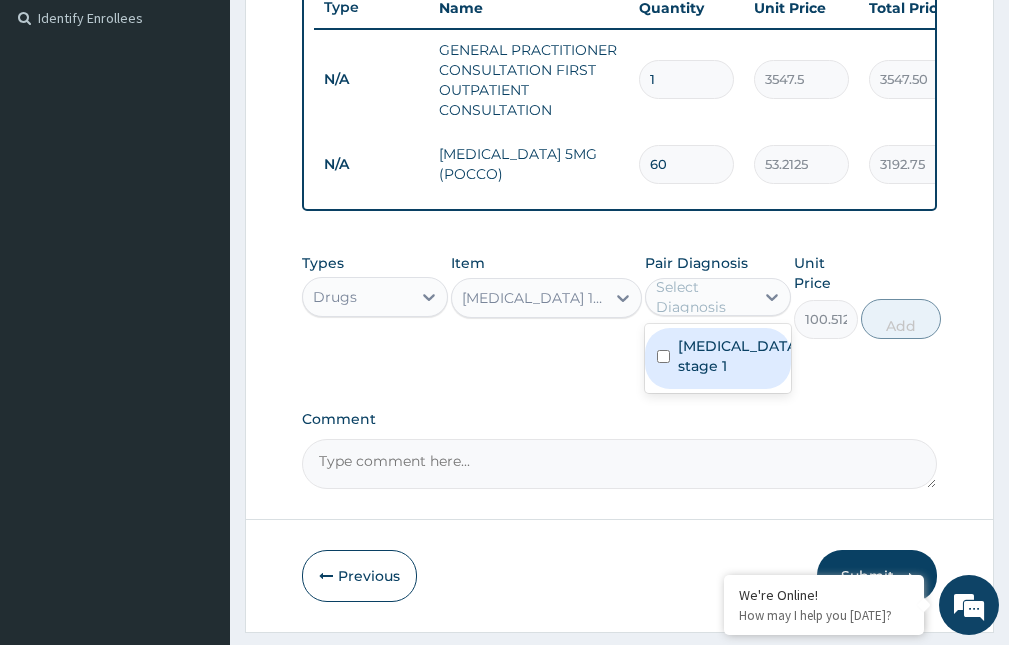 click on "Select Diagnosis" at bounding box center [704, 297] 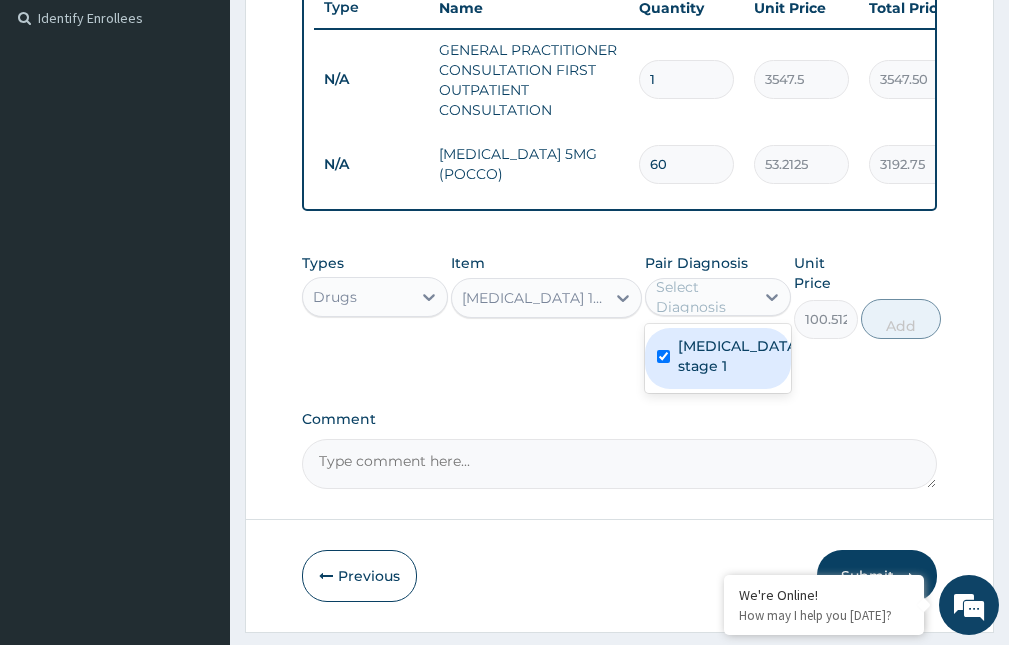 checkbox on "true" 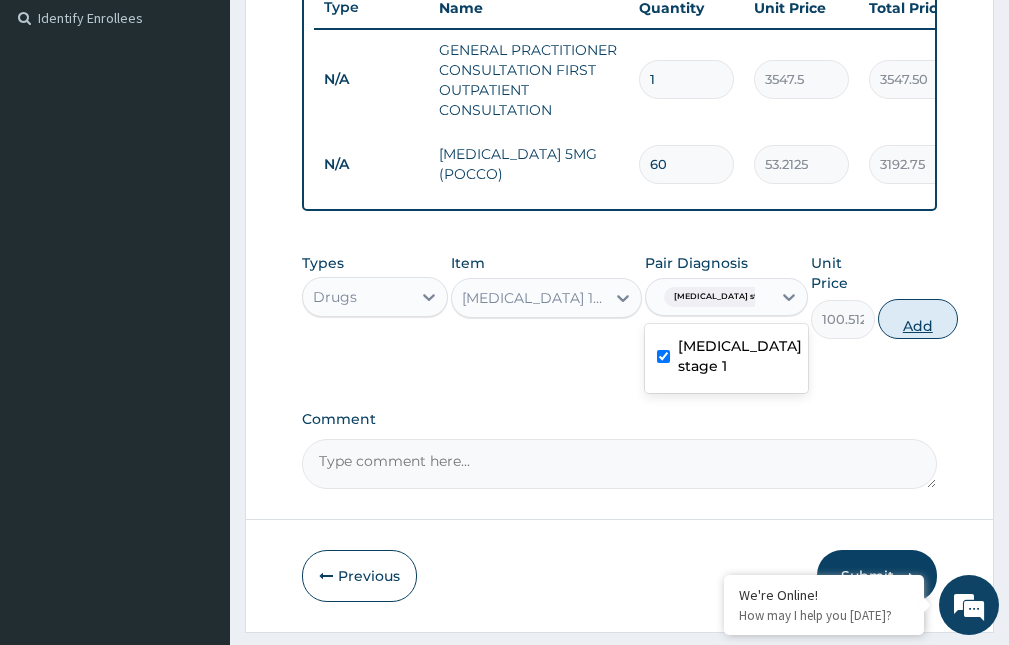 click on "Add" at bounding box center (918, 319) 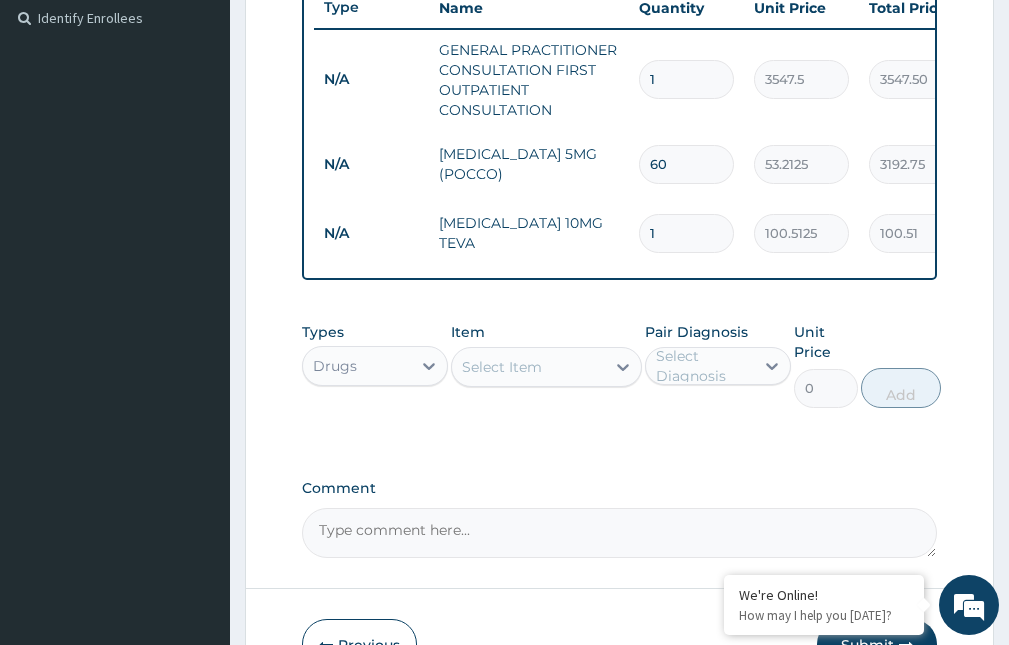 drag, startPoint x: 679, startPoint y: 241, endPoint x: 616, endPoint y: 235, distance: 63.28507 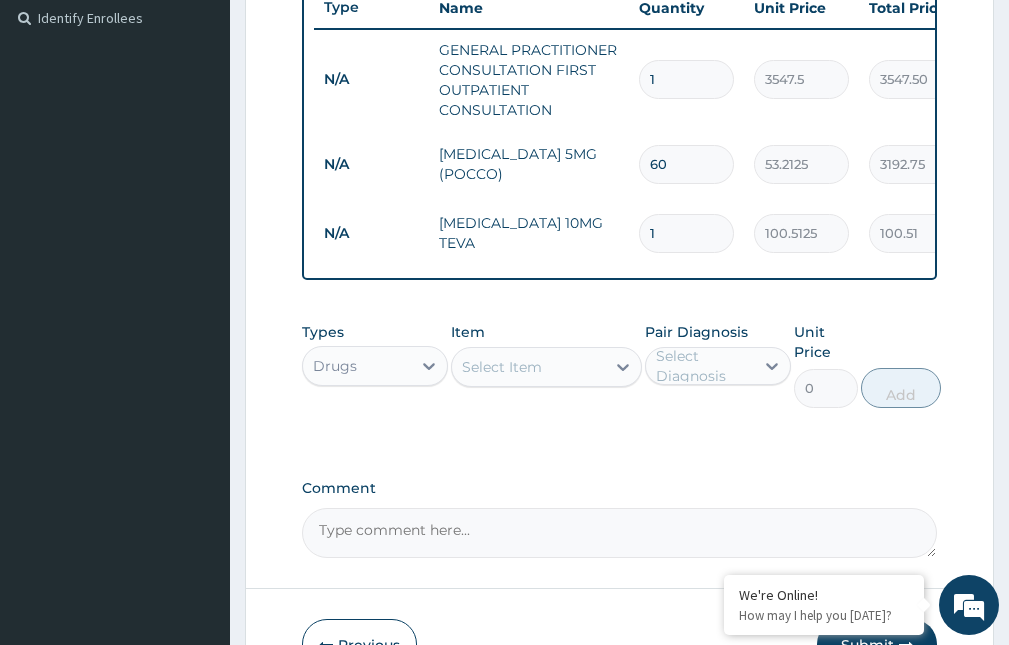 click on "N/A [MEDICAL_DATA] 10MG TEVA 1 100.5125 100.51 [MEDICAL_DATA] stage 1 Delete" at bounding box center (804, 233) 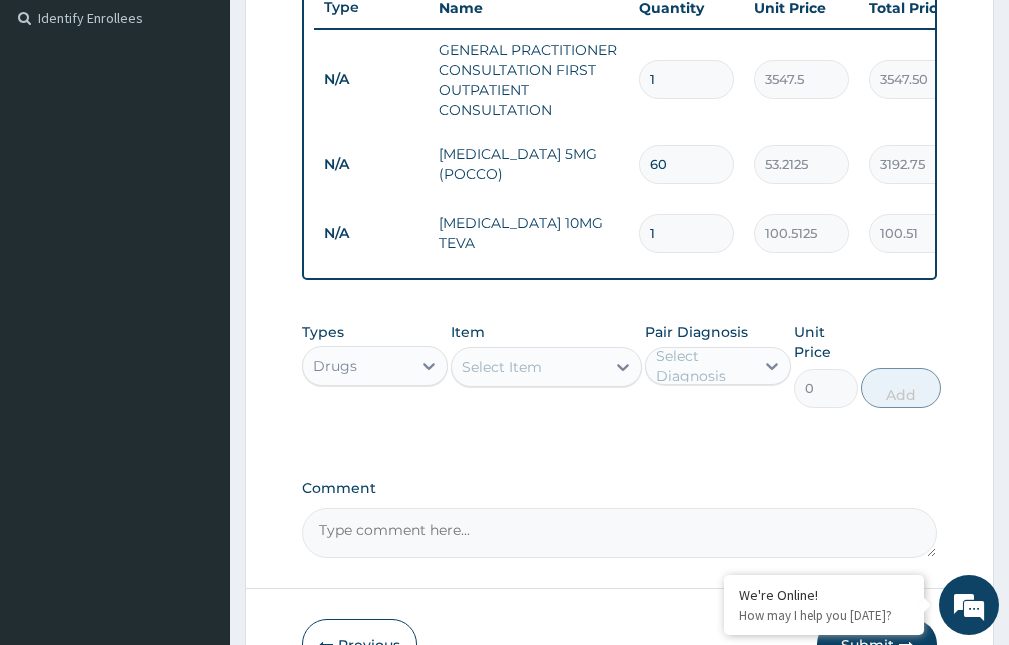 type on "3" 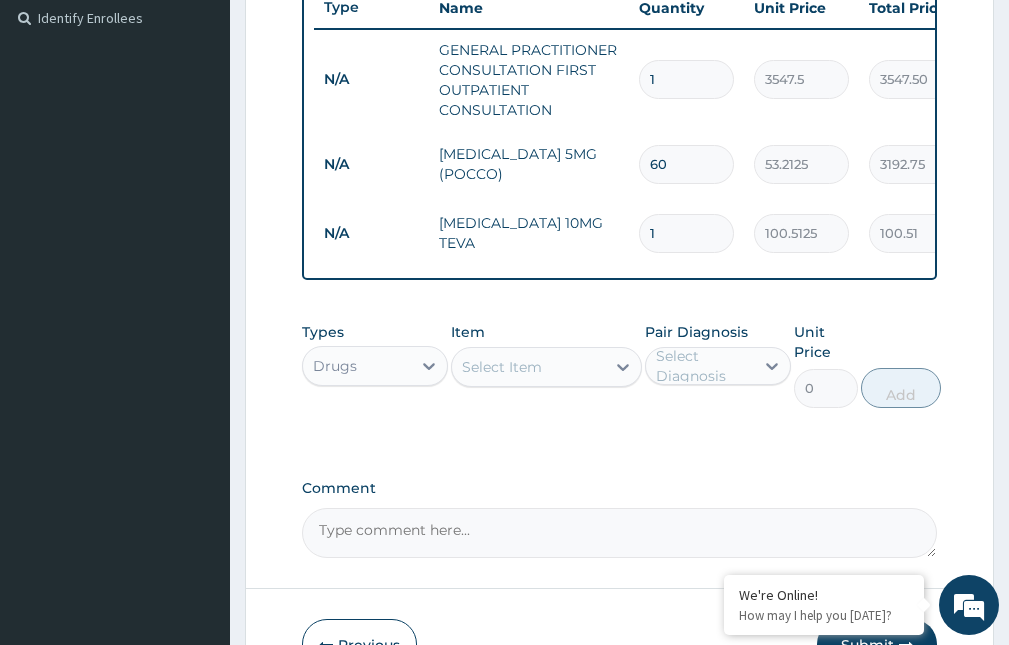 type on "301.54" 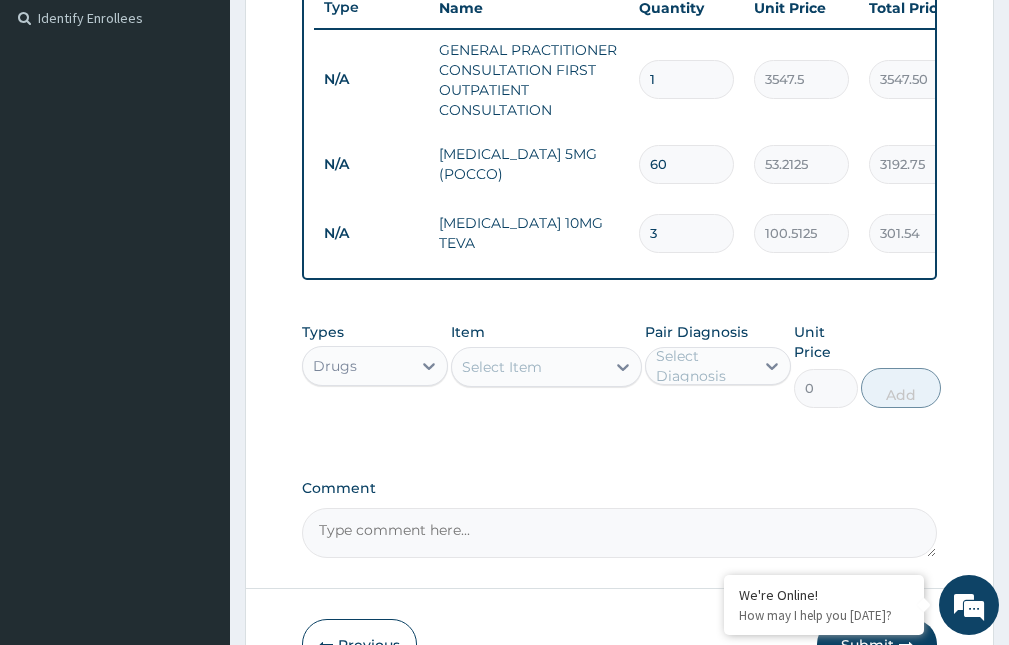 type on "30" 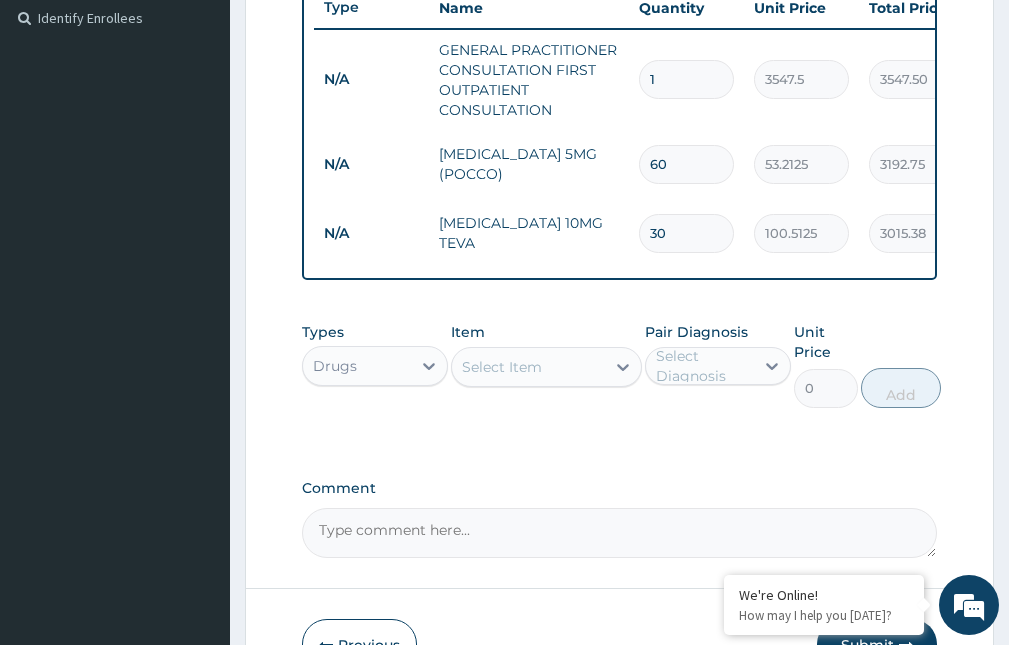 type on "30" 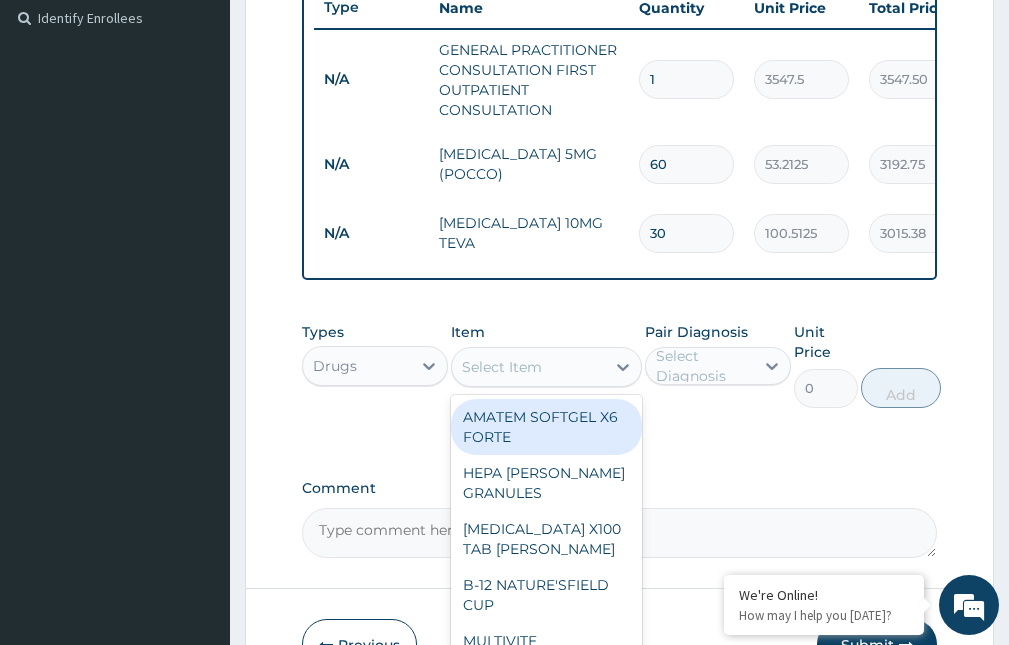 click on "Select Item" at bounding box center (502, 367) 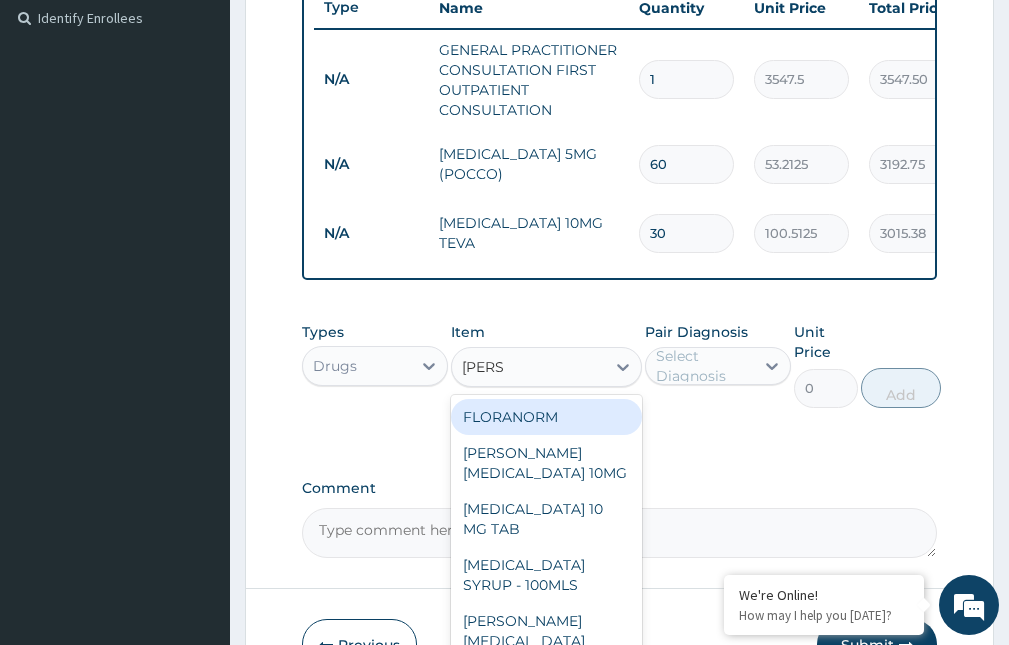 type on "LORAT" 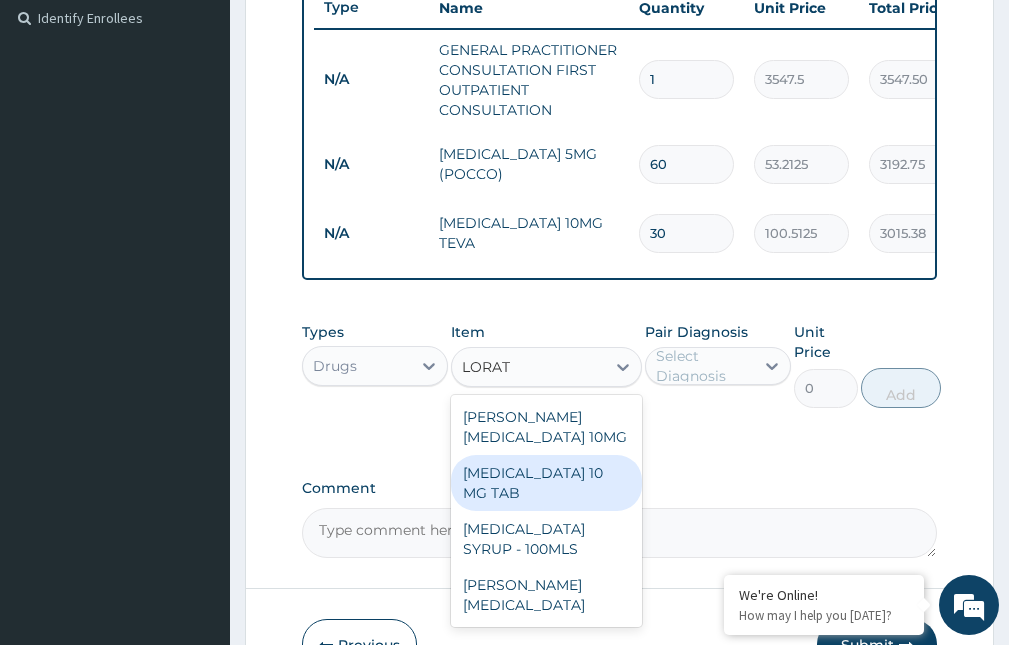 click on "[MEDICAL_DATA] 10 MG TAB" at bounding box center [546, 483] 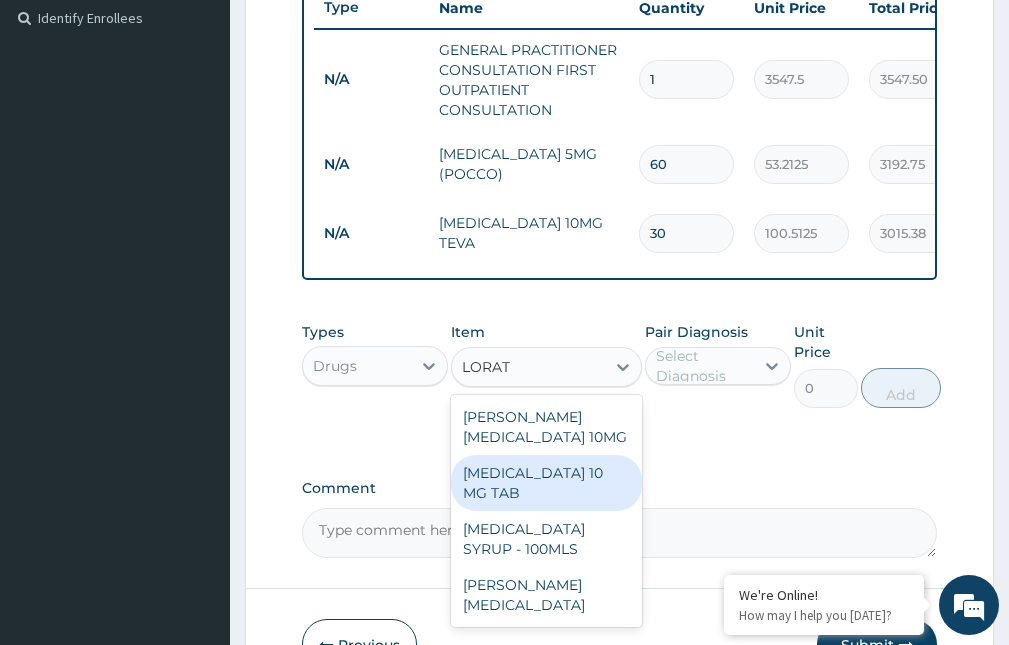 type 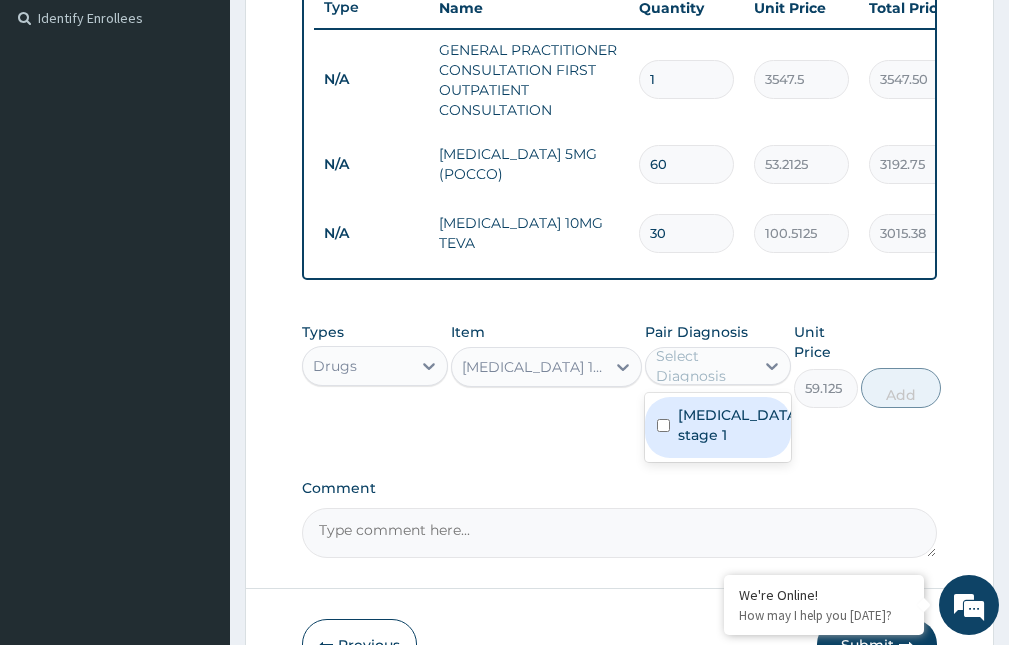 click on "Select Diagnosis" at bounding box center (704, 366) 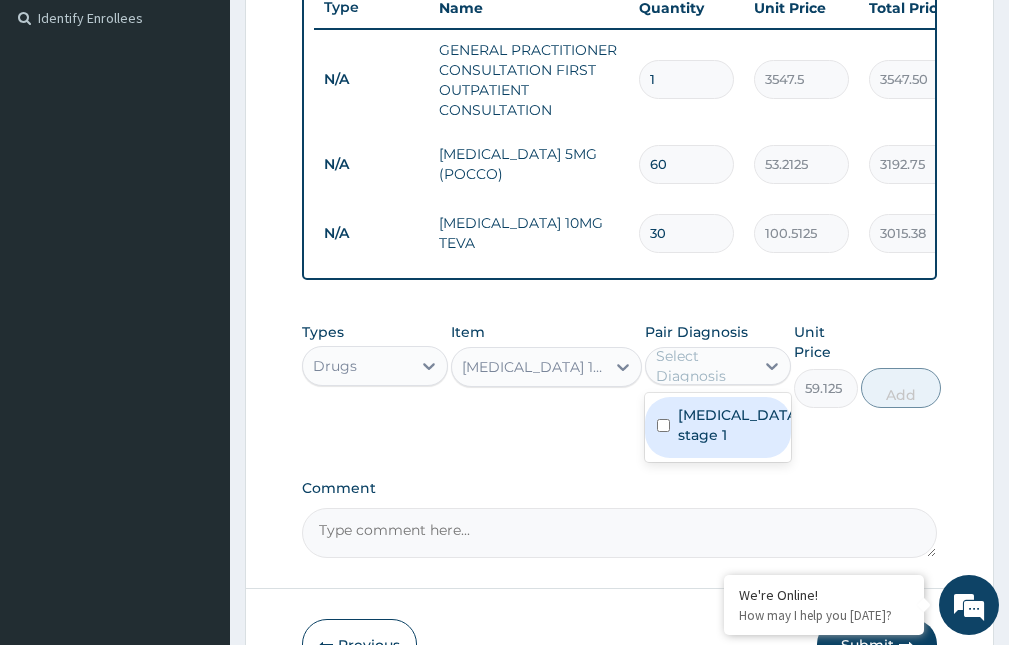 click on "[MEDICAL_DATA] stage 1" at bounding box center [739, 425] 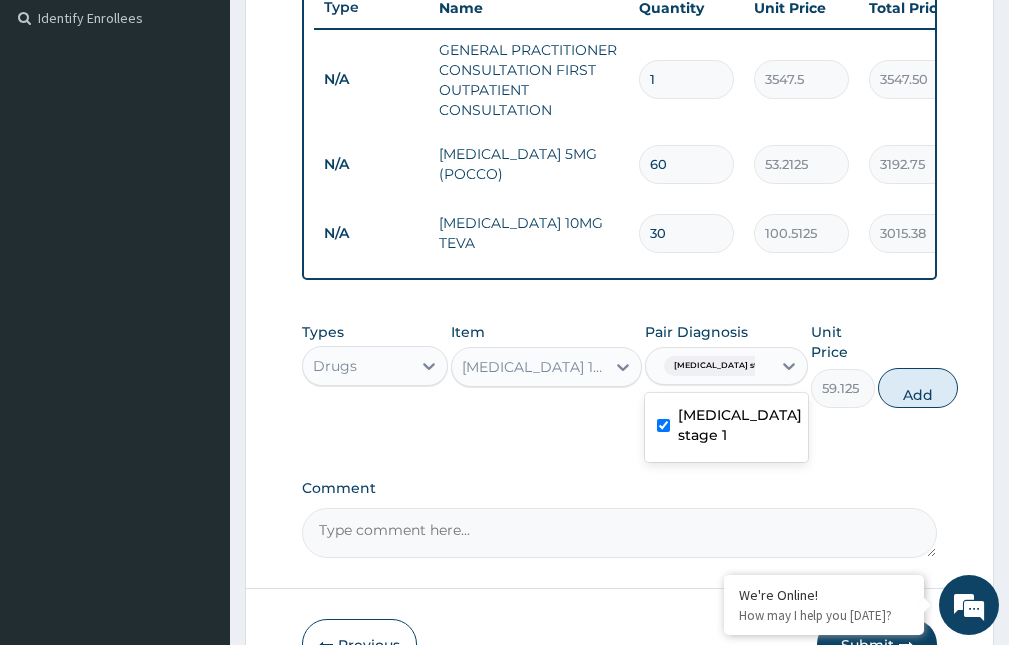 checkbox on "true" 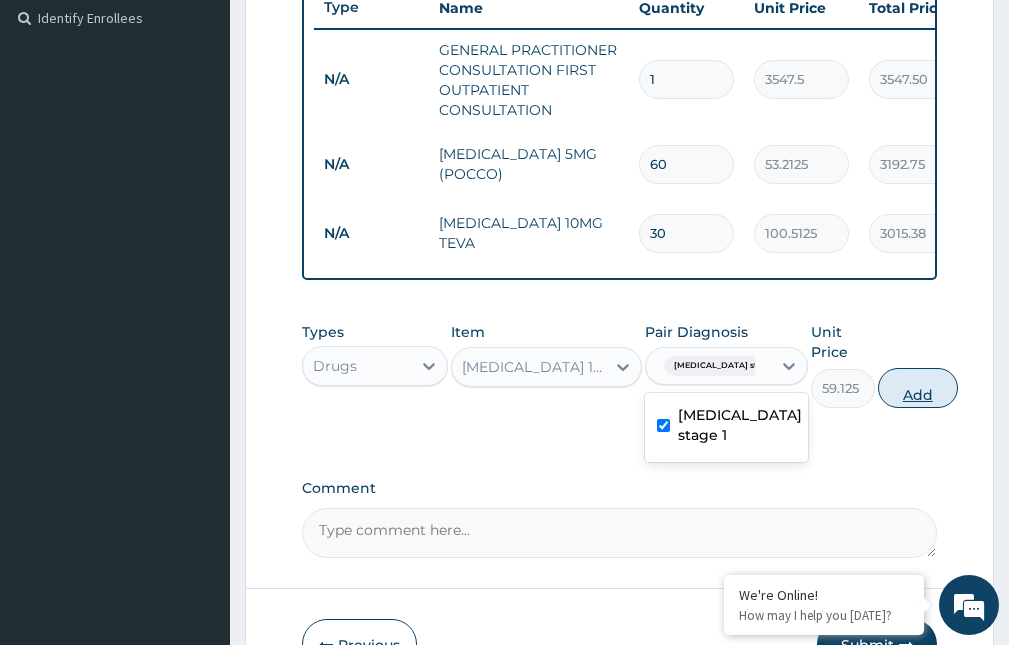 click on "Add" at bounding box center [918, 388] 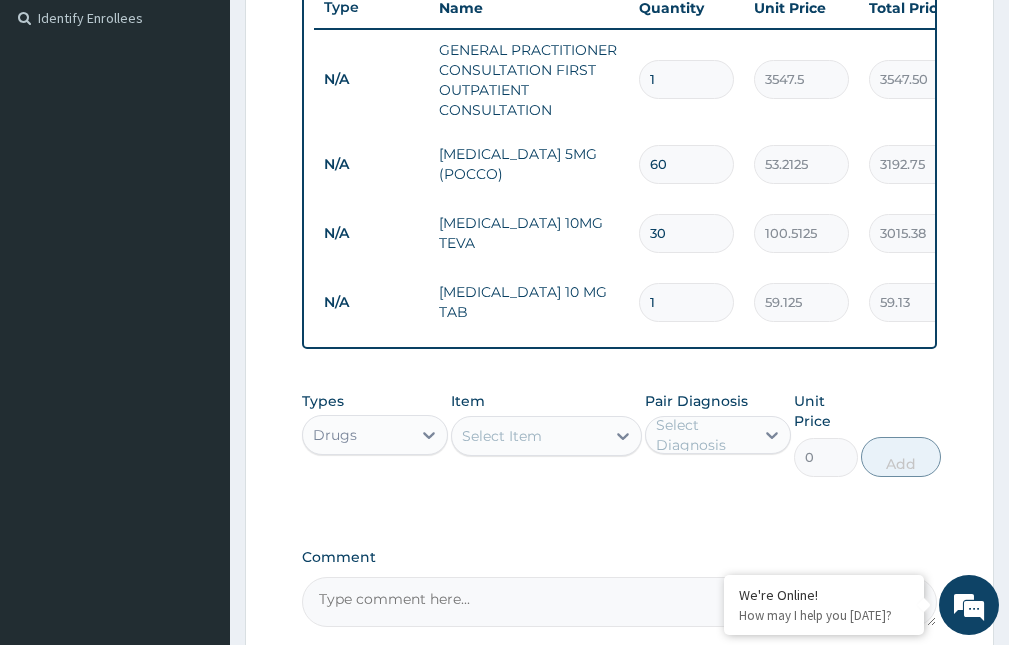type on "10" 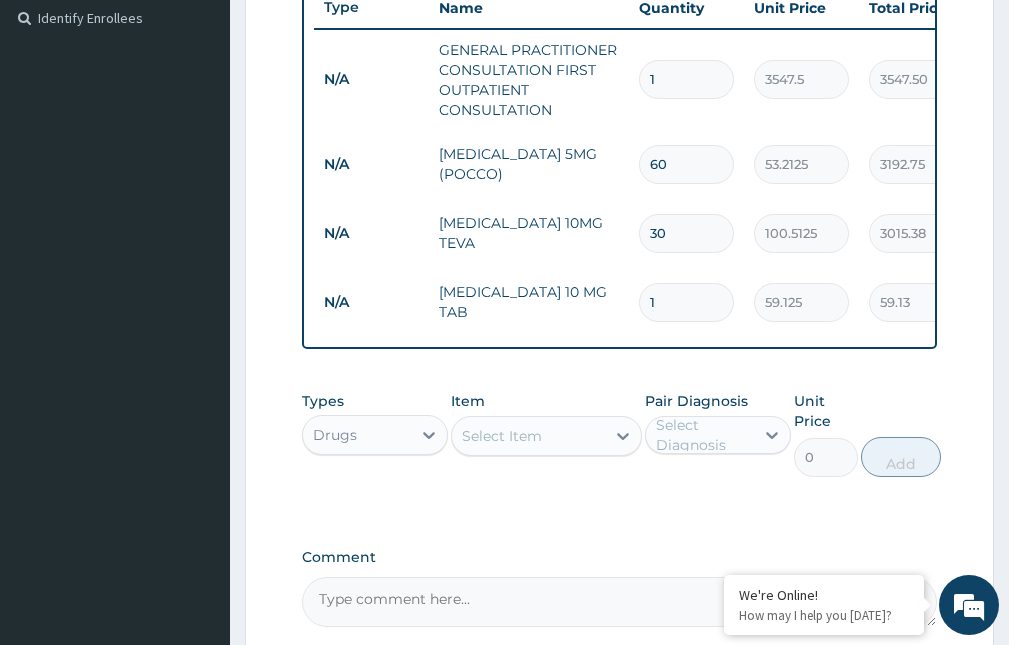 type on "591.25" 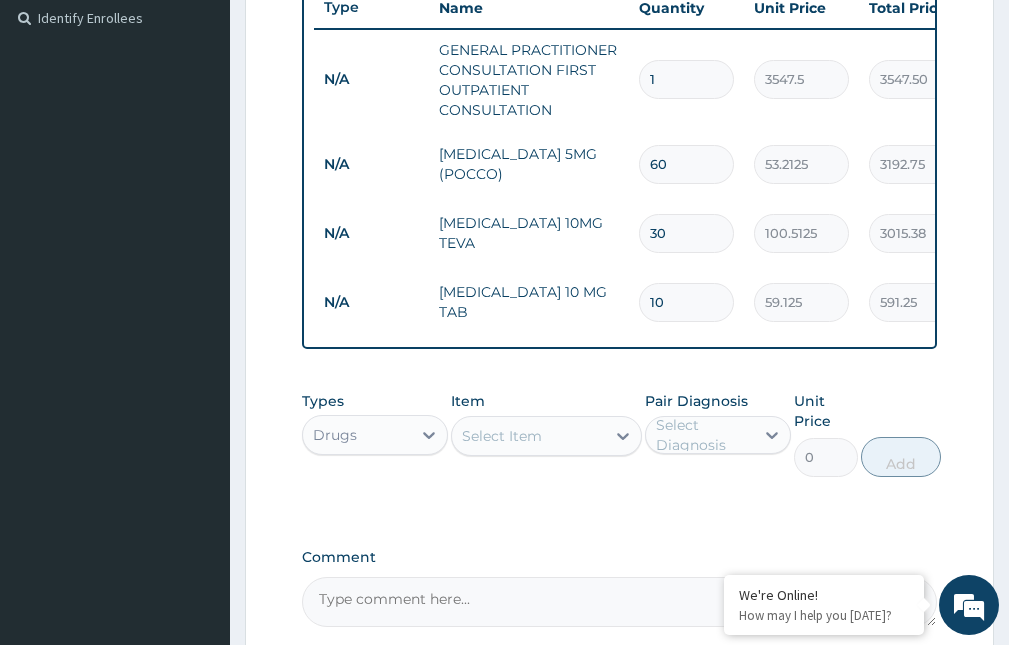 drag, startPoint x: 669, startPoint y: 305, endPoint x: 591, endPoint y: 296, distance: 78.51752 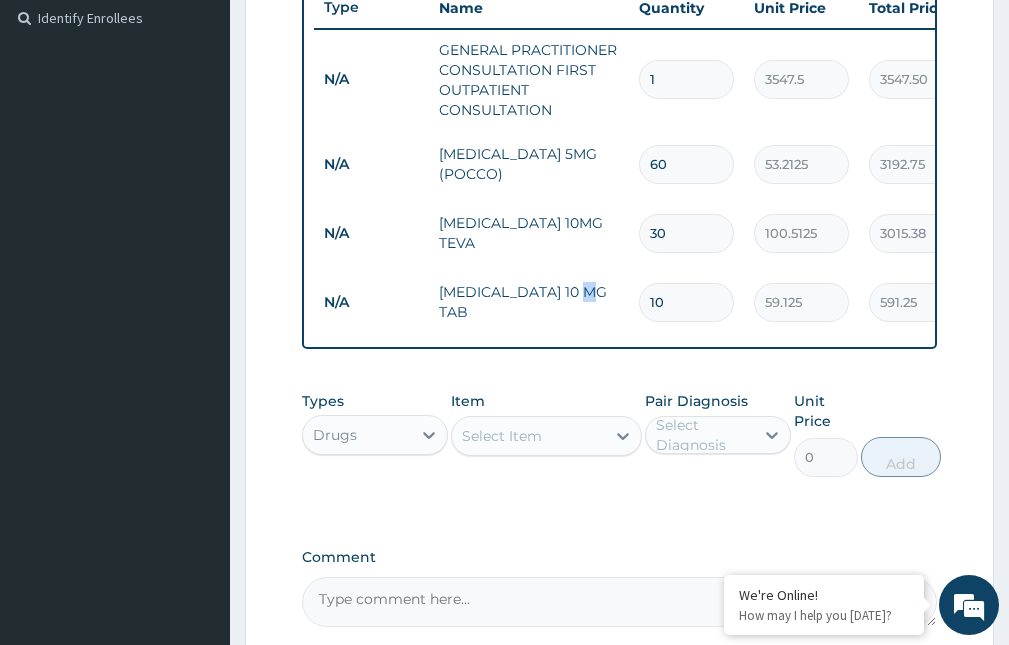 click on "[MEDICAL_DATA] 10 MG TAB" at bounding box center (529, 302) 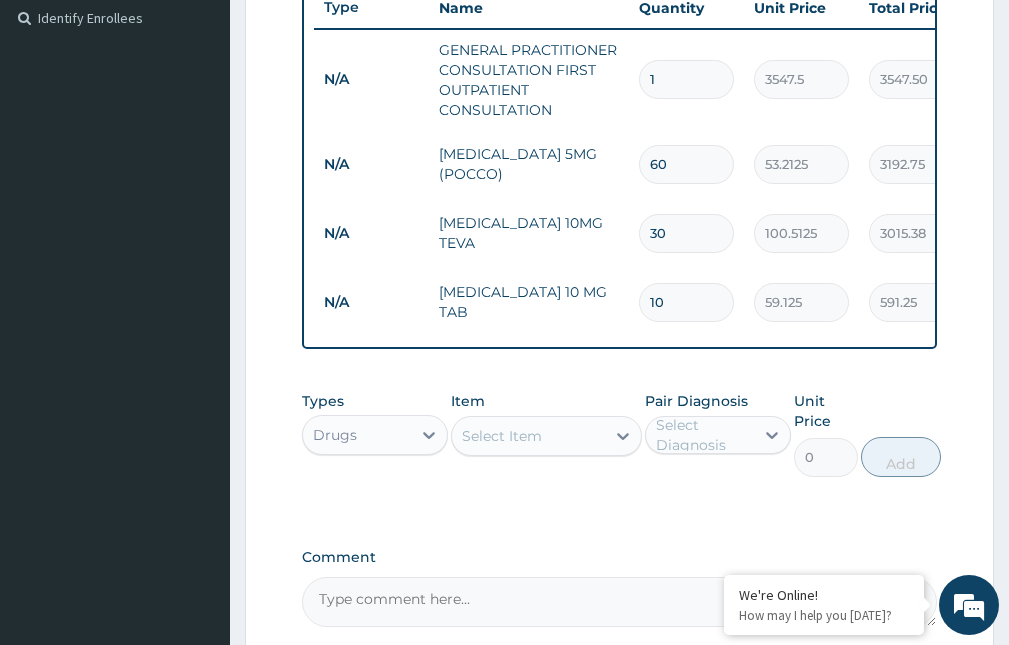drag, startPoint x: 686, startPoint y: 306, endPoint x: 631, endPoint y: 291, distance: 57.00877 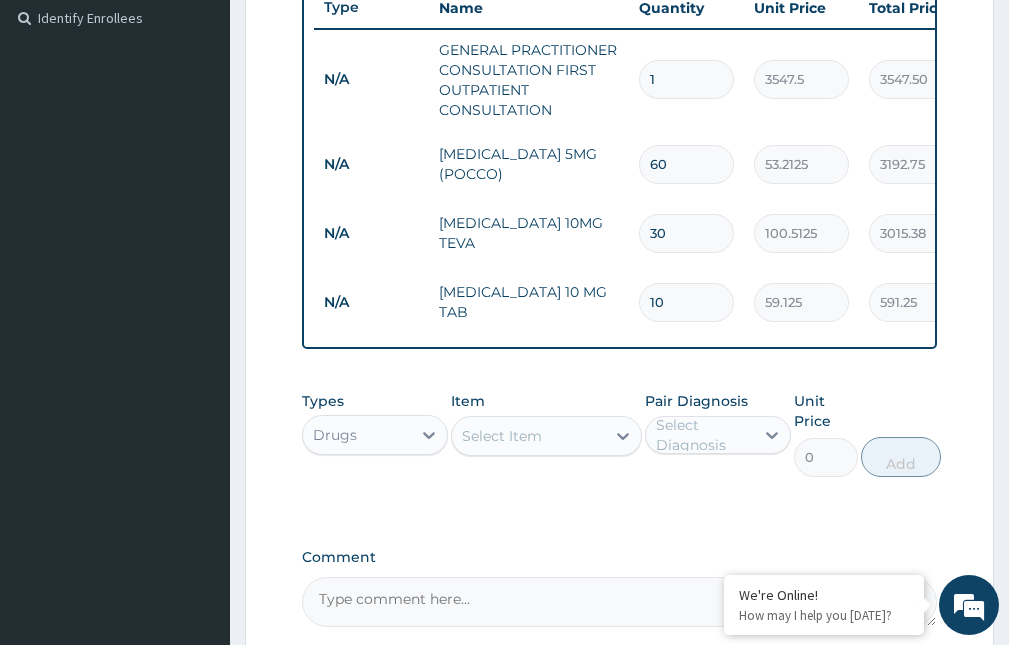 type on "3" 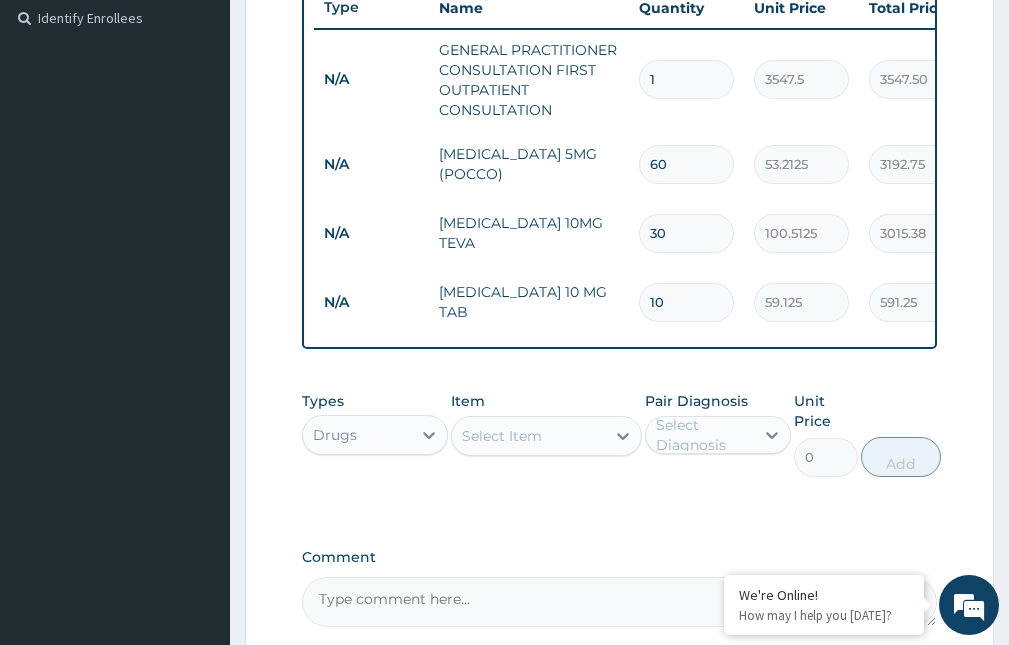 type on "177.38" 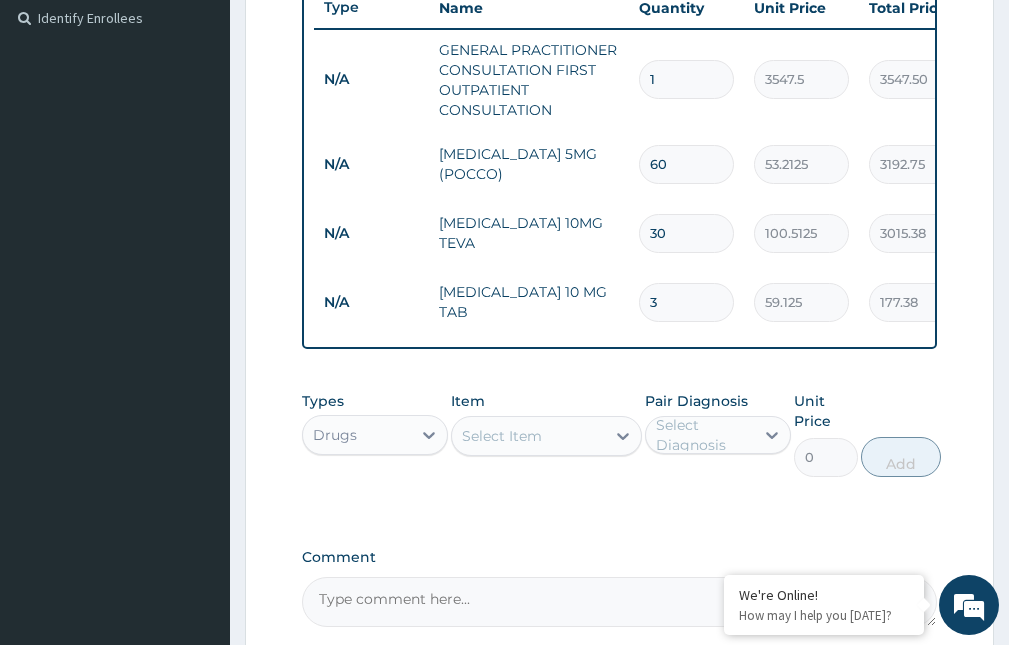 type on "30" 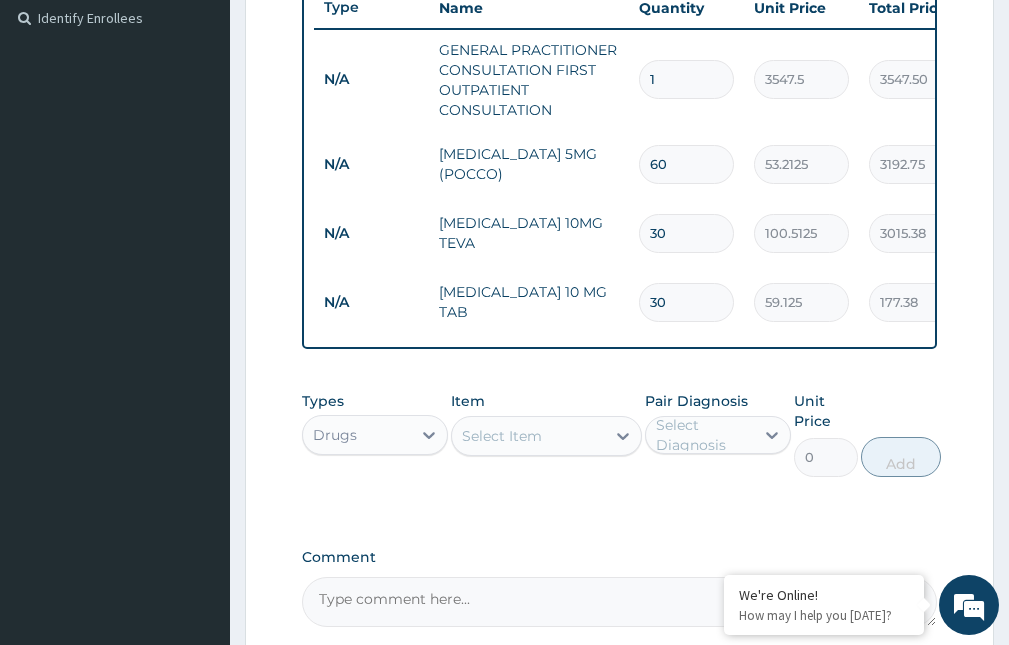 type on "1773.75" 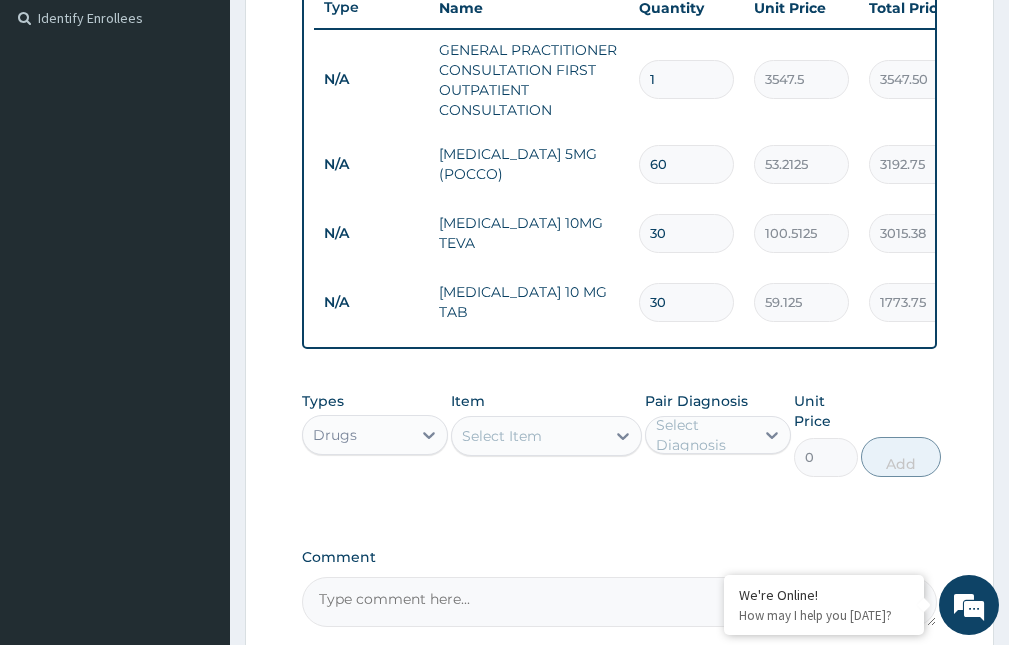 drag, startPoint x: 689, startPoint y: 306, endPoint x: 607, endPoint y: 307, distance: 82.006096 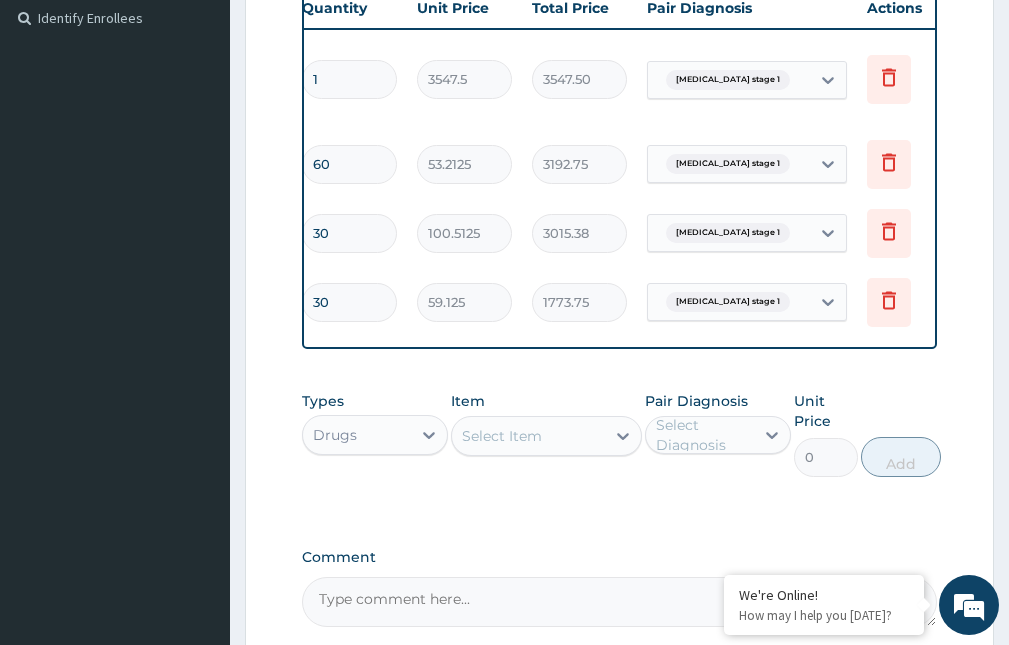 scroll, scrollTop: 0, scrollLeft: 369, axis: horizontal 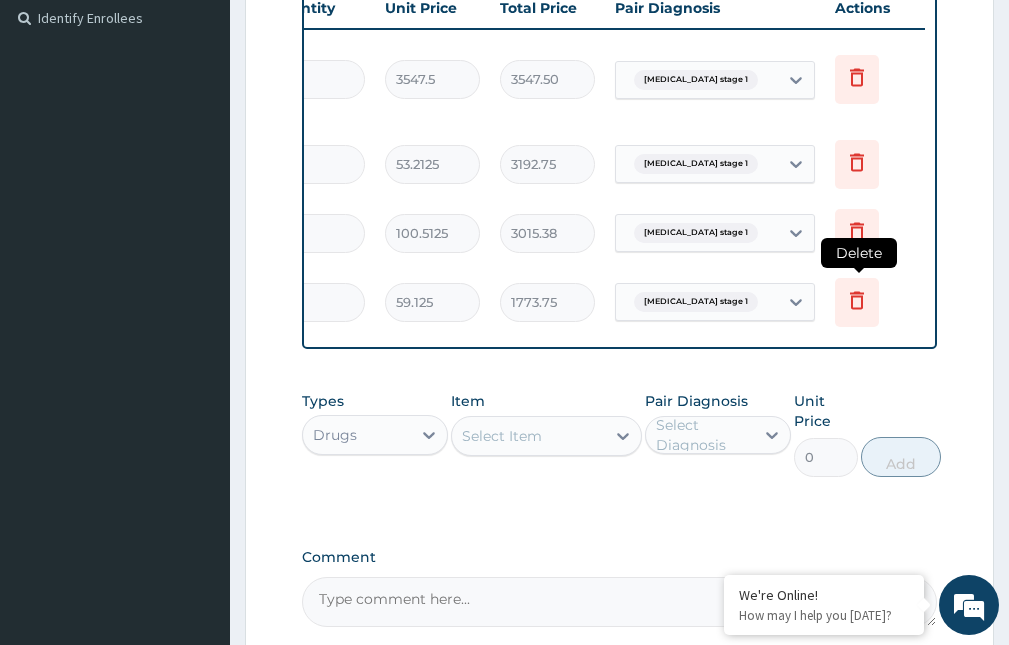type on "30" 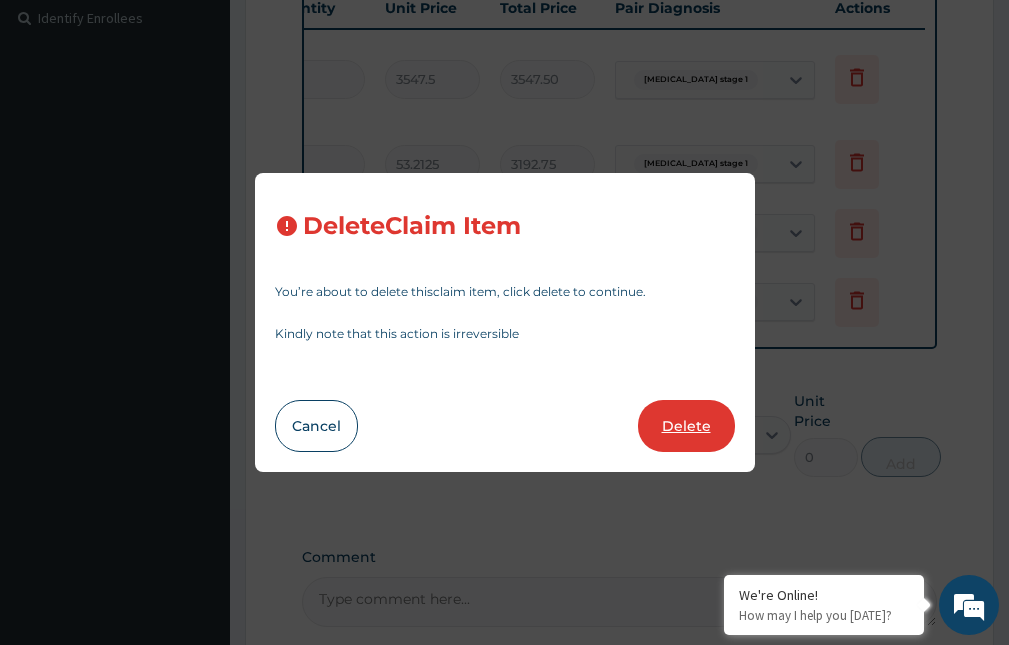 click on "Delete" at bounding box center [686, 426] 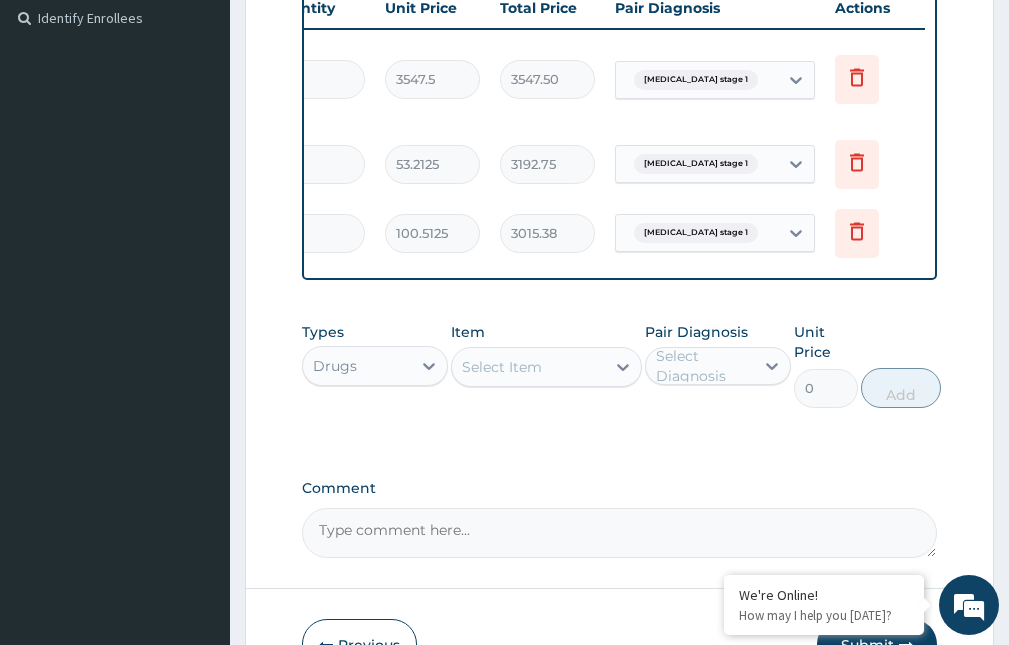 click on "Select Item" at bounding box center [528, 367] 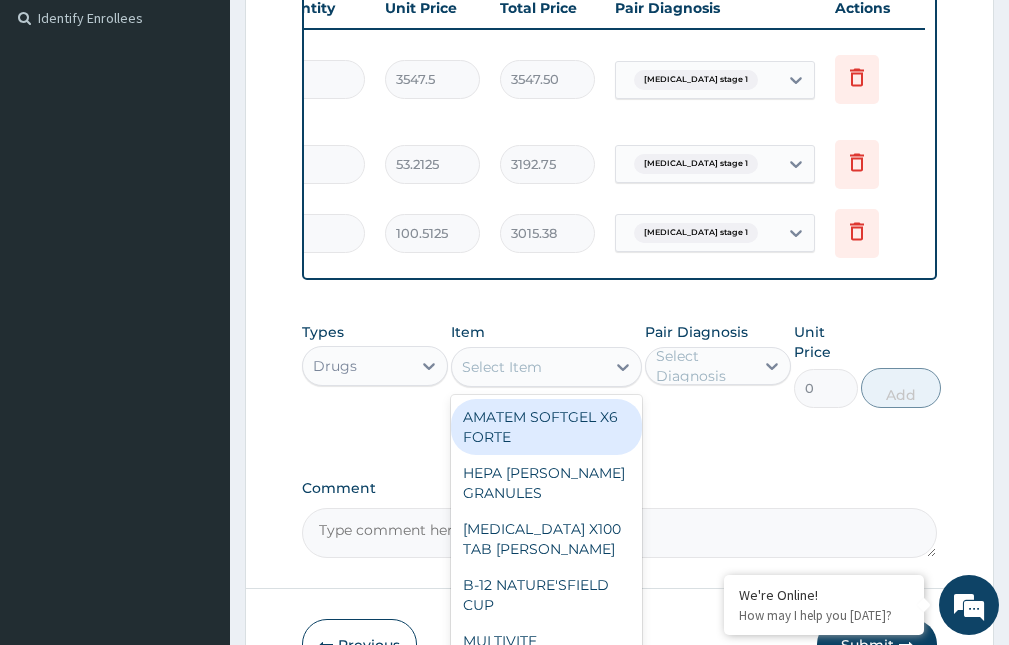 scroll, scrollTop: 252, scrollLeft: 0, axis: vertical 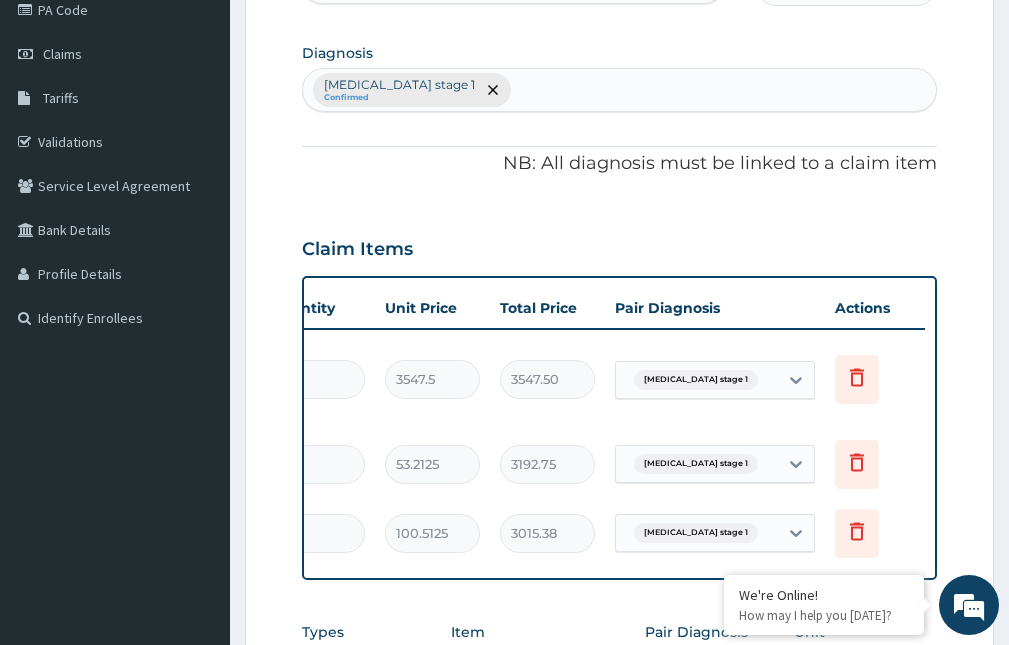 click on "[MEDICAL_DATA] stage 1 Confirmed" at bounding box center (619, 90) 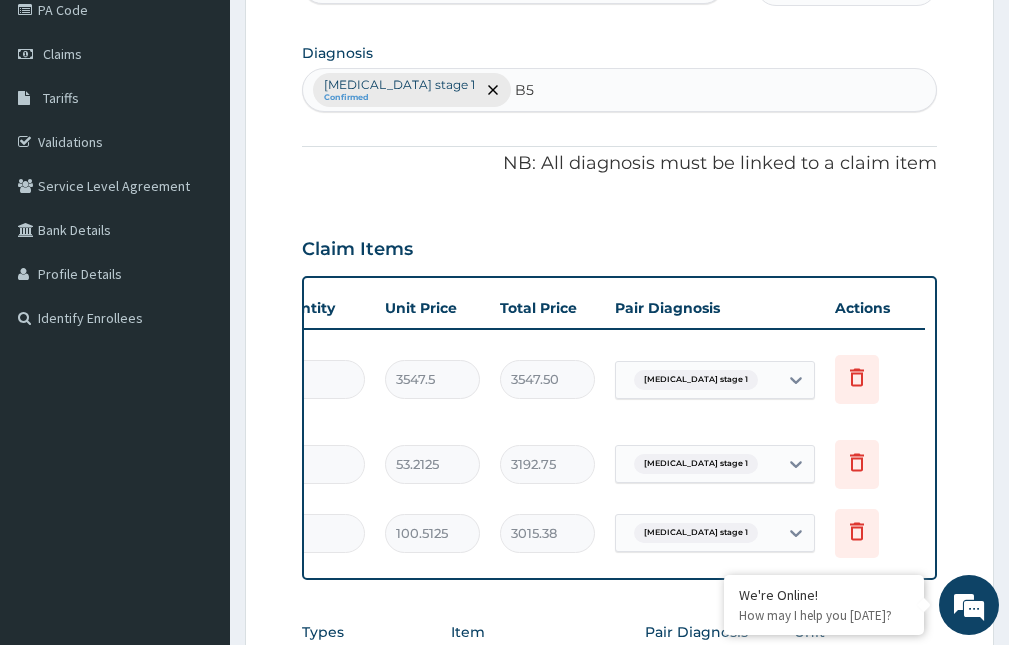 type on "B" 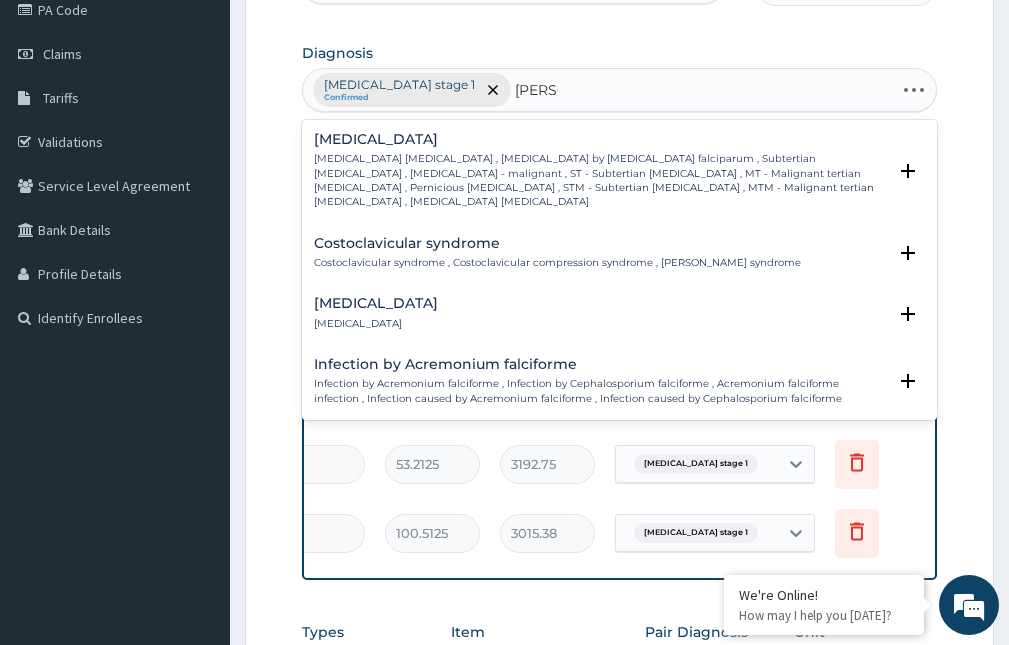 type on "FALCIP" 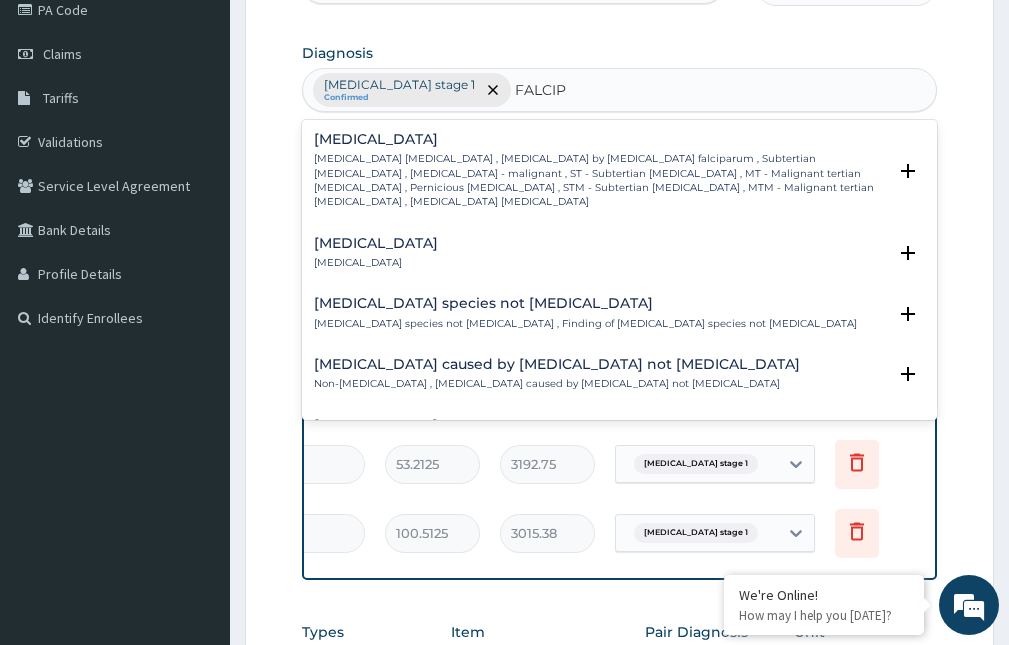 click on "[MEDICAL_DATA] [MEDICAL_DATA] [MEDICAL_DATA] , [MEDICAL_DATA] by [MEDICAL_DATA] falciparum , Subtertian [MEDICAL_DATA] , [MEDICAL_DATA] - malignant , ST - Subtertian [MEDICAL_DATA] , MT - Malignant tertian [MEDICAL_DATA] , Pernicious [MEDICAL_DATA] , STM - Subtertian [MEDICAL_DATA] , MTM - Malignant tertian [MEDICAL_DATA] , [MEDICAL_DATA] [MEDICAL_DATA]" at bounding box center (600, 171) 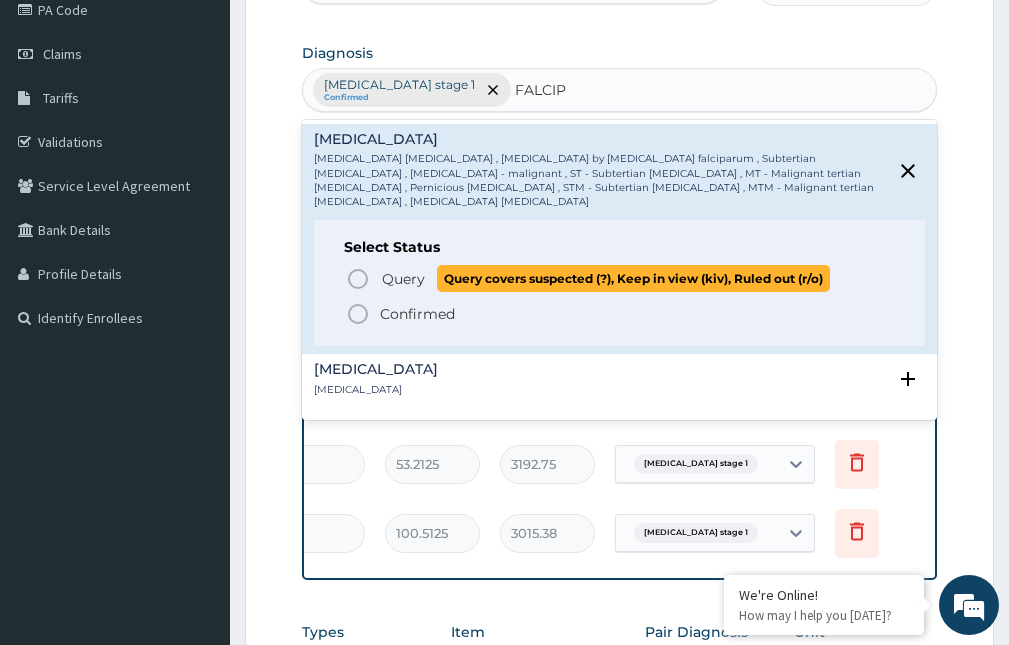 click on "Query" at bounding box center (403, 279) 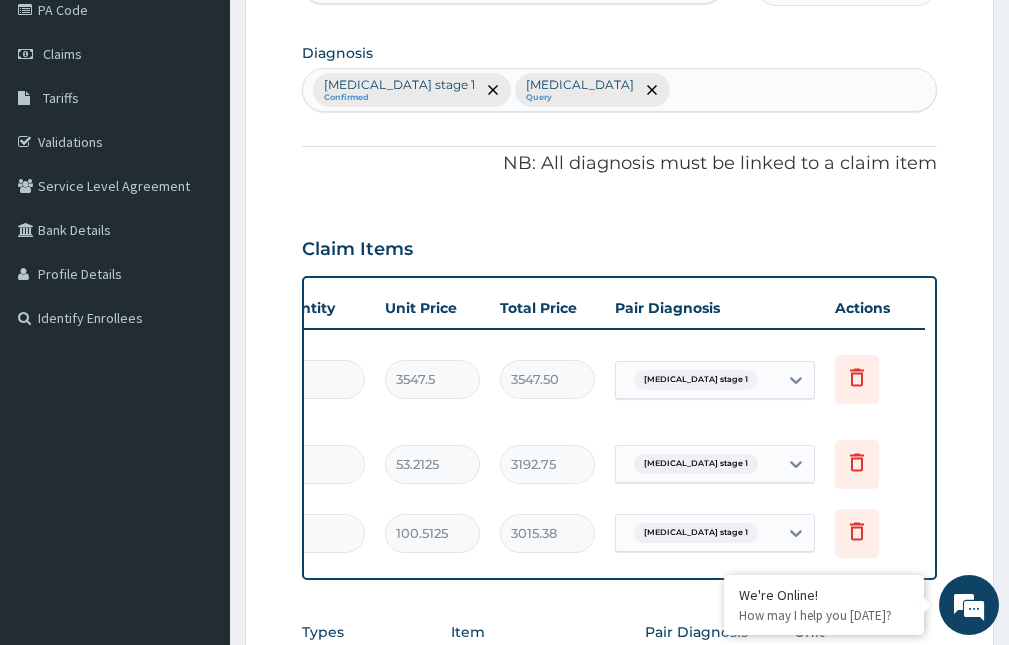 scroll, scrollTop: 652, scrollLeft: 0, axis: vertical 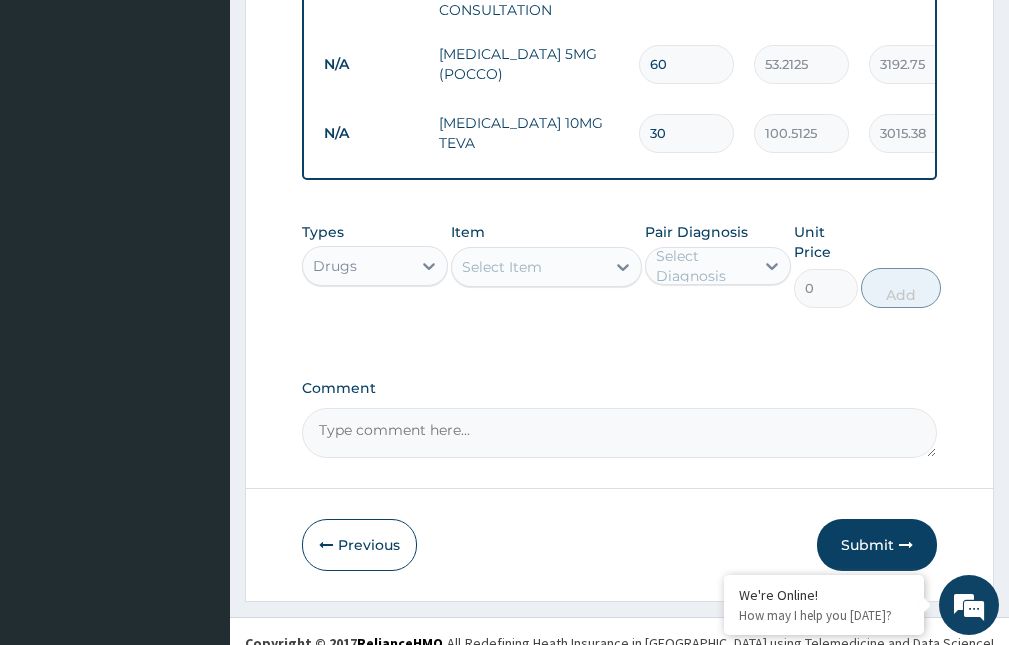 click on "Select Item" at bounding box center [502, 267] 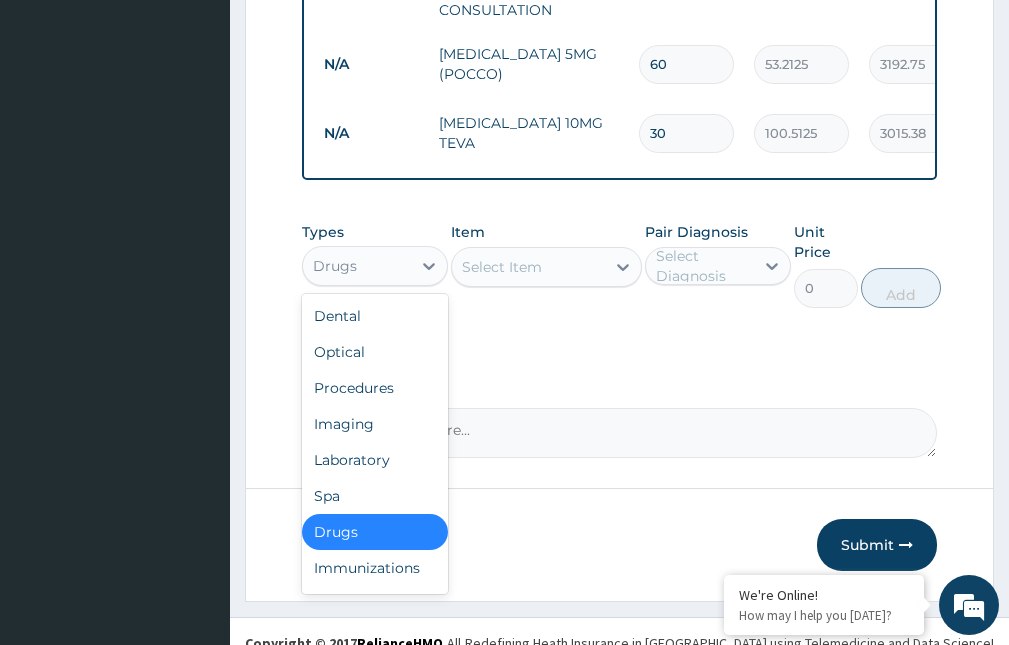 click on "Drugs" at bounding box center [357, 266] 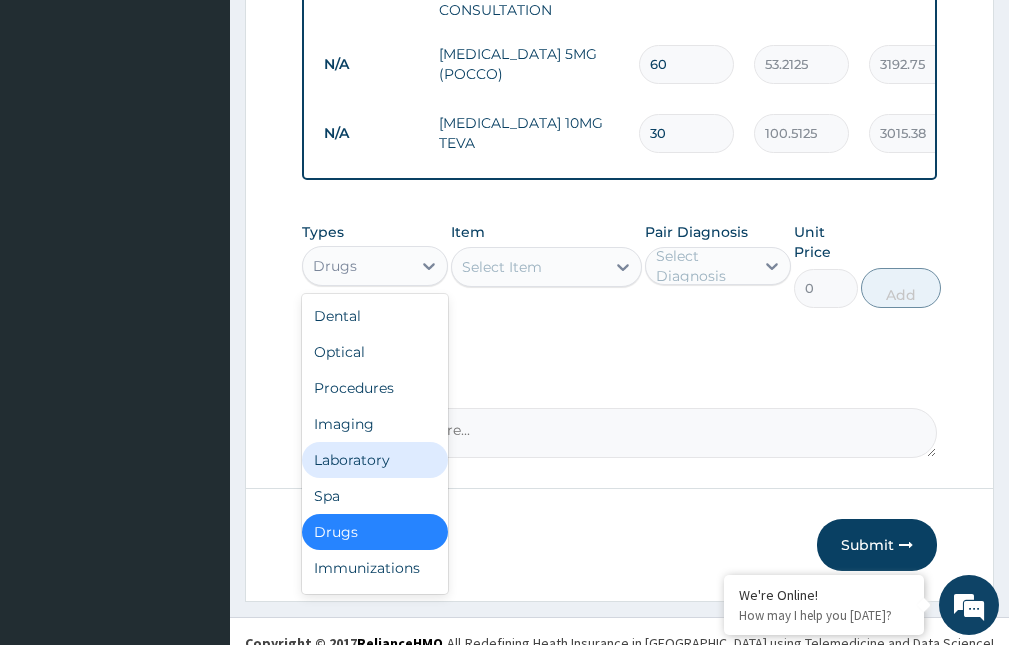click on "Laboratory" at bounding box center (375, 460) 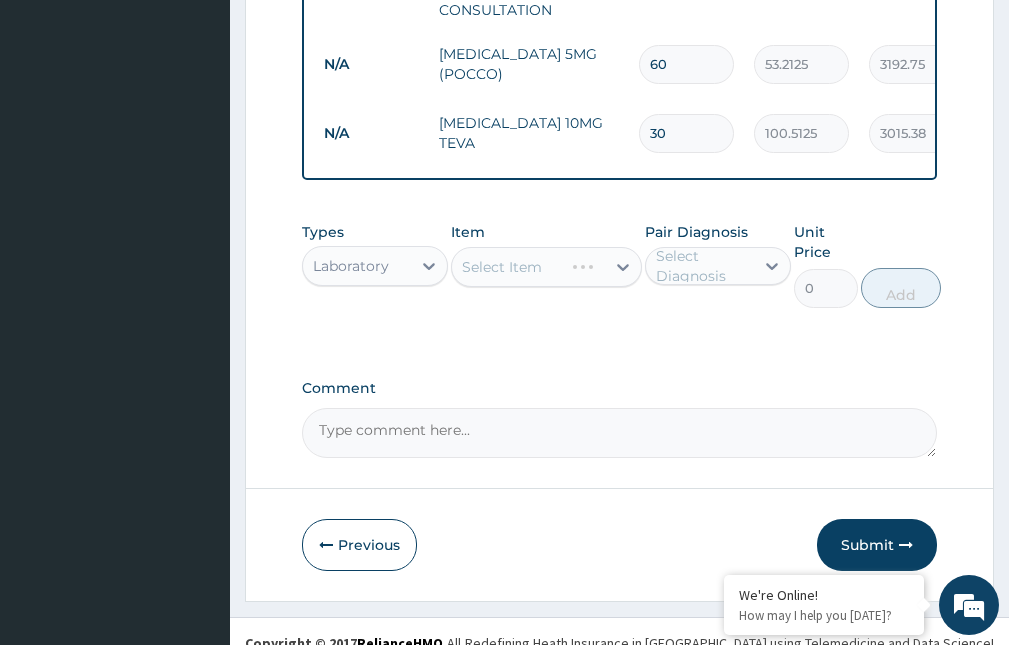 click on "Select Item" at bounding box center (546, 267) 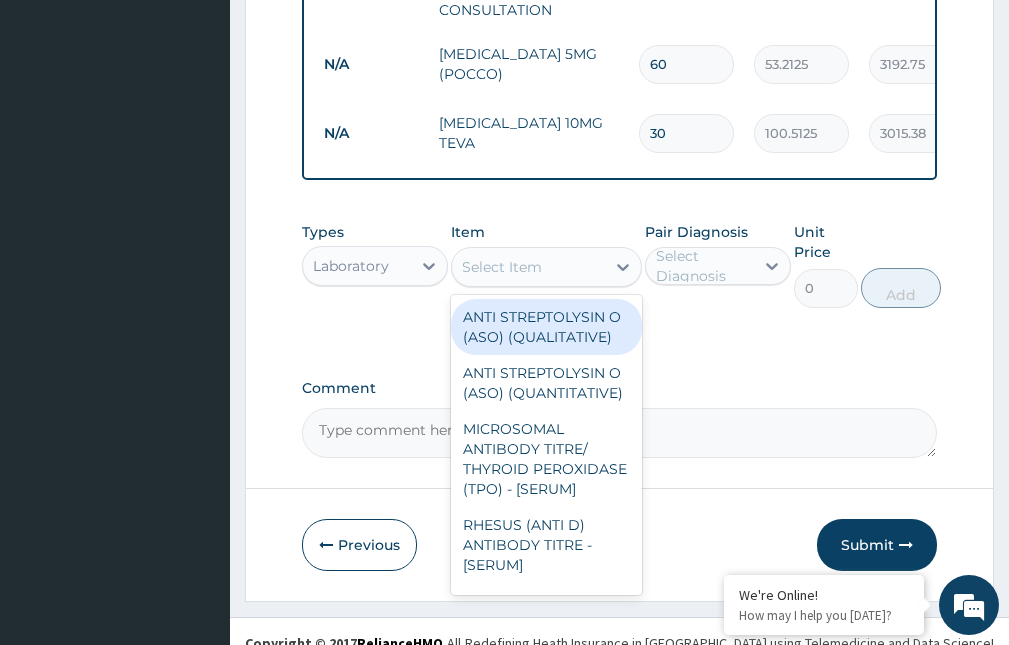 click on "Select Item" at bounding box center (528, 267) 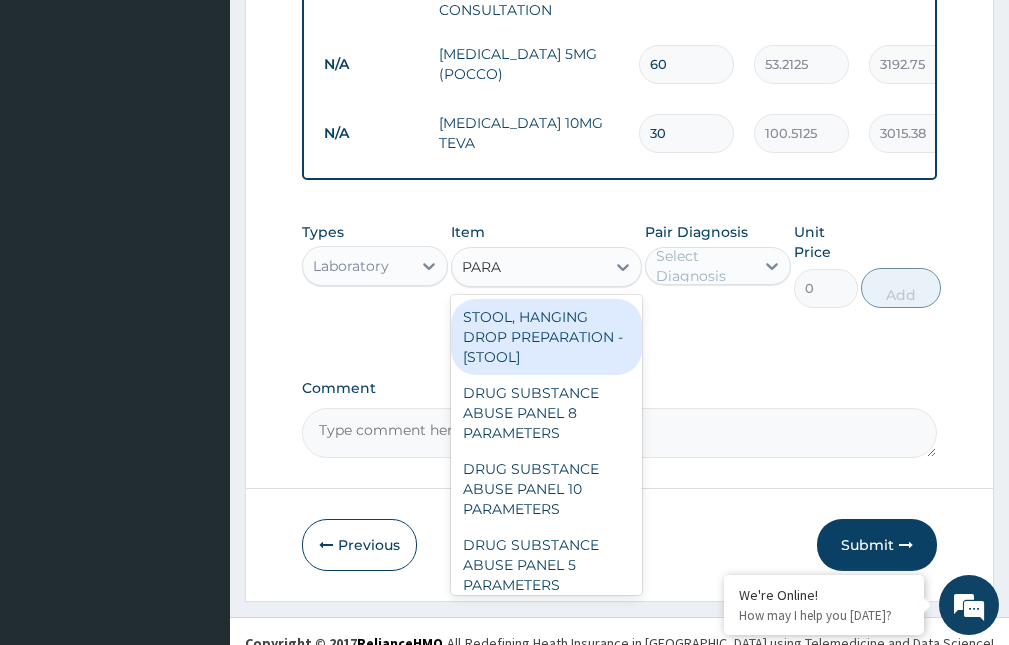 type on "PARAS" 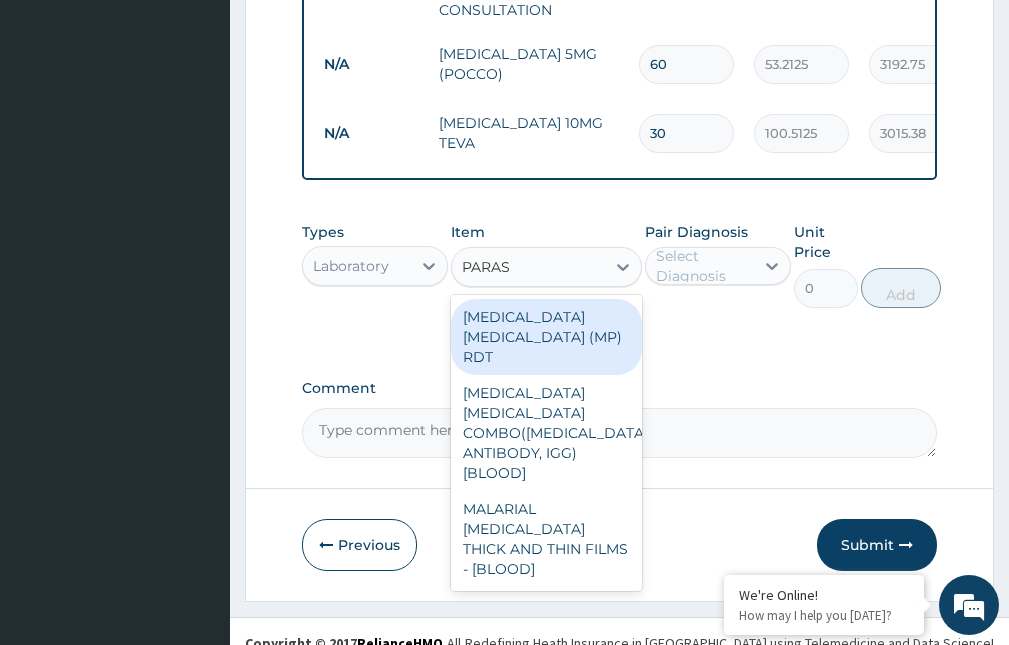 click on "[MEDICAL_DATA] [MEDICAL_DATA] (MP) RDT" at bounding box center [546, 337] 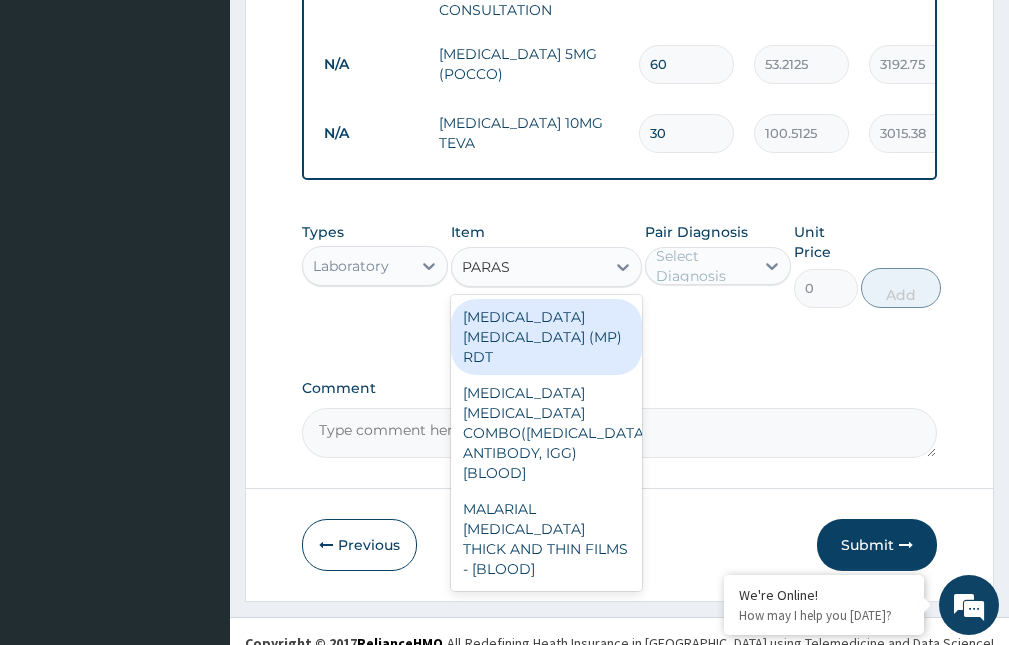 type 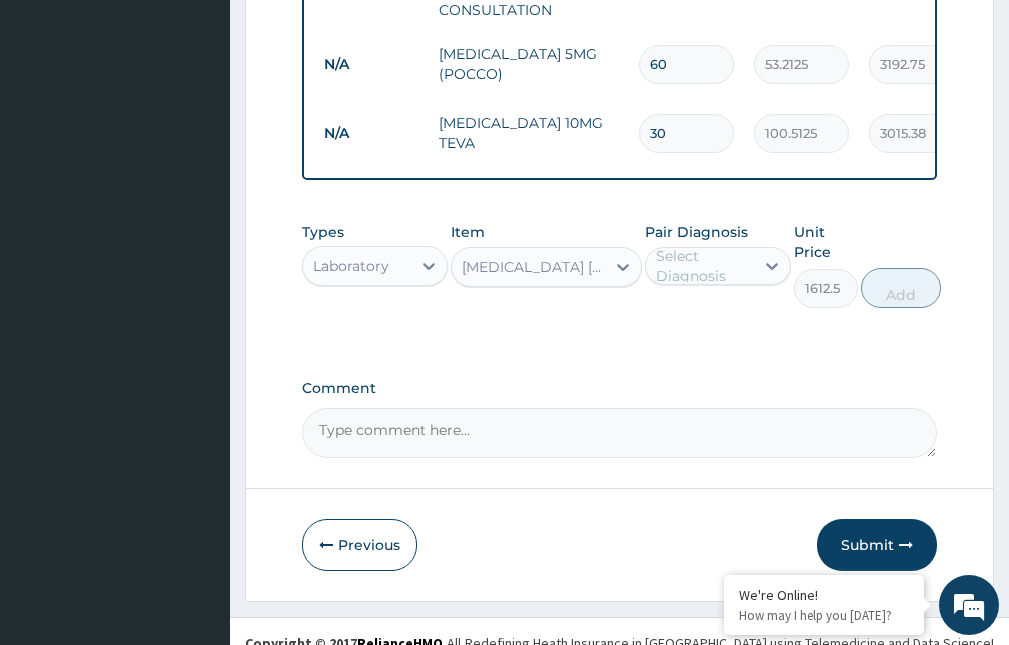 click on "Select Diagnosis" at bounding box center (704, 266) 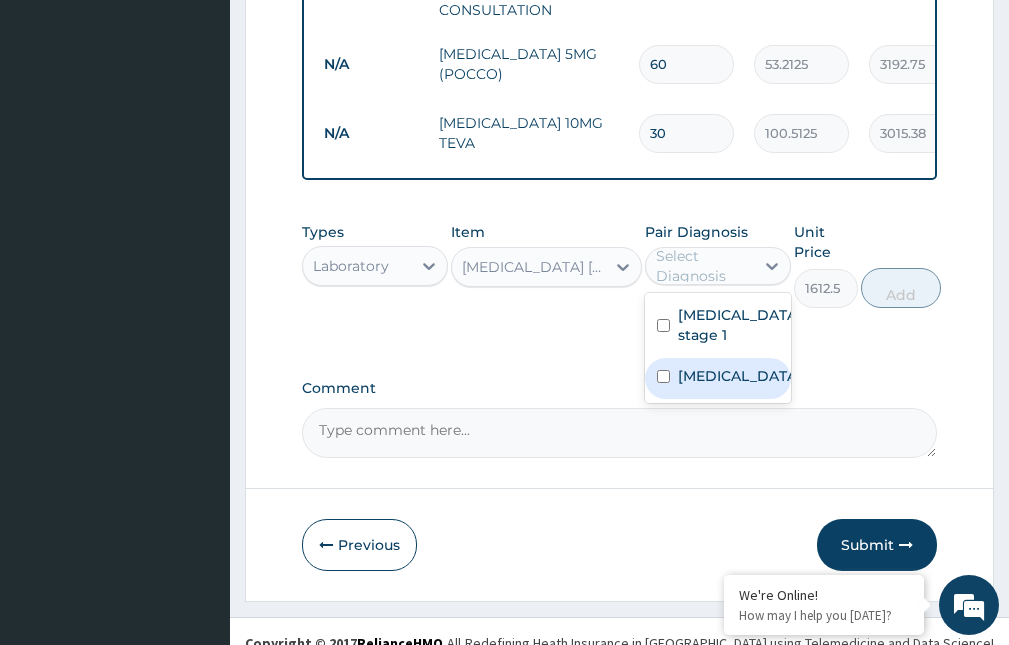 click on "[MEDICAL_DATA]" at bounding box center (718, 378) 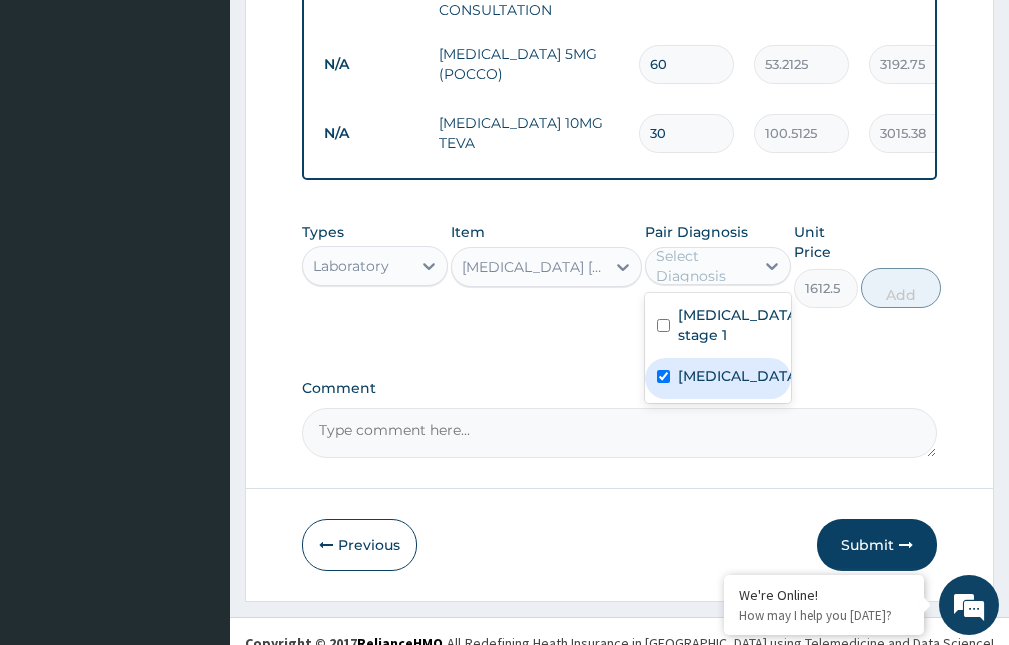 checkbox on "true" 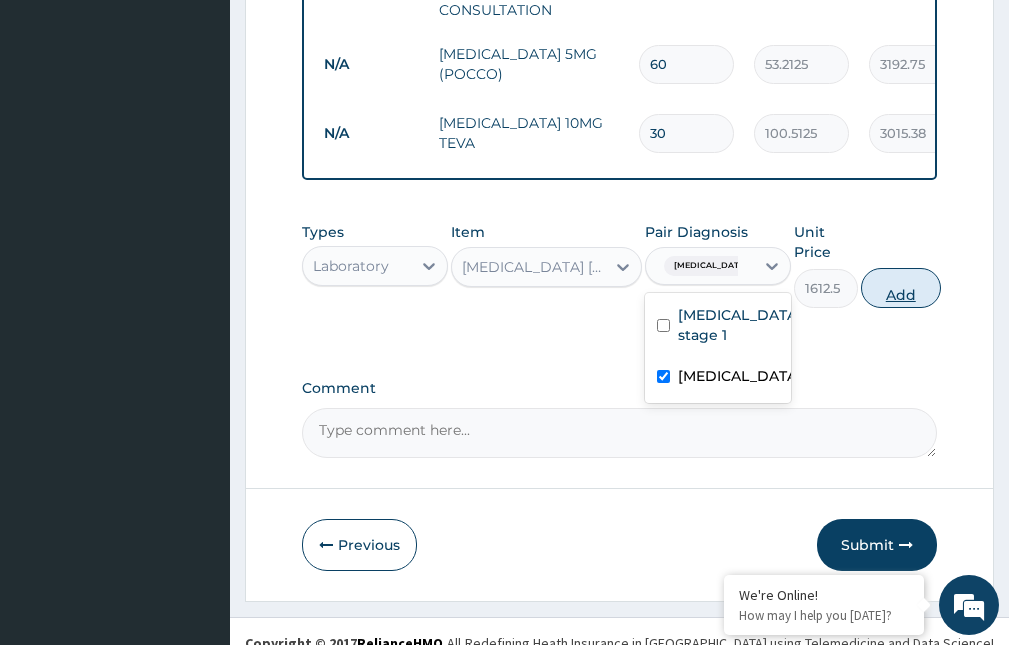 click on "Add" at bounding box center [901, 288] 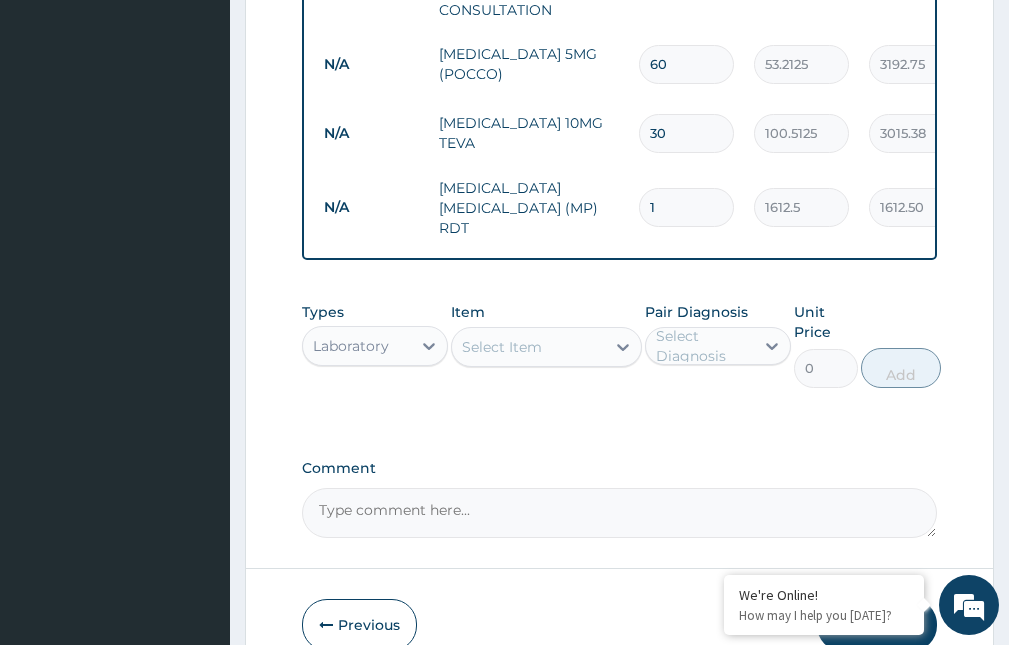 click on "Laboratory" at bounding box center (357, 346) 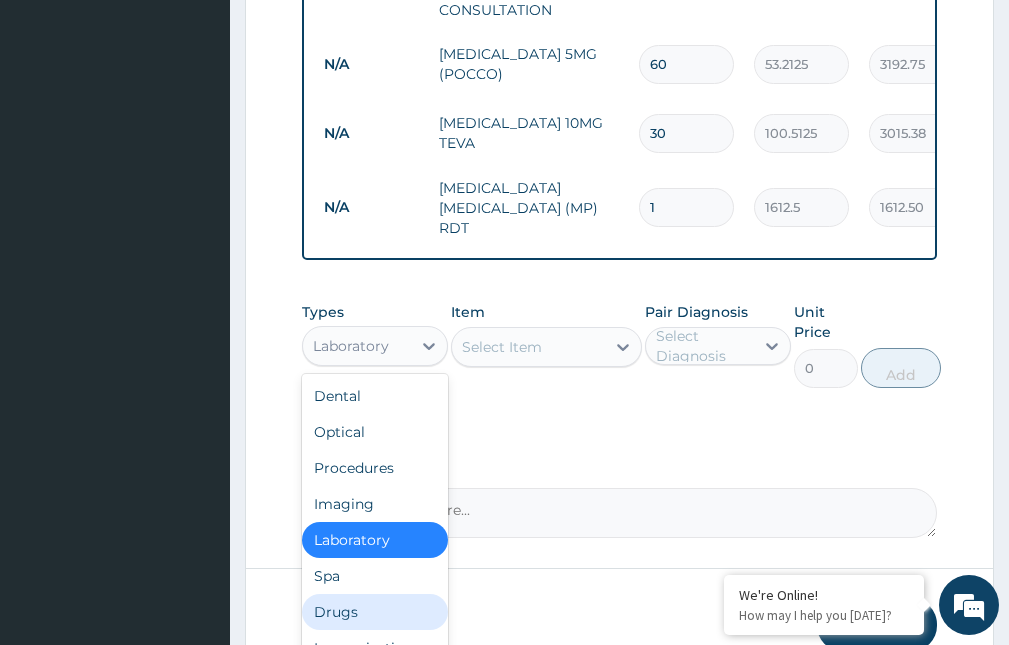 click on "Drugs" at bounding box center (375, 612) 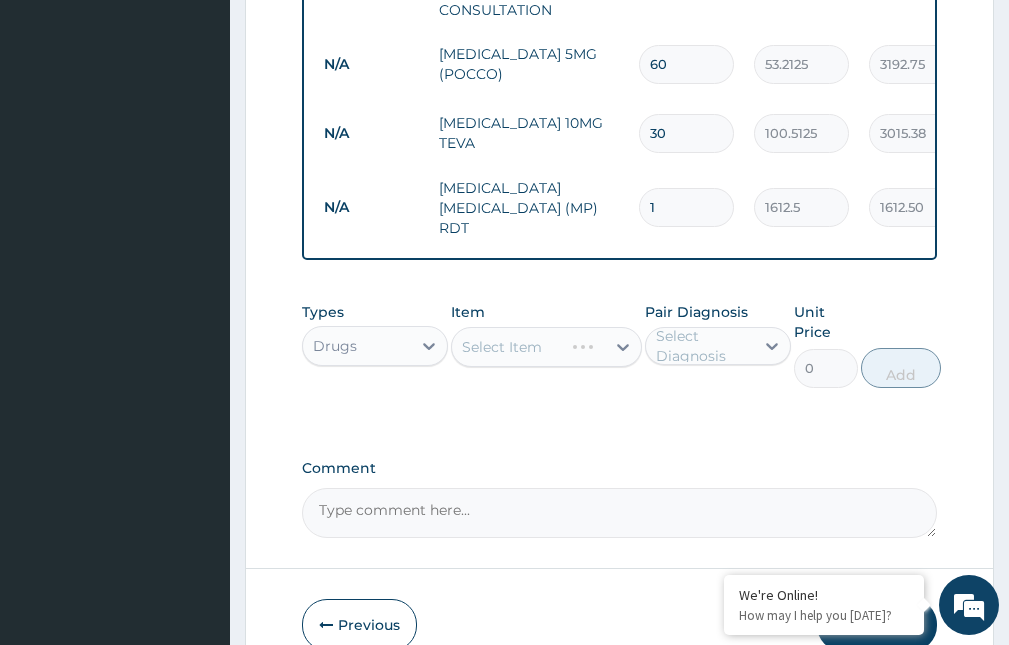 click on "Select Diagnosis" at bounding box center (704, 346) 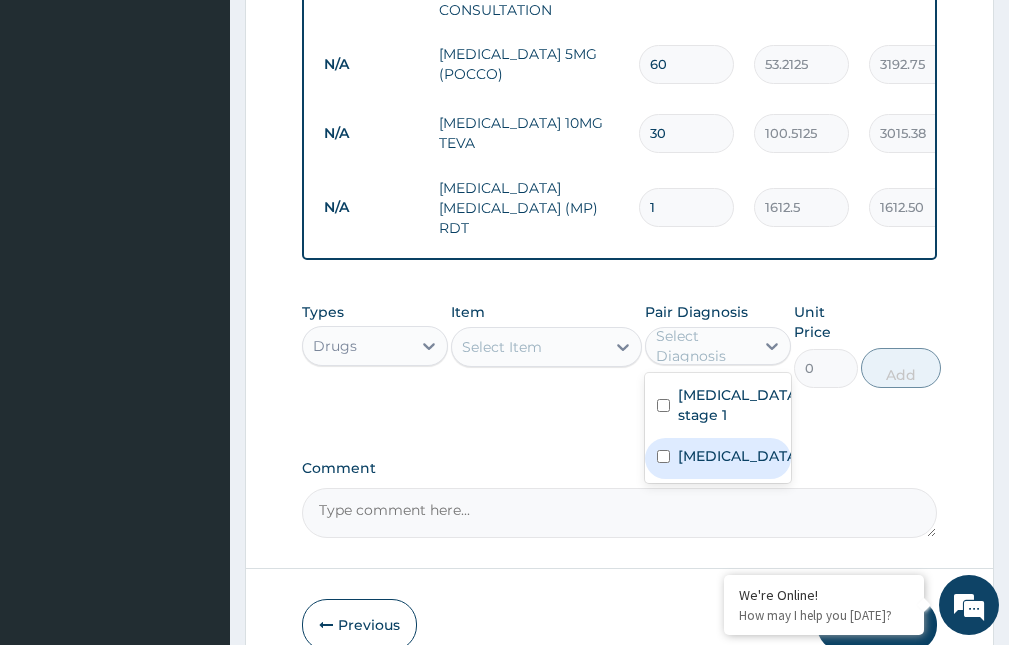 click on "[MEDICAL_DATA]" at bounding box center (718, 458) 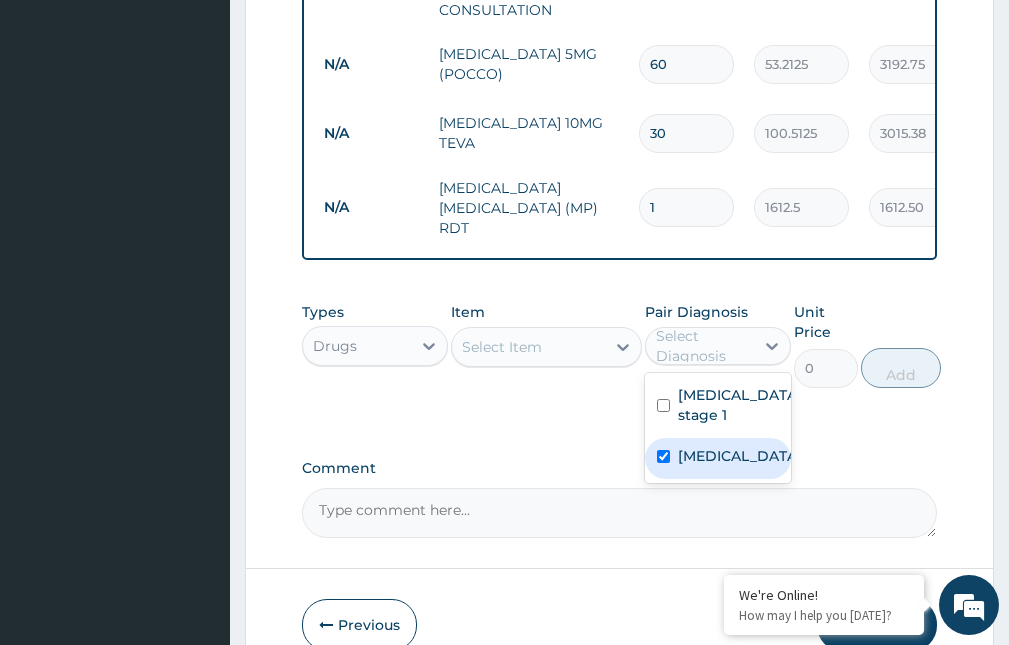 checkbox on "true" 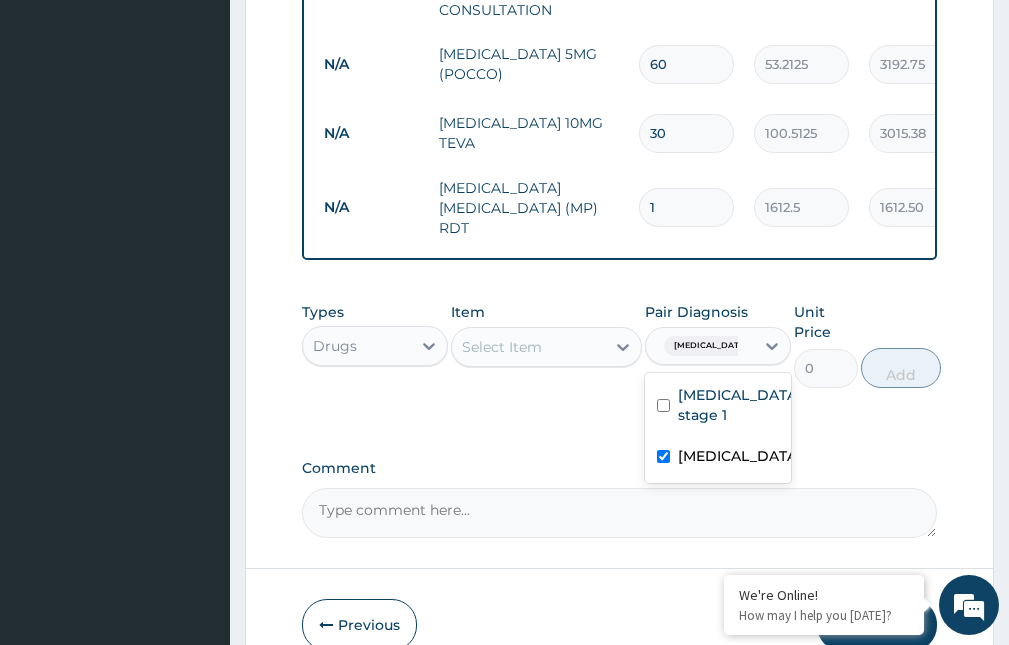 click on "Select Item" at bounding box center [502, 347] 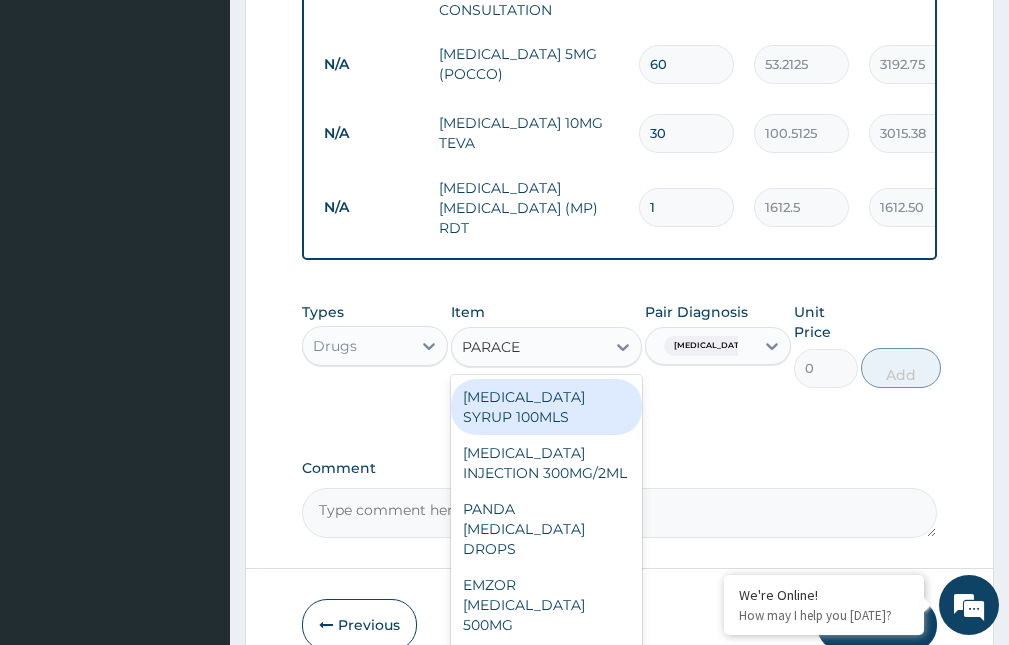 type on "PARACET" 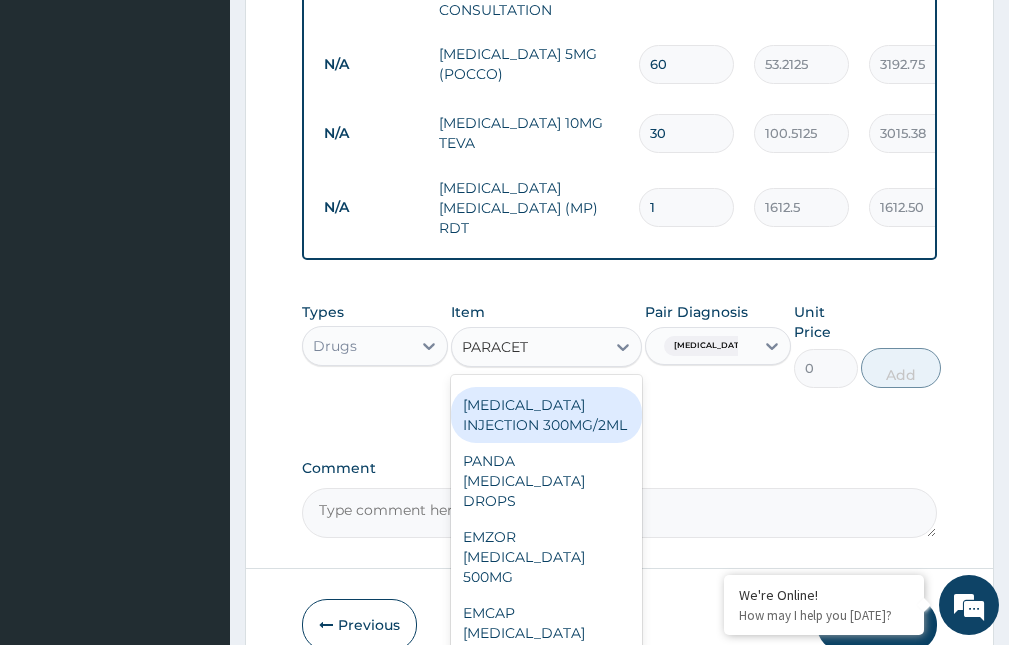 scroll, scrollTop: 68, scrollLeft: 0, axis: vertical 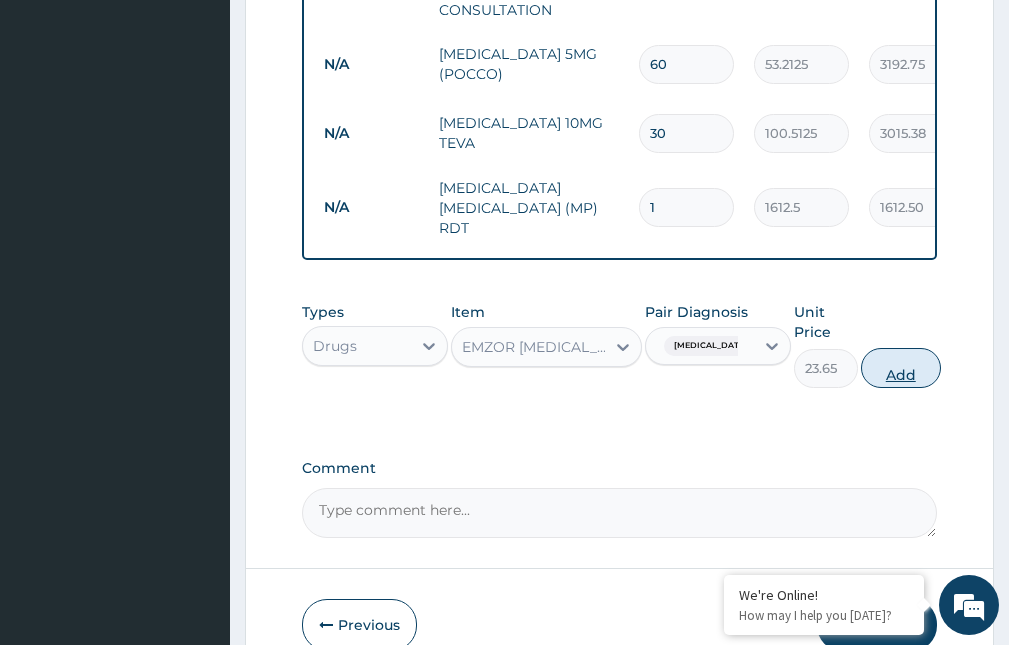 click on "Add" at bounding box center (901, 368) 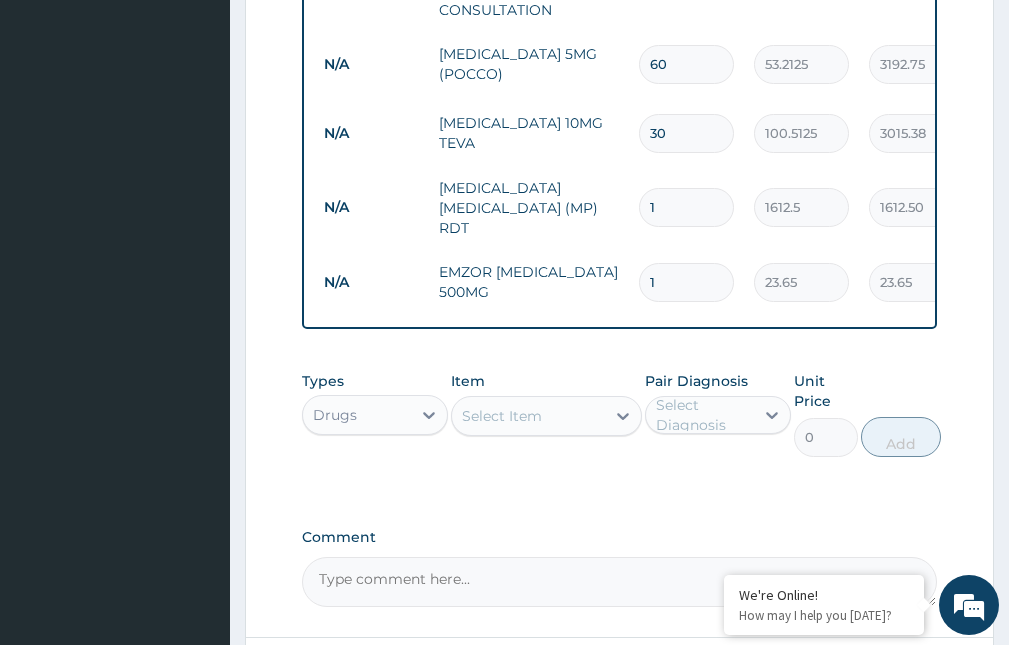 drag, startPoint x: 666, startPoint y: 258, endPoint x: 577, endPoint y: 258, distance: 89 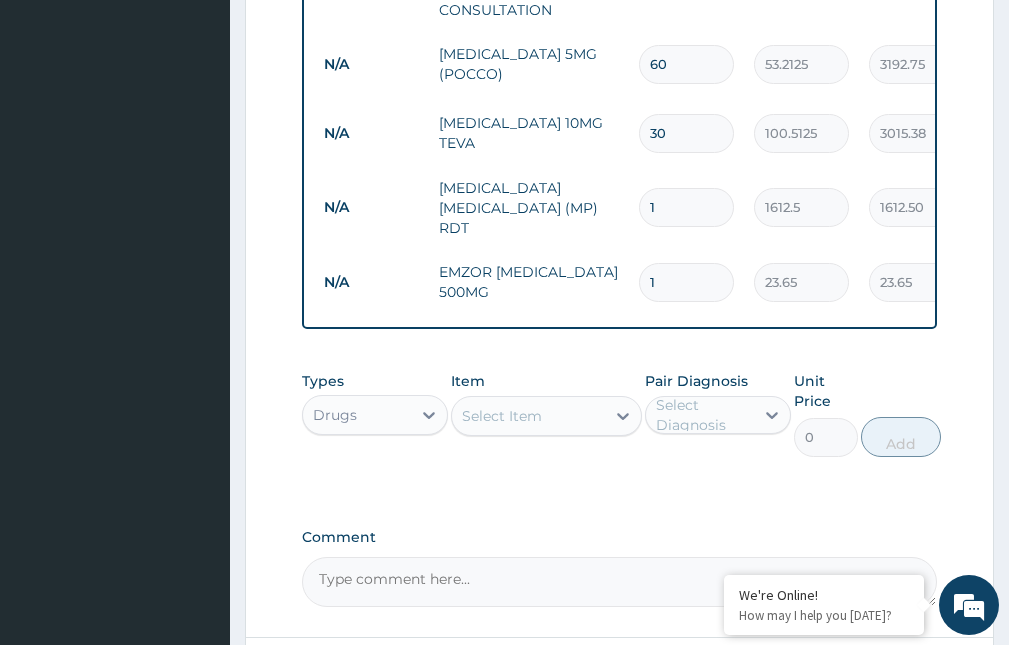 click on "N/A EMZOR [MEDICAL_DATA] 500MG 1 23.65 23.65 [MEDICAL_DATA] Delete" at bounding box center (804, 282) 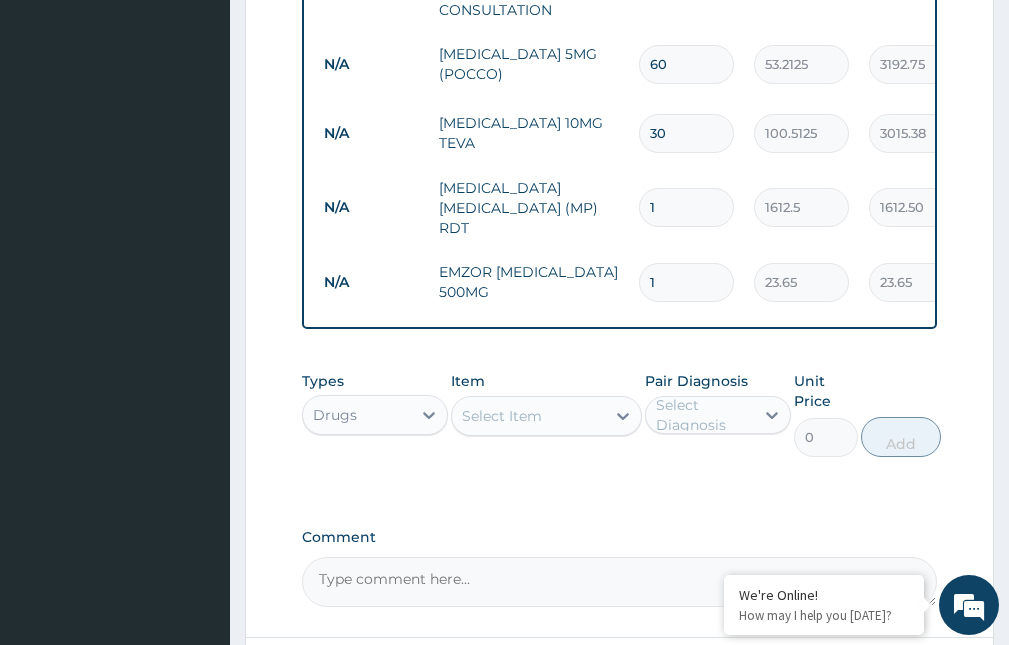 type on "2" 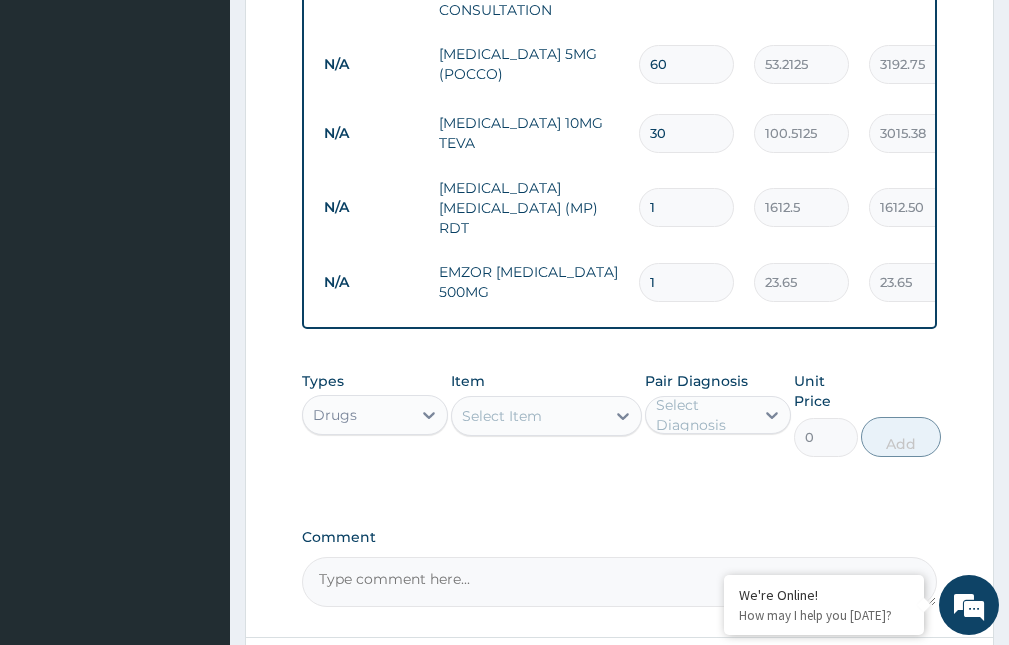 type on "47.30" 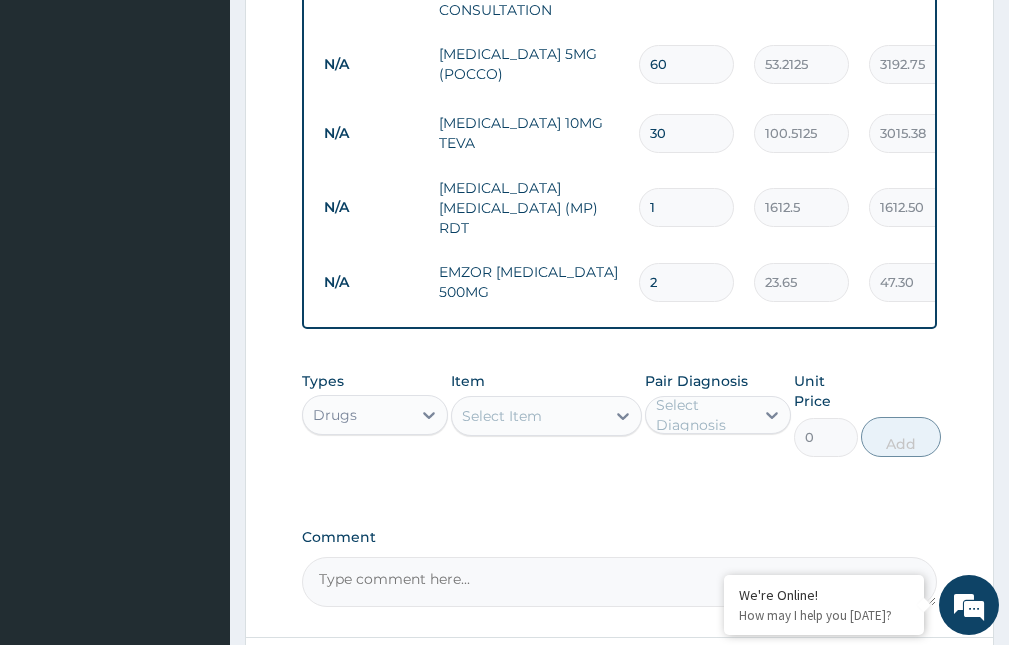 type on "20" 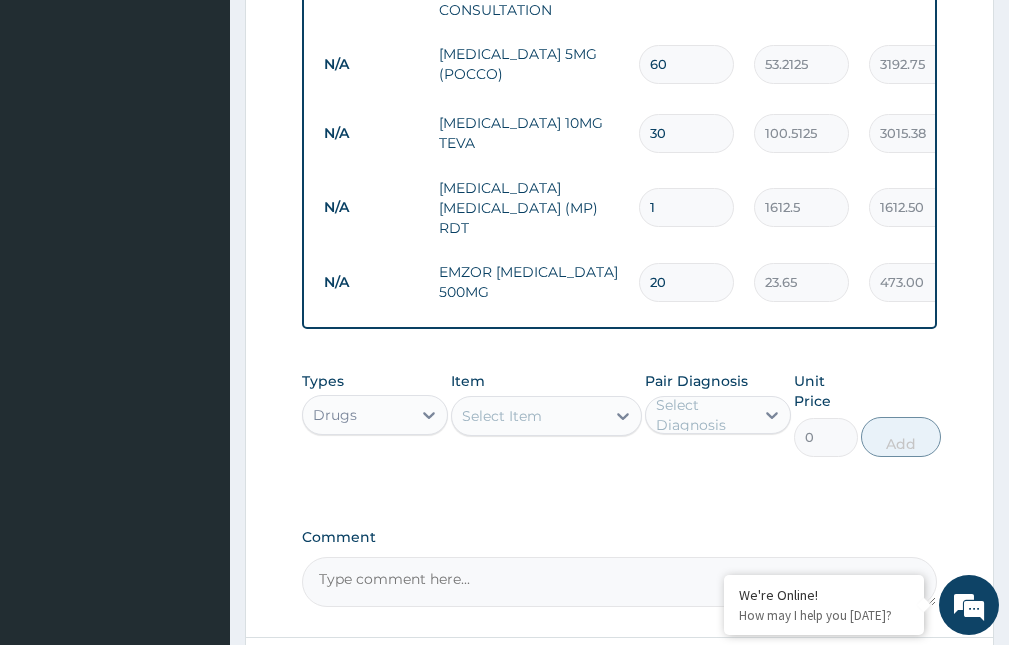 type on "20" 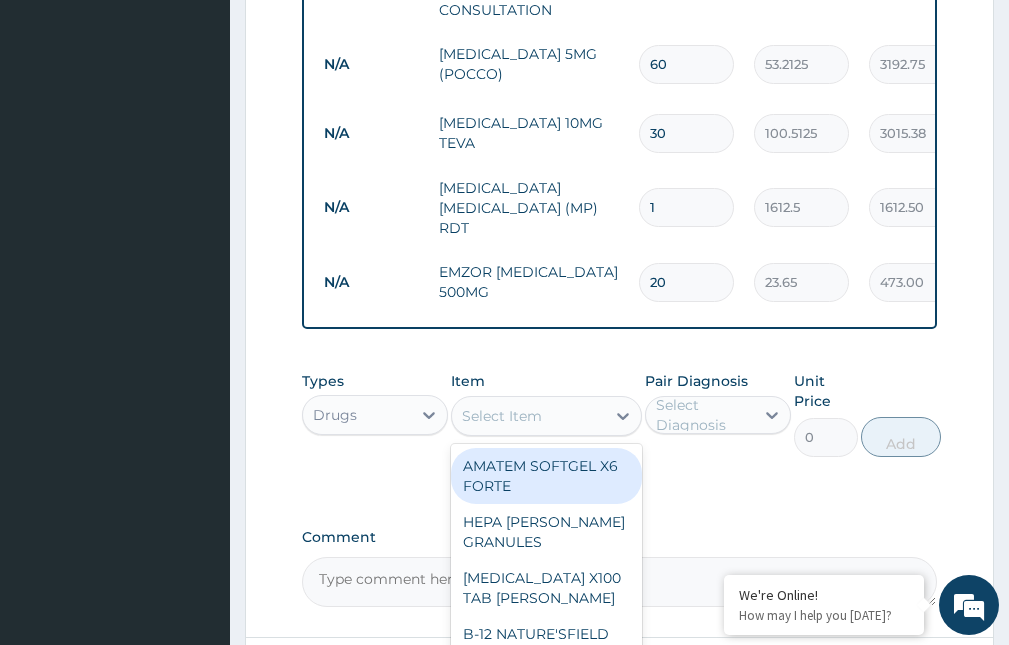 click on "Select Item" at bounding box center [502, 416] 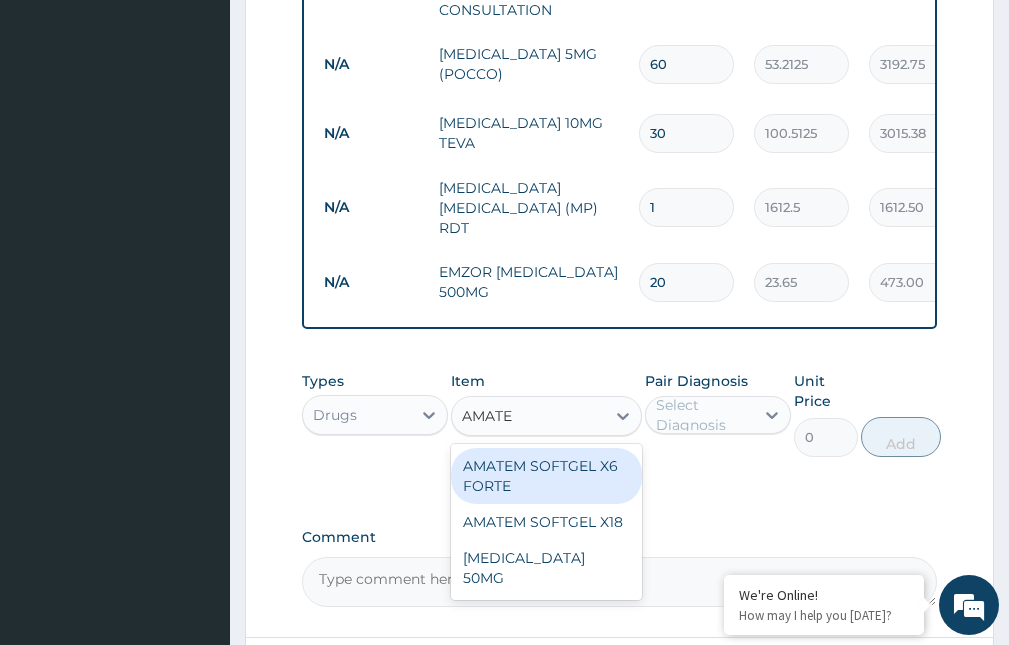 type on "AMATEM" 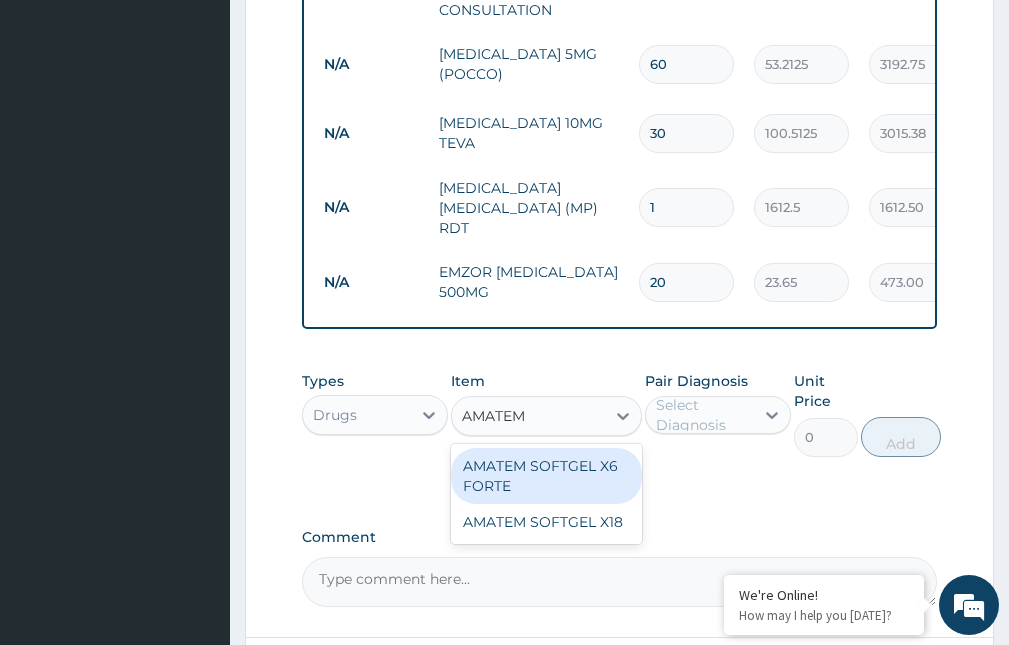 click on "AMATEM SOFTGEL X6 FORTE" at bounding box center [546, 476] 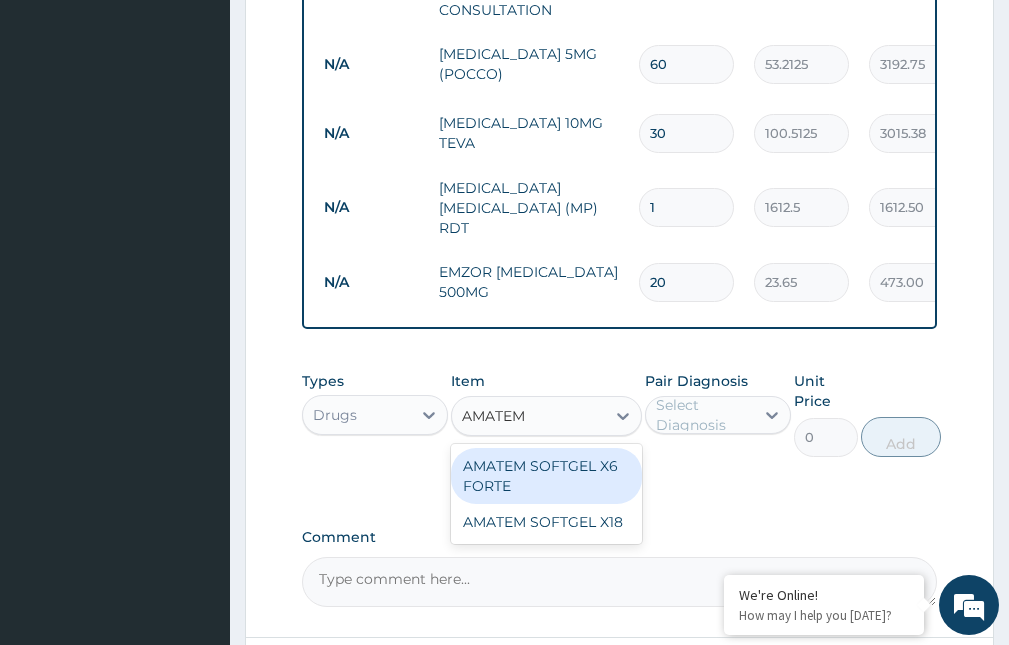 type 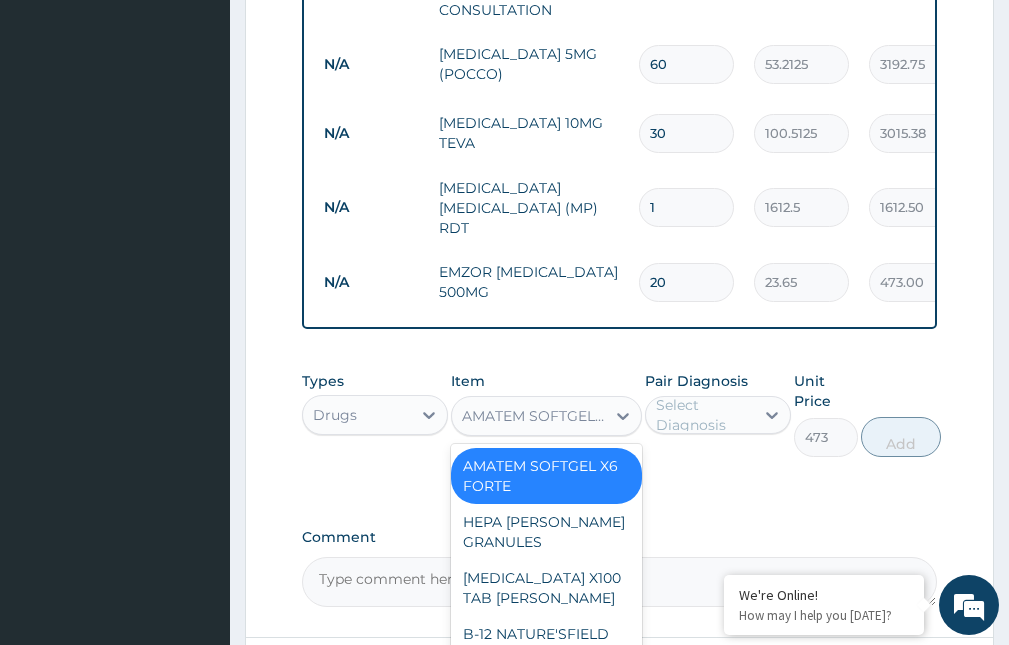 click on "AMATEM SOFTGEL X6 FORTE" at bounding box center (534, 416) 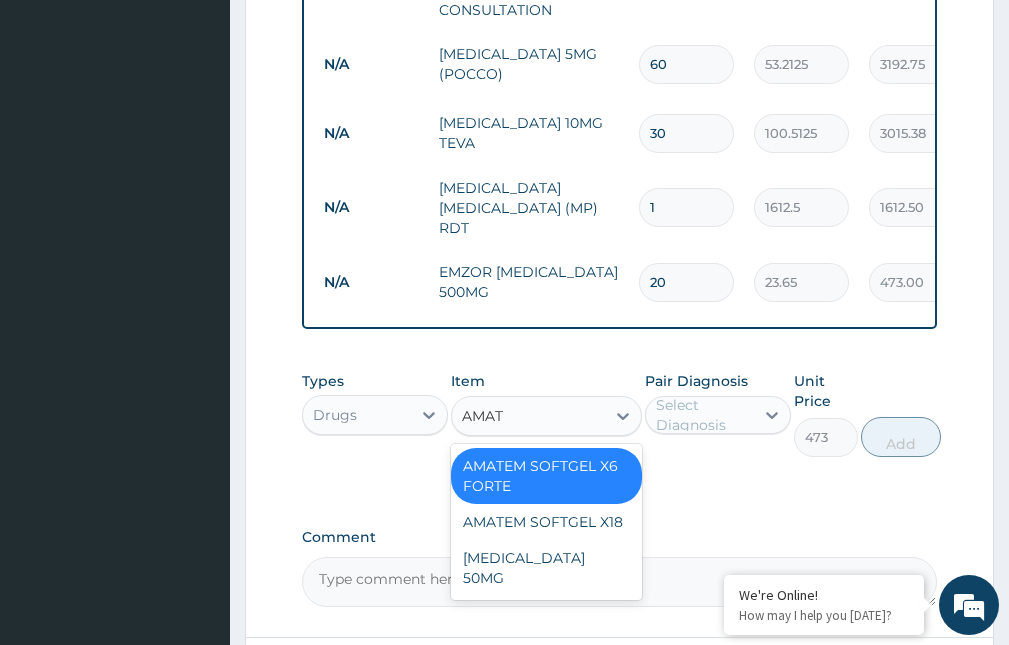 type on "AMATE" 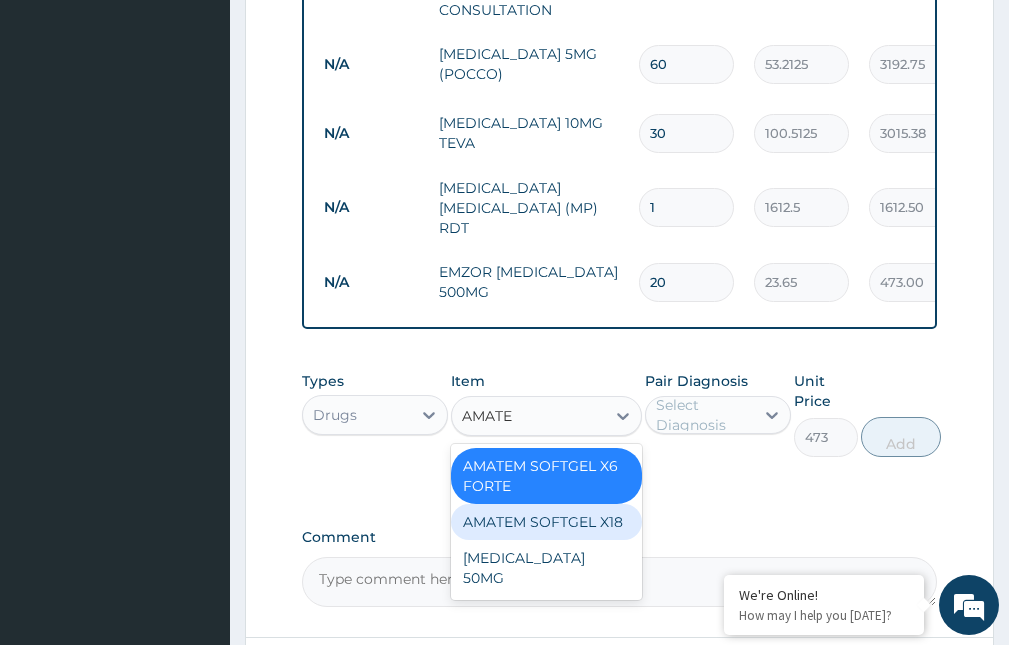 click on "AMATEM SOFTGEL X18" at bounding box center (546, 522) 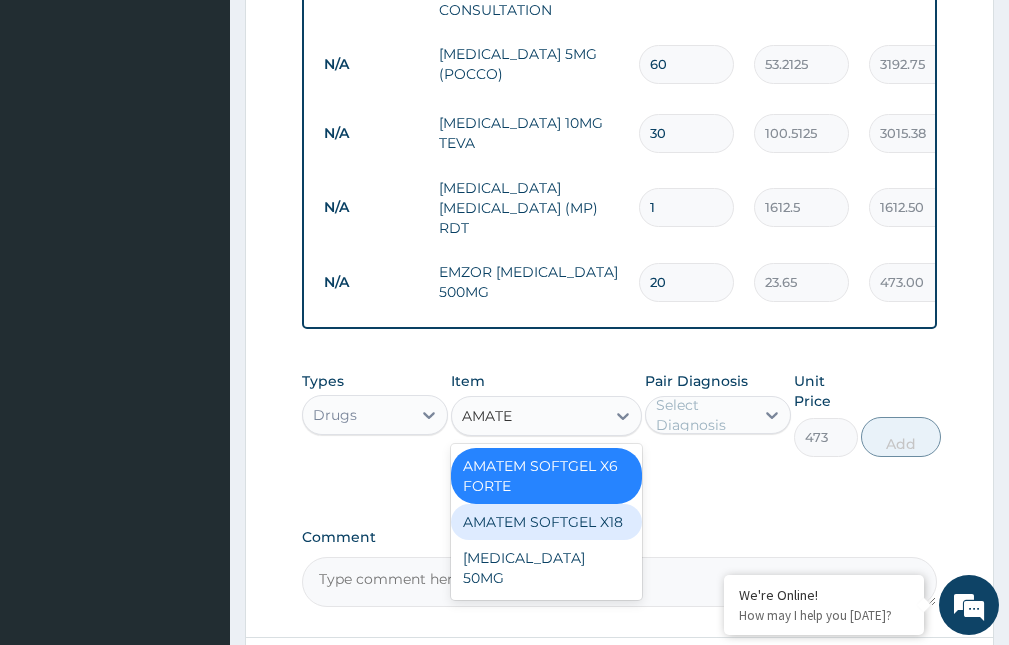 type 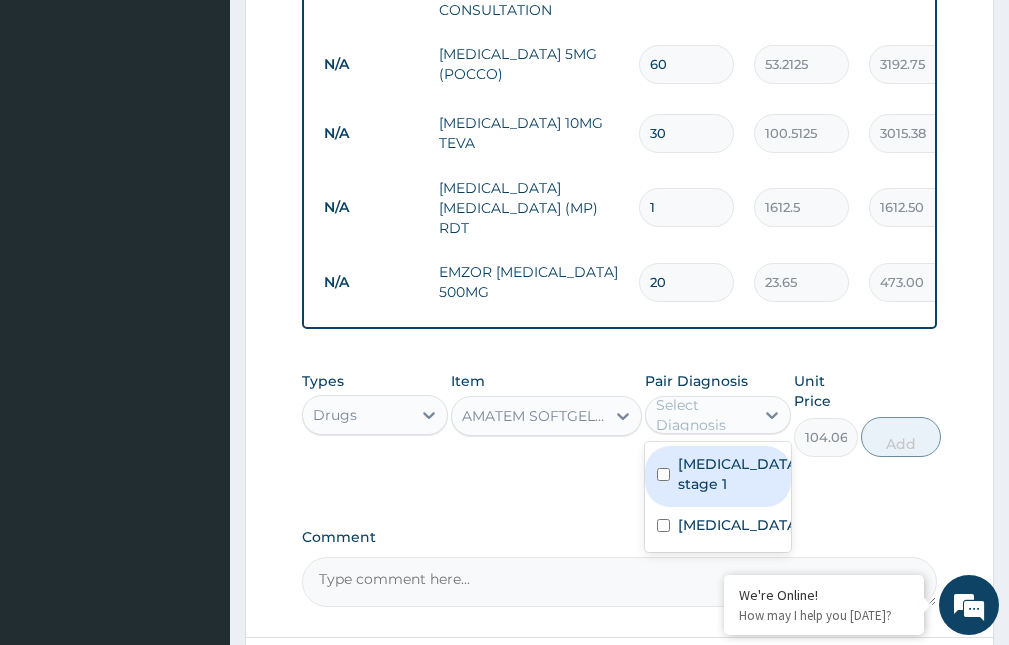 click on "Select Diagnosis" at bounding box center (704, 415) 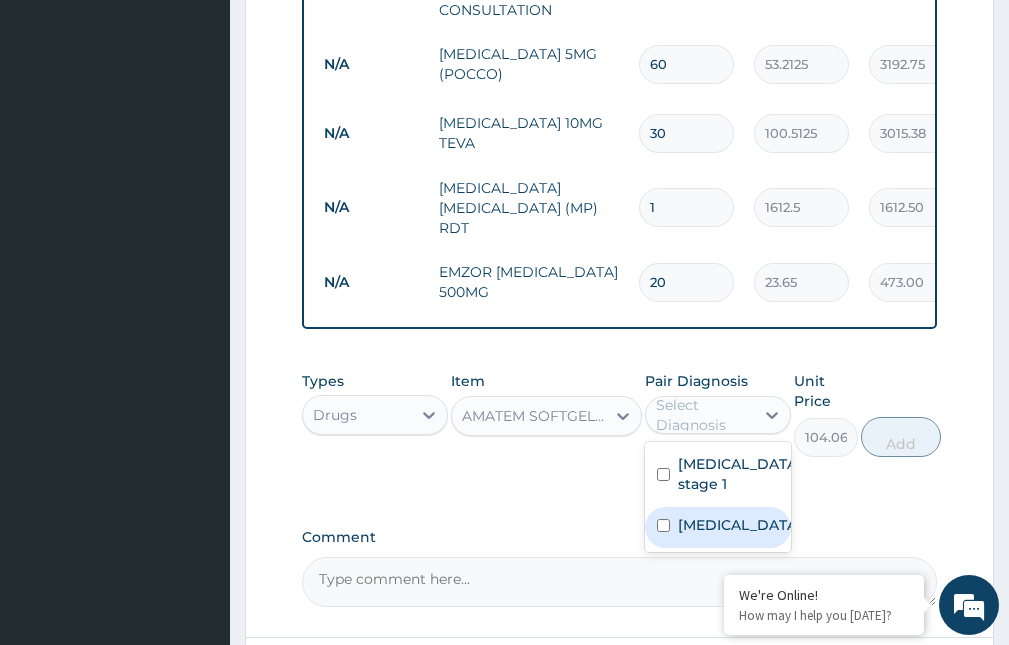 click on "[MEDICAL_DATA]" at bounding box center [739, 525] 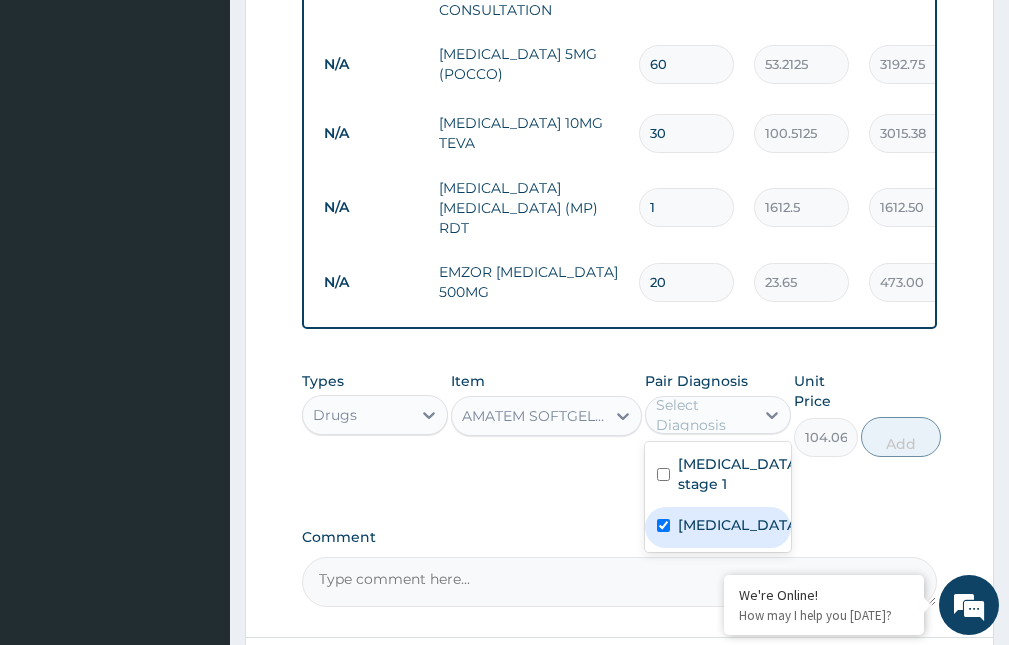 checkbox on "true" 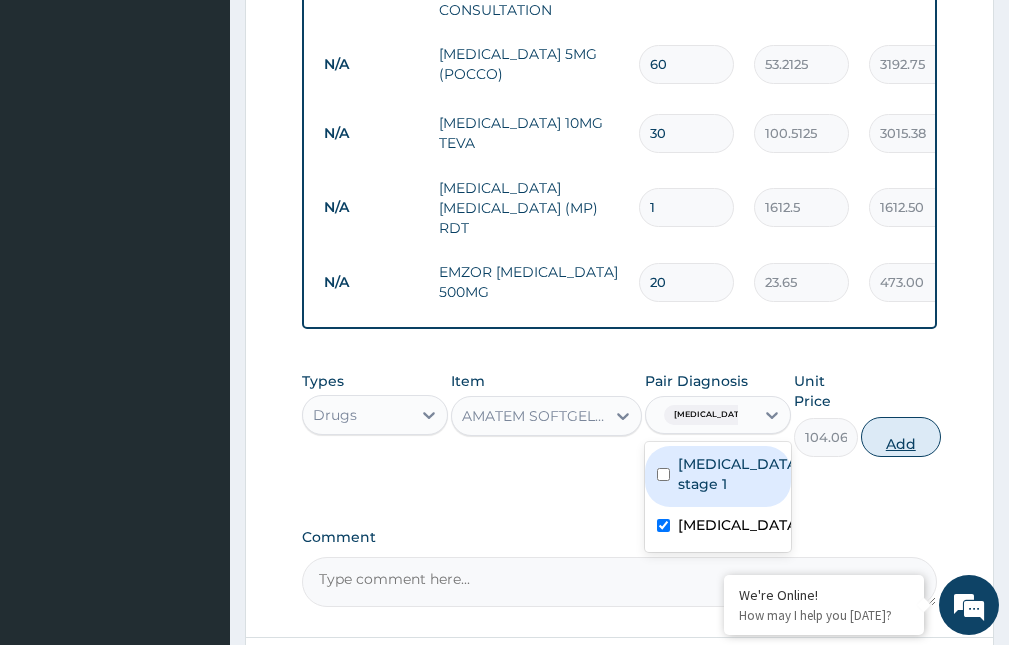 click on "Add" at bounding box center [901, 437] 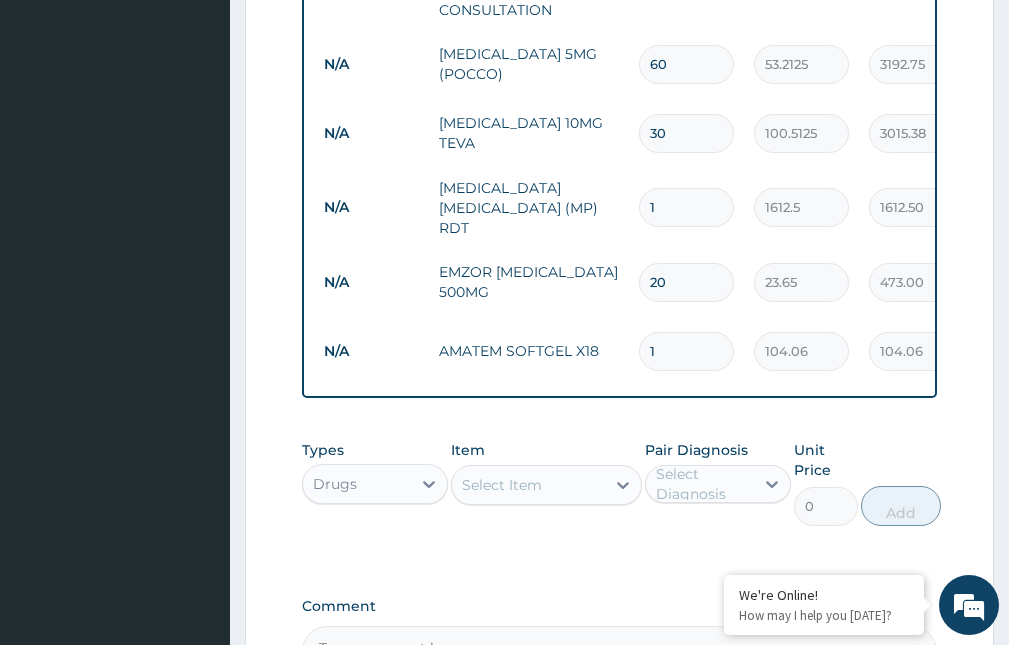 drag, startPoint x: 655, startPoint y: 338, endPoint x: 578, endPoint y: 338, distance: 77 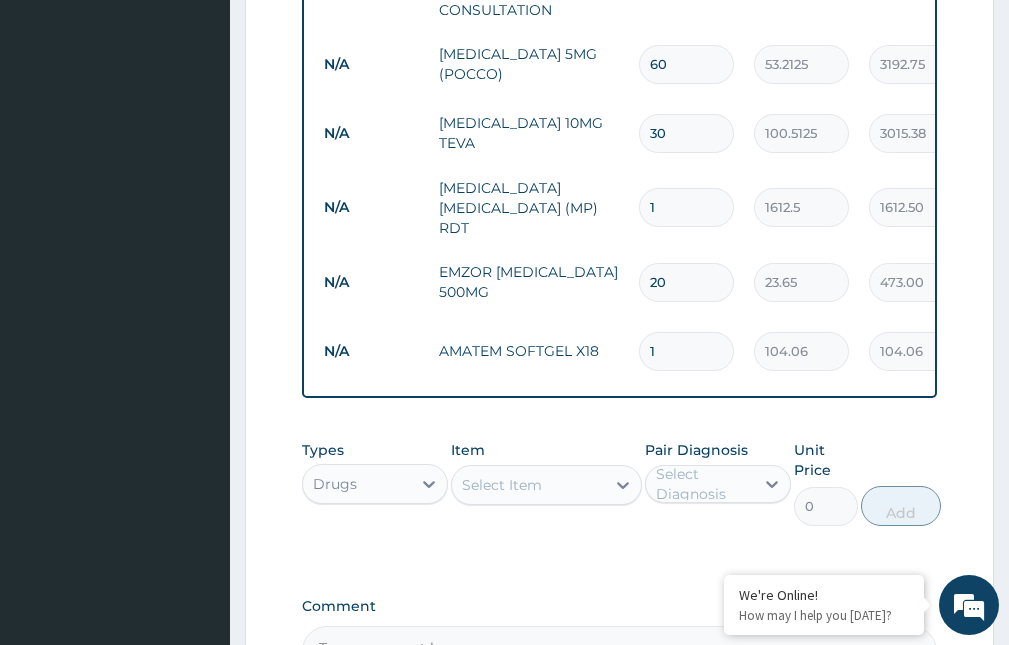 click on "N/A AMATEM SOFTGEL X18 1 104.06 104.06 [MEDICAL_DATA] Delete" at bounding box center [804, 351] 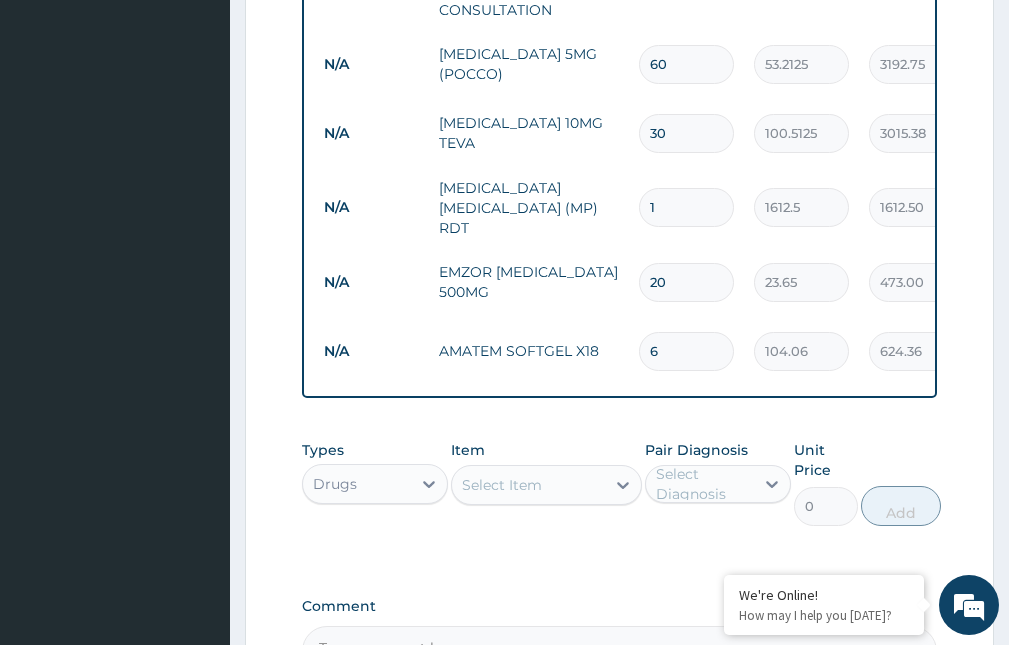 type on "6" 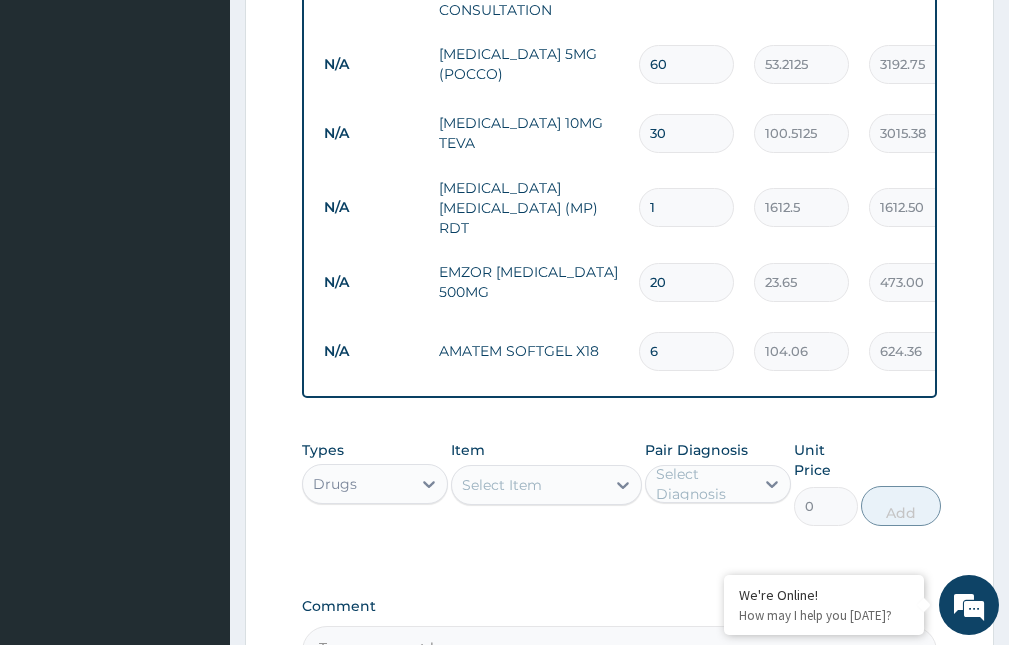 click on "PA Code / Prescription Code Enter Code(Secondary Care Only) Encounter Date [DATE] Diagnosis [MEDICAL_DATA] stage 1 Confirmed [MEDICAL_DATA] Query NB: All diagnosis must be linked to a claim item Claim Items Type Name Quantity Unit Price Total Price Pair Diagnosis Actions N/A GENERAL PRACTITIONER CONSULTATION FIRST OUTPATIENT CONSULTATION 1 3547.5 3547.50 [MEDICAL_DATA] stage 1 Delete N/A [MEDICAL_DATA] 5MG (POCCO) 60 53.2125 3192.75 [MEDICAL_DATA] stage 1 Delete N/A [MEDICAL_DATA] 10MG TEVA 30 100.5125 3015.38 [MEDICAL_DATA] stage 1 Delete N/A [MEDICAL_DATA] [MEDICAL_DATA] (MP) RDT 1 1612.5 1612.50 [MEDICAL_DATA] Delete N/A EMZOR [MEDICAL_DATA] 500MG 20 23.65 473.00 [MEDICAL_DATA] Delete N/A AMATEM SOFTGEL X18 6 104.06 624.36 [MEDICAL_DATA] Delete Types Drugs Item Select Item Pair Diagnosis Select Diagnosis Unit Price 0 Add Comment" at bounding box center (619, 107) 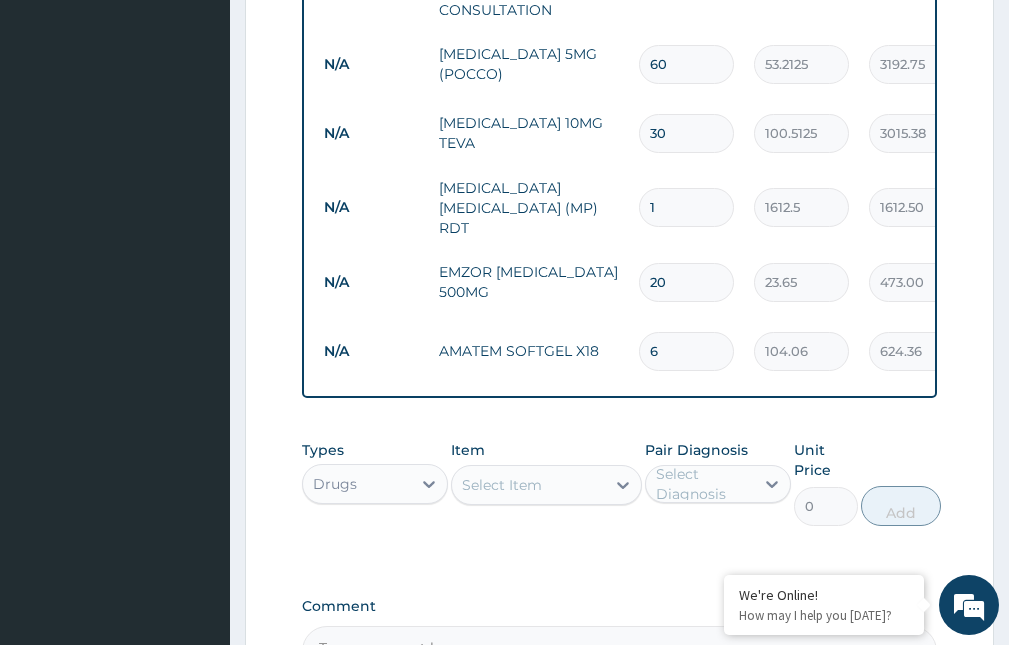 scroll, scrollTop: 897, scrollLeft: 0, axis: vertical 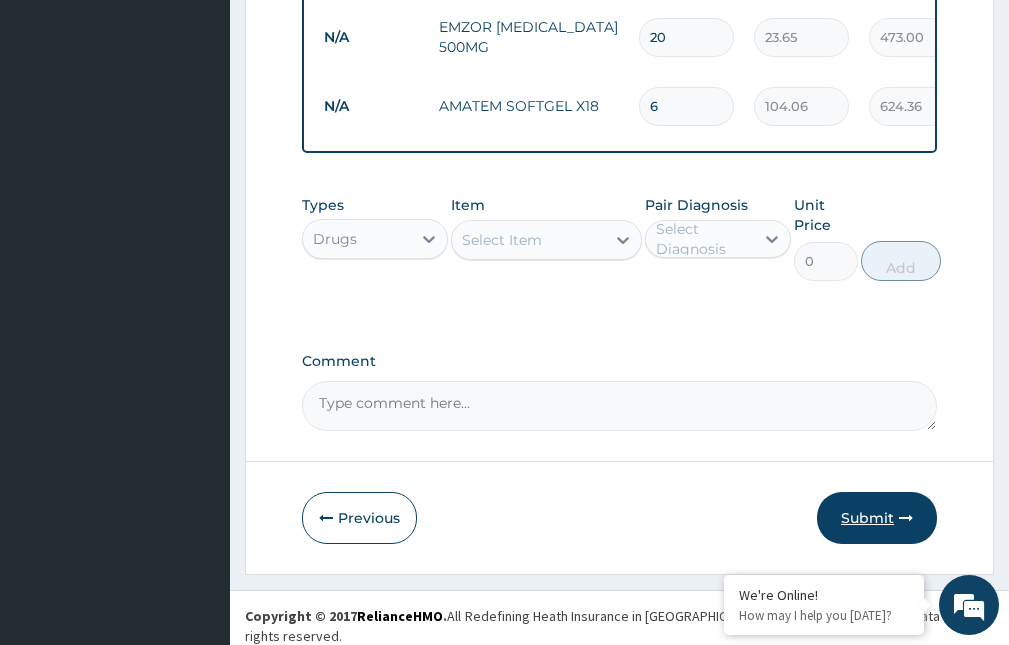 click on "Submit" at bounding box center [877, 518] 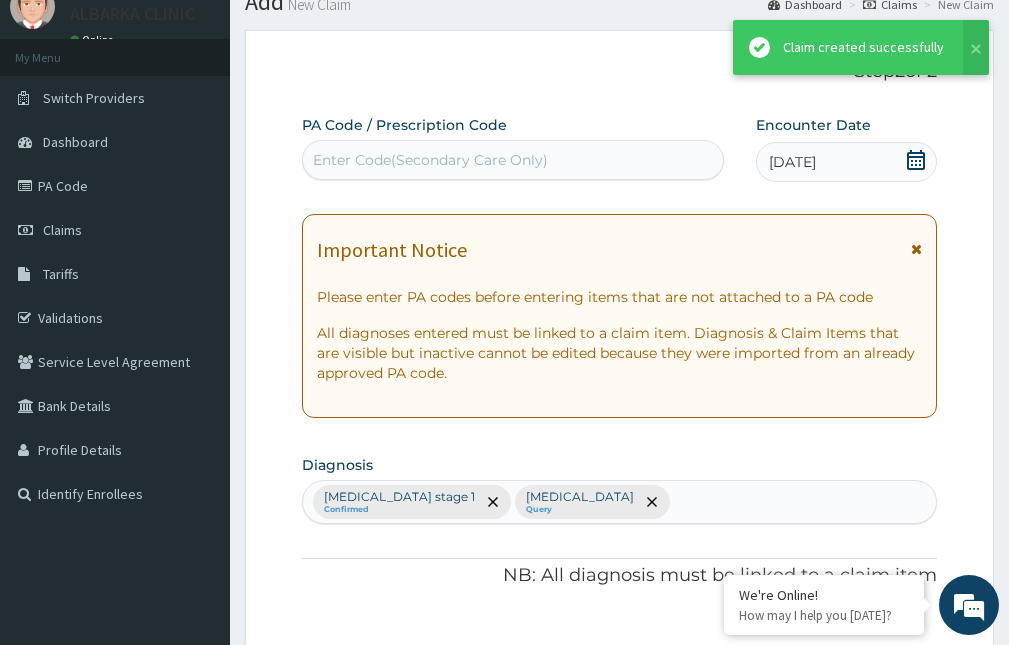 scroll, scrollTop: 897, scrollLeft: 0, axis: vertical 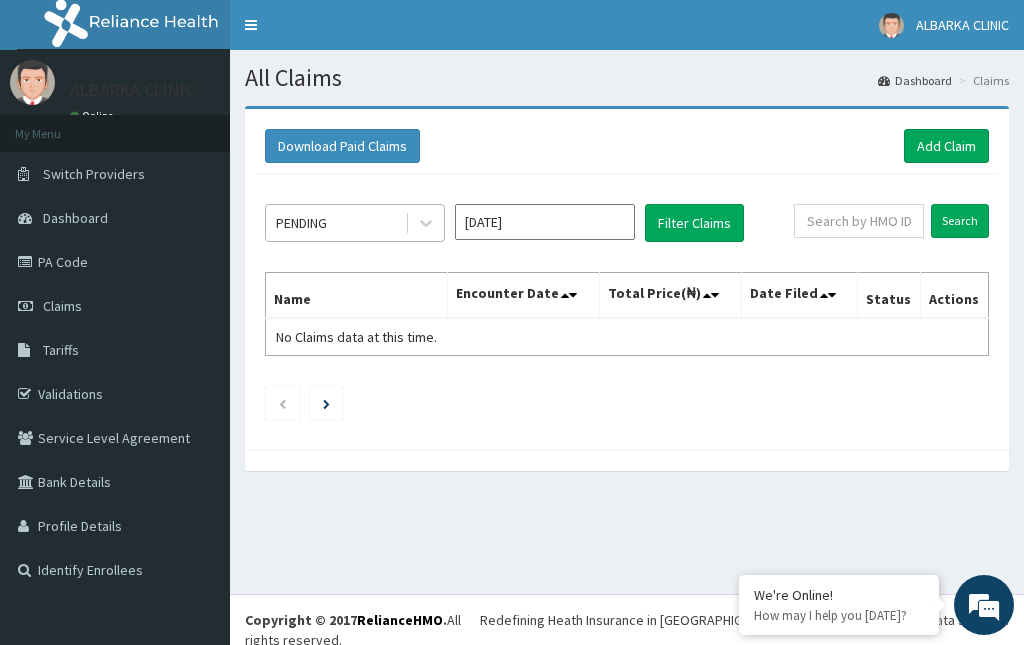 click at bounding box center (424, 223) 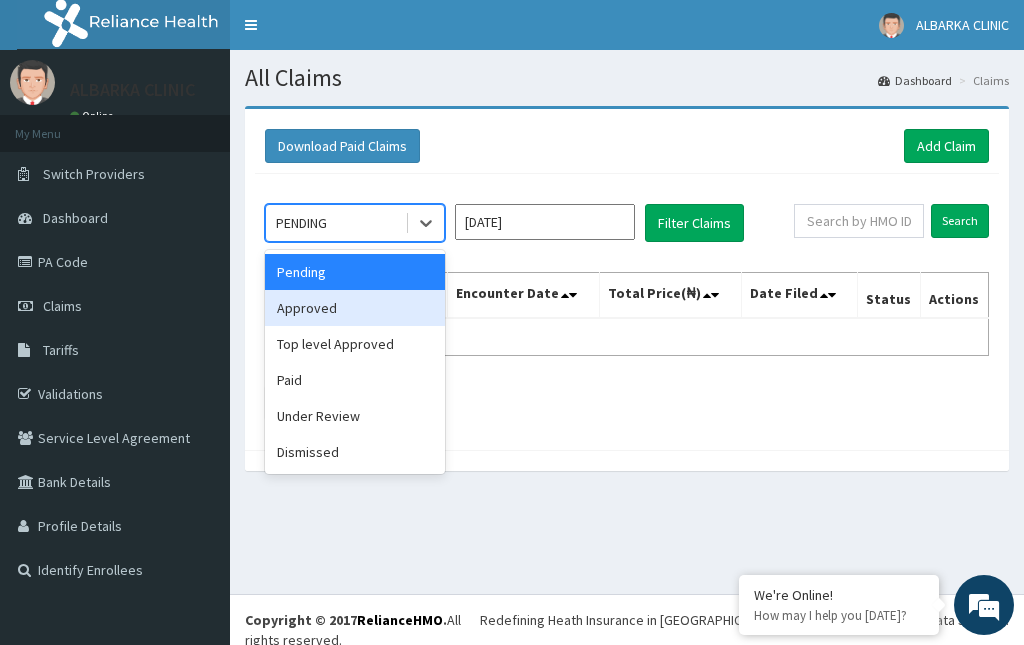 click on "Approved" at bounding box center (355, 308) 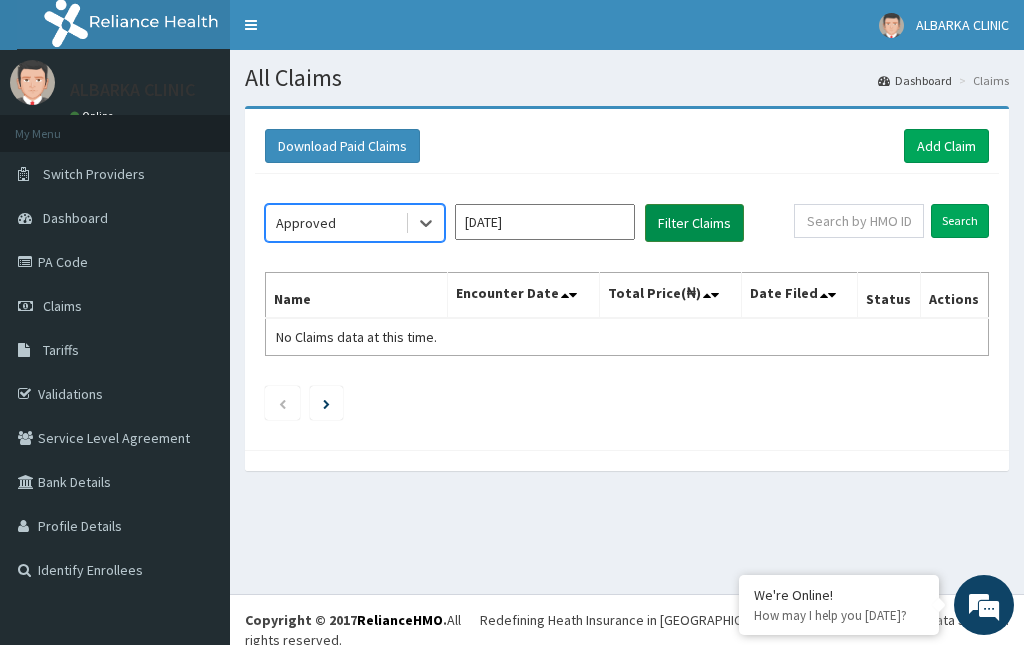 click on "Filter Claims" at bounding box center (694, 223) 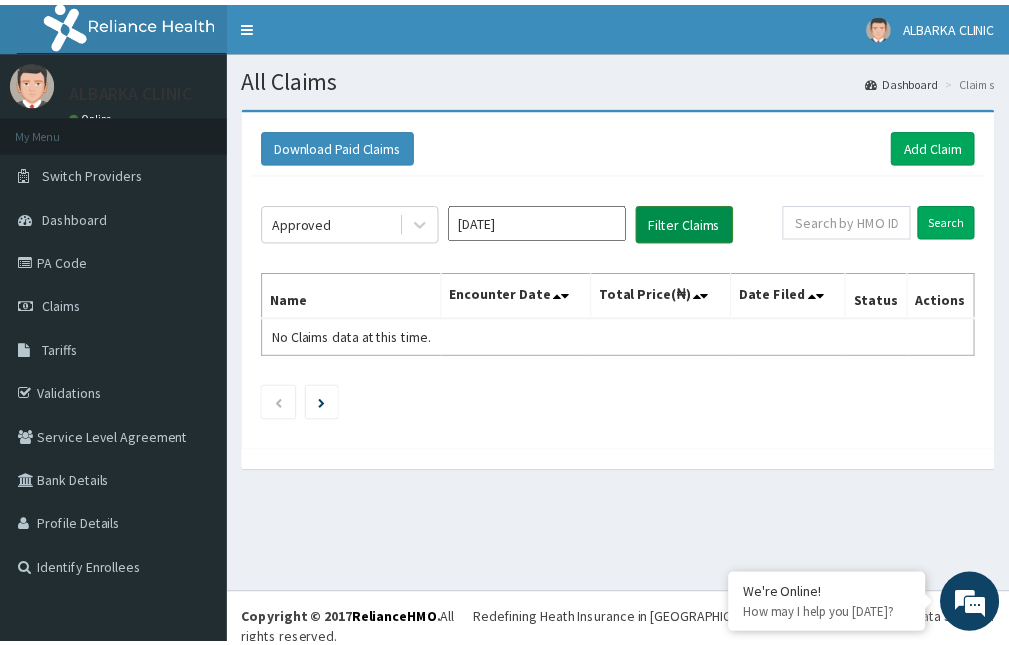 scroll, scrollTop: 0, scrollLeft: 0, axis: both 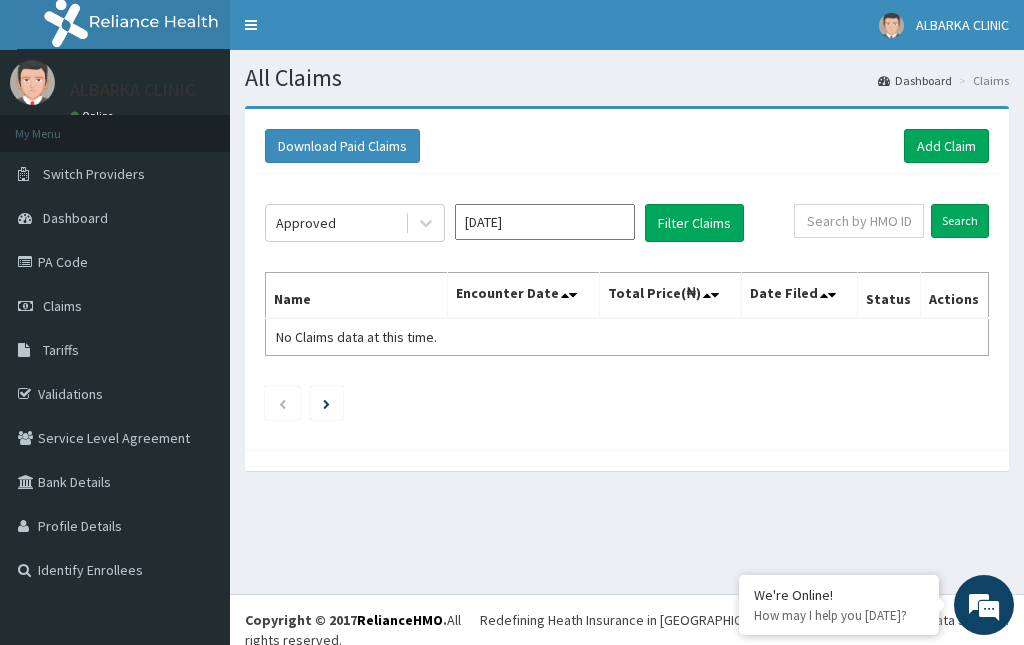 drag, startPoint x: 555, startPoint y: 230, endPoint x: 552, endPoint y: 240, distance: 10.440307 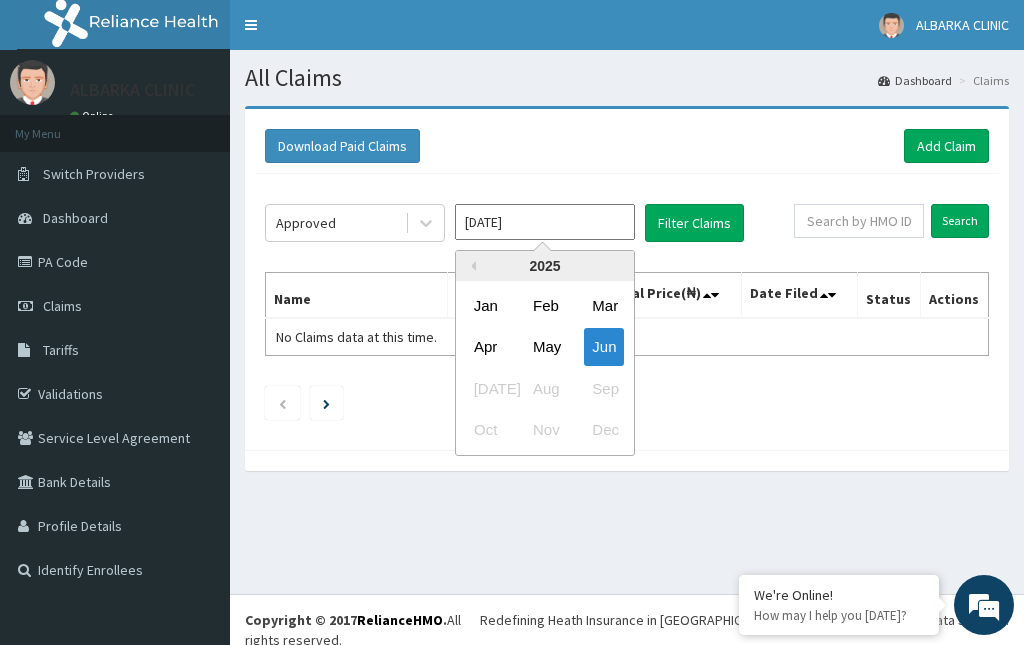 click on "Jul Aug Sep" at bounding box center [545, 388] 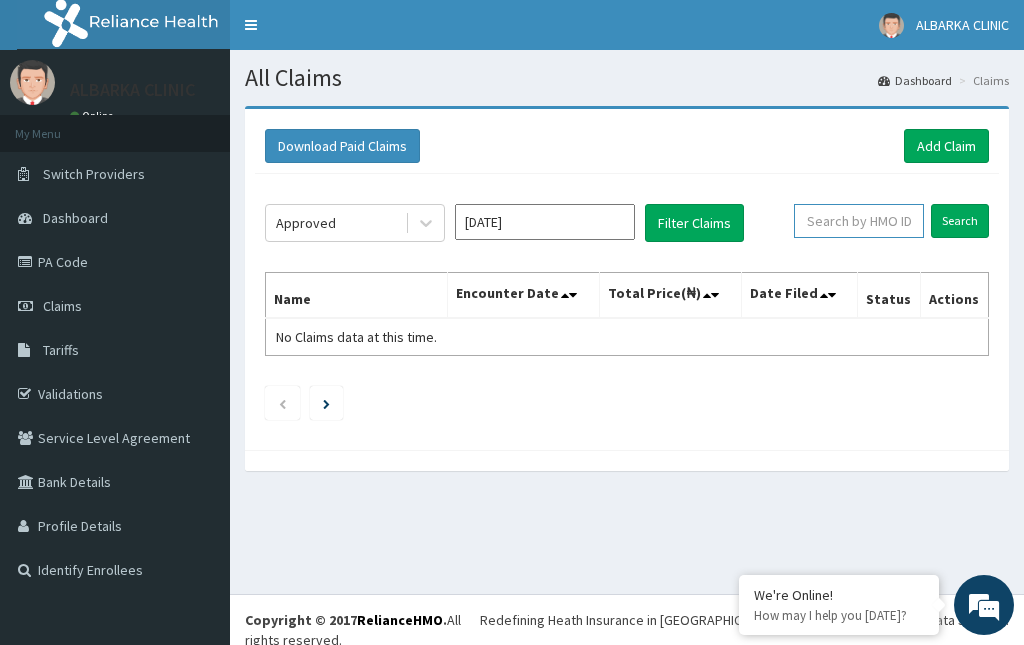 click at bounding box center (859, 221) 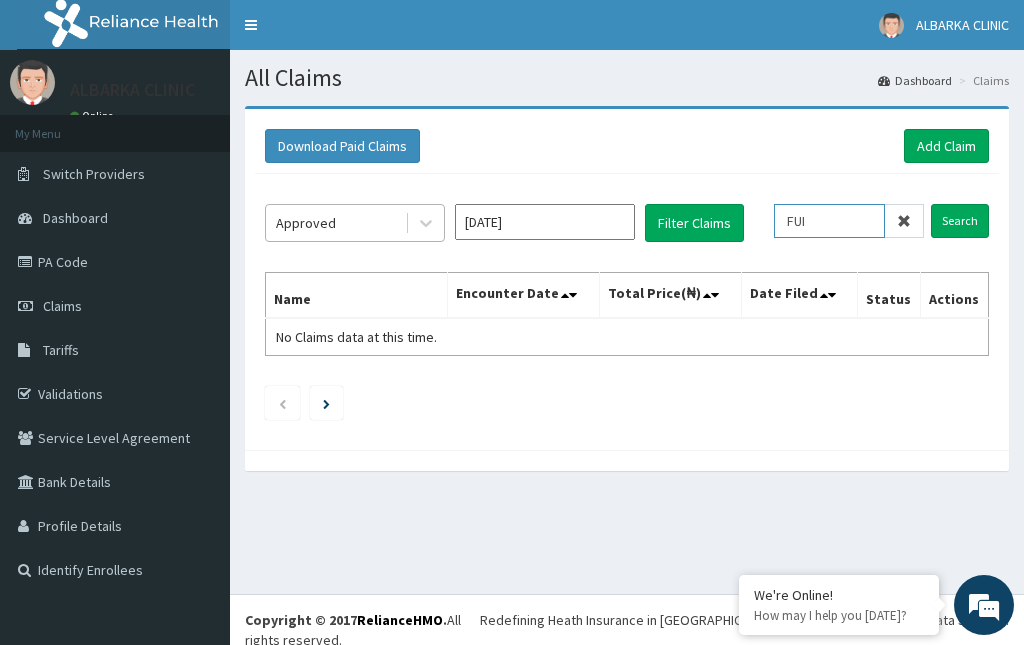 type on "FUI" 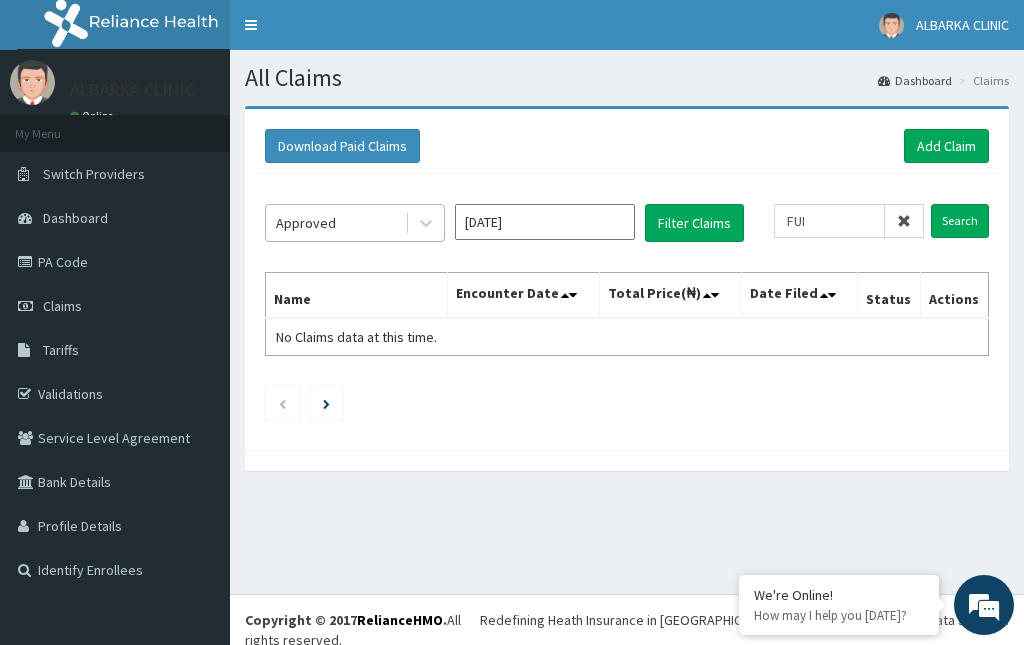 click on "Approved" at bounding box center [335, 223] 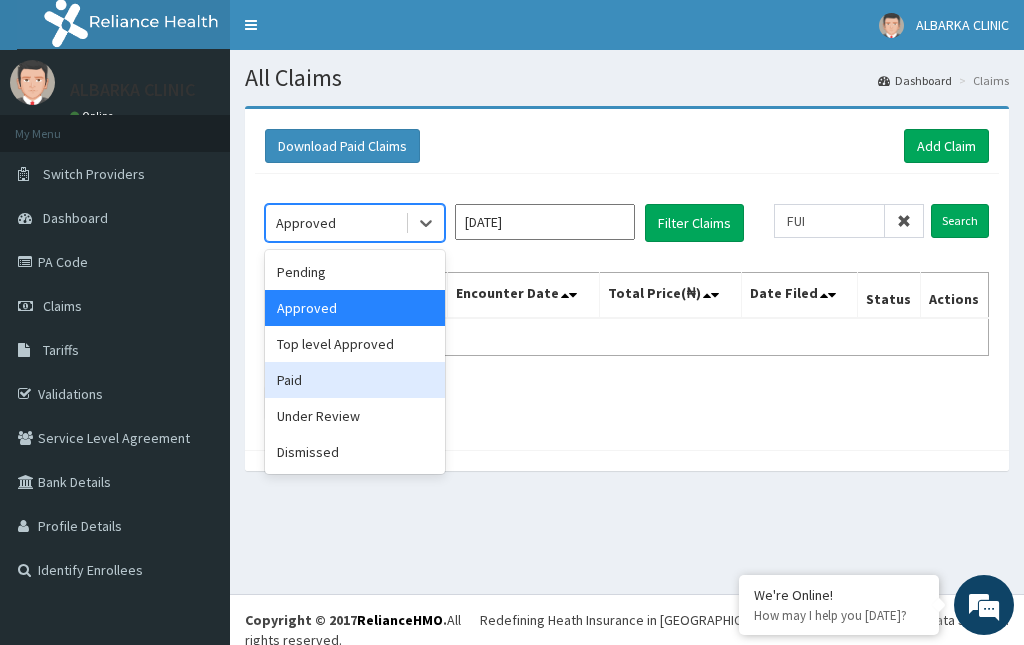 click at bounding box center (627, 403) 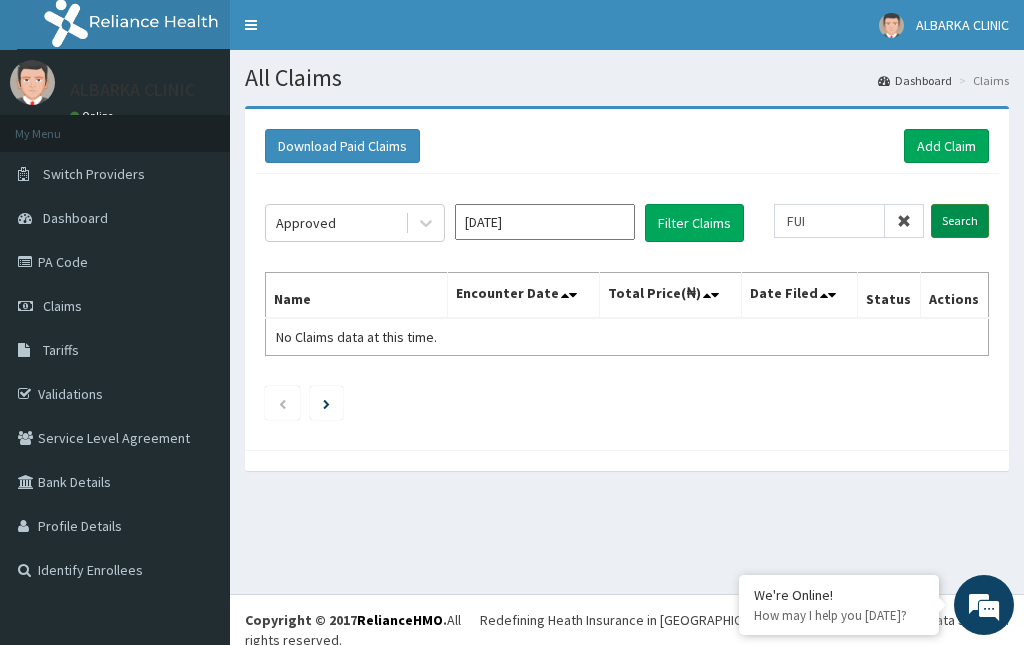 click on "Search" at bounding box center [960, 221] 